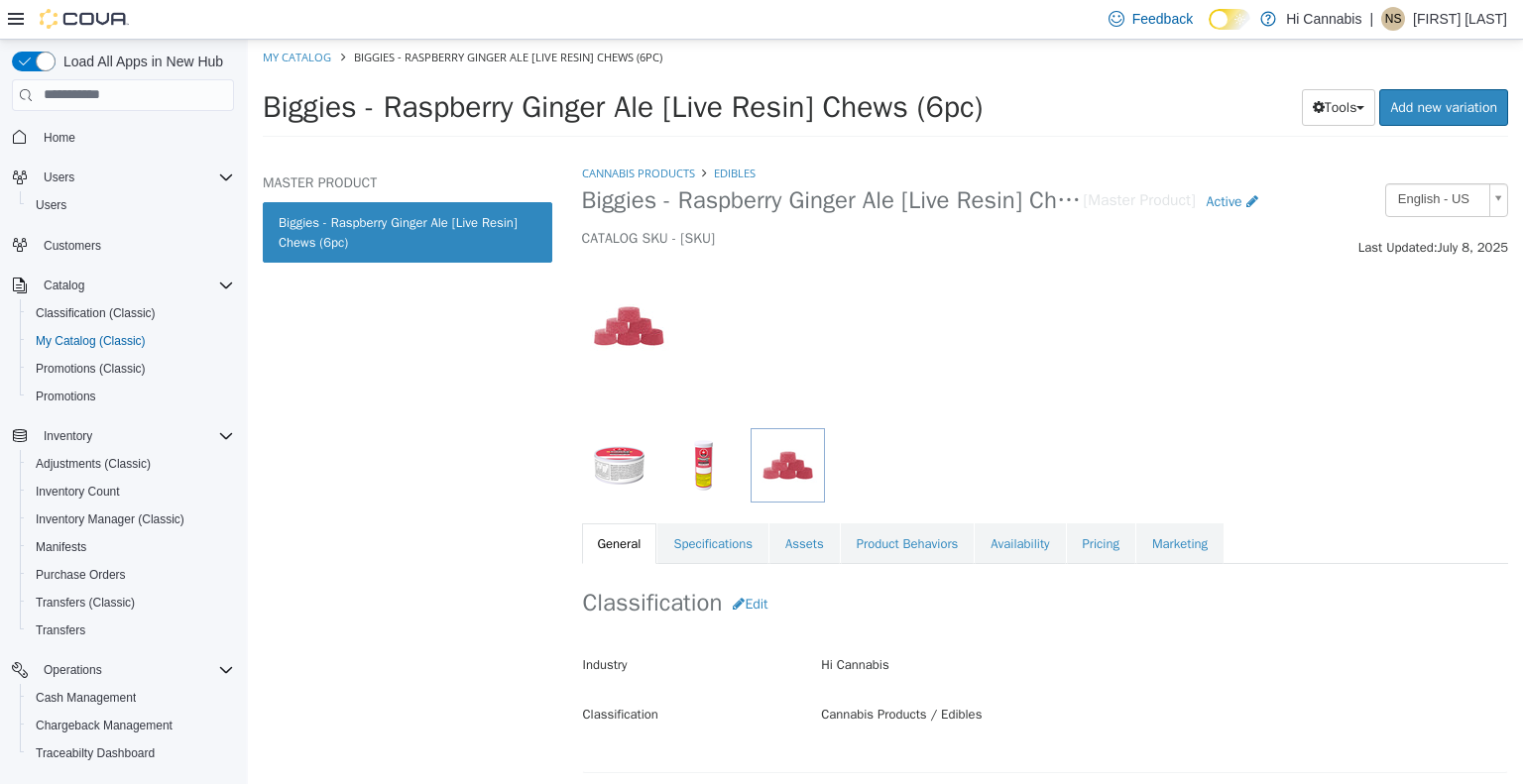 scroll, scrollTop: 0, scrollLeft: 0, axis: both 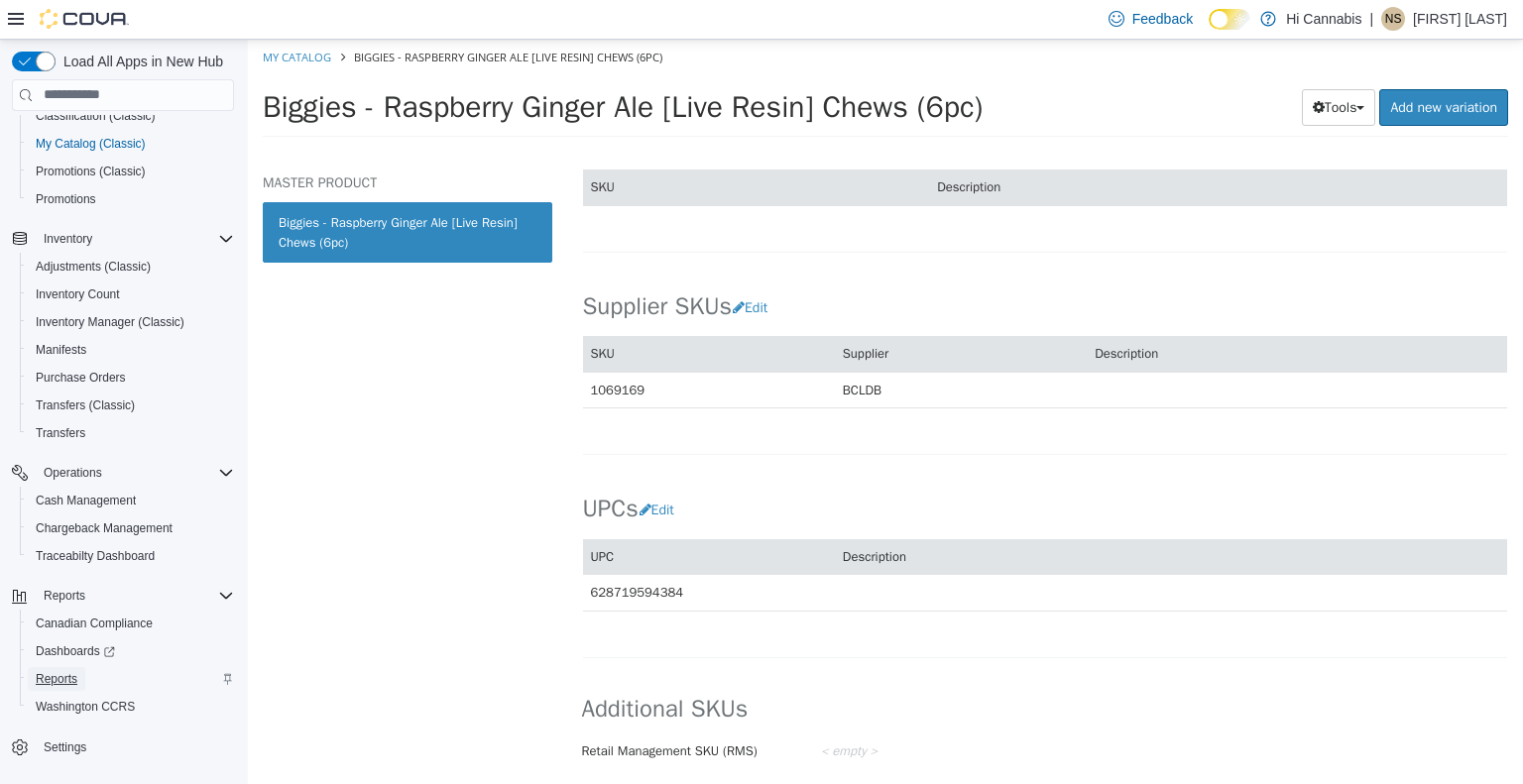 click on "Reports" at bounding box center [57, 679] 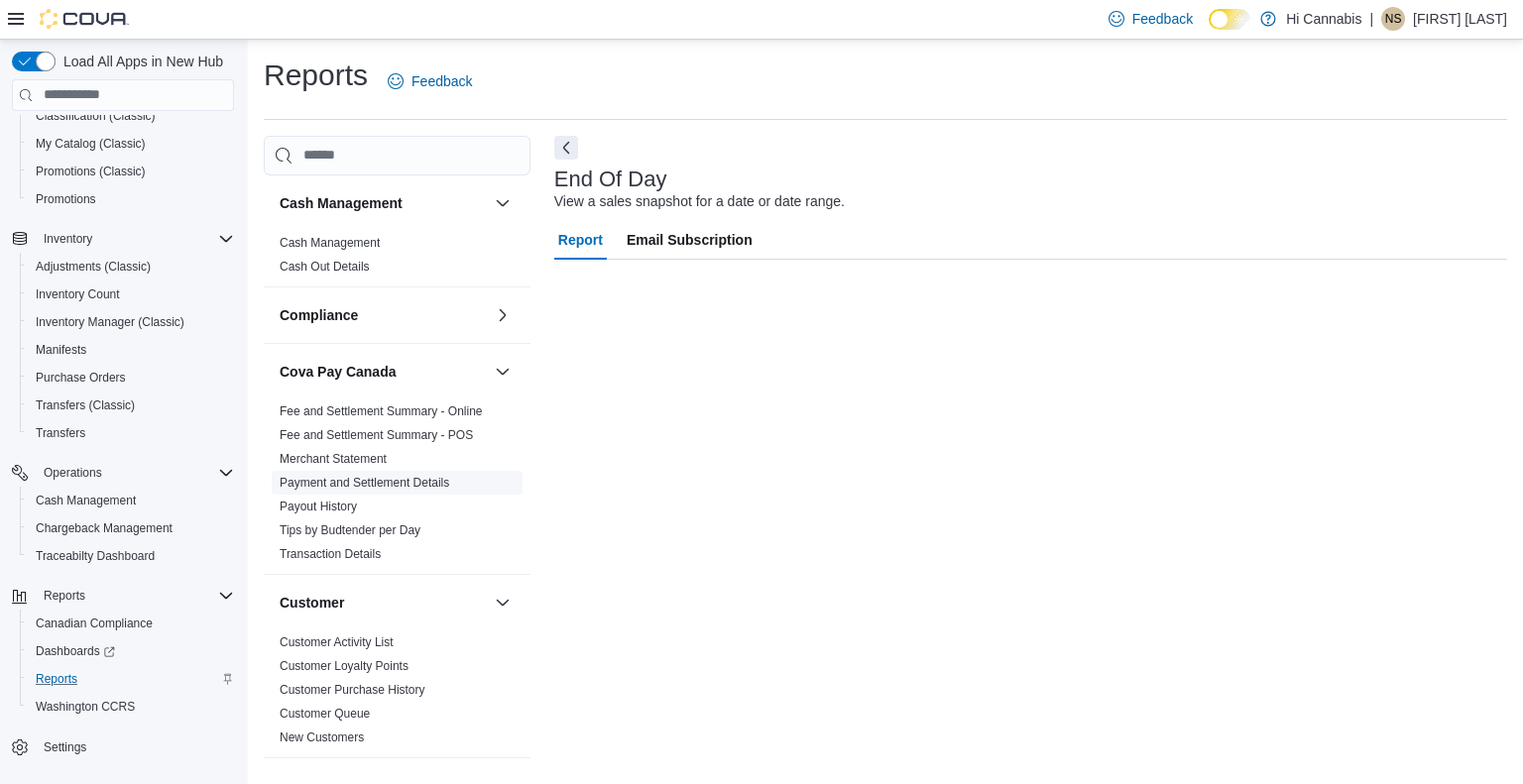 scroll, scrollTop: 140, scrollLeft: 0, axis: vertical 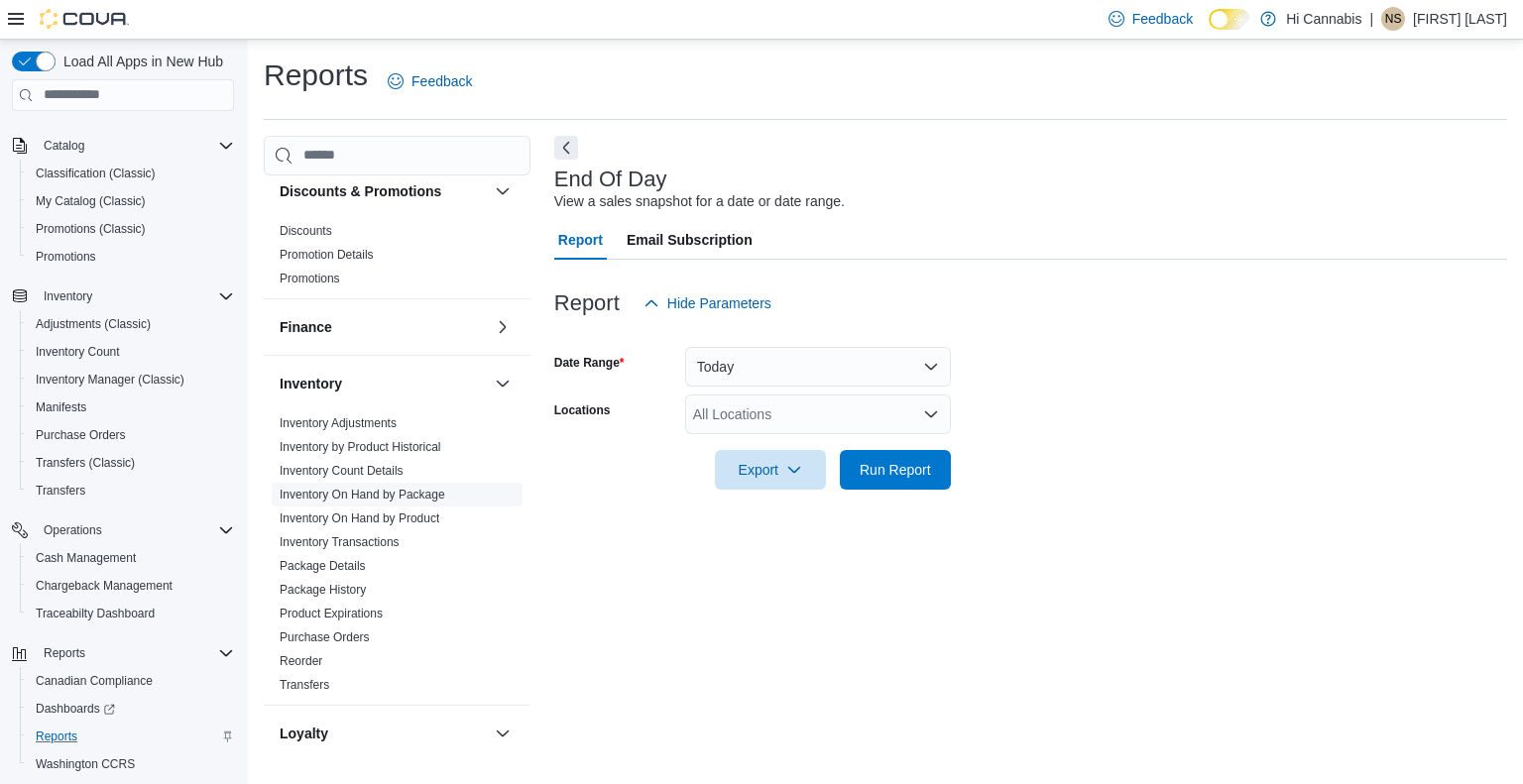 click on "Inventory On Hand by Package" at bounding box center [397, 495] 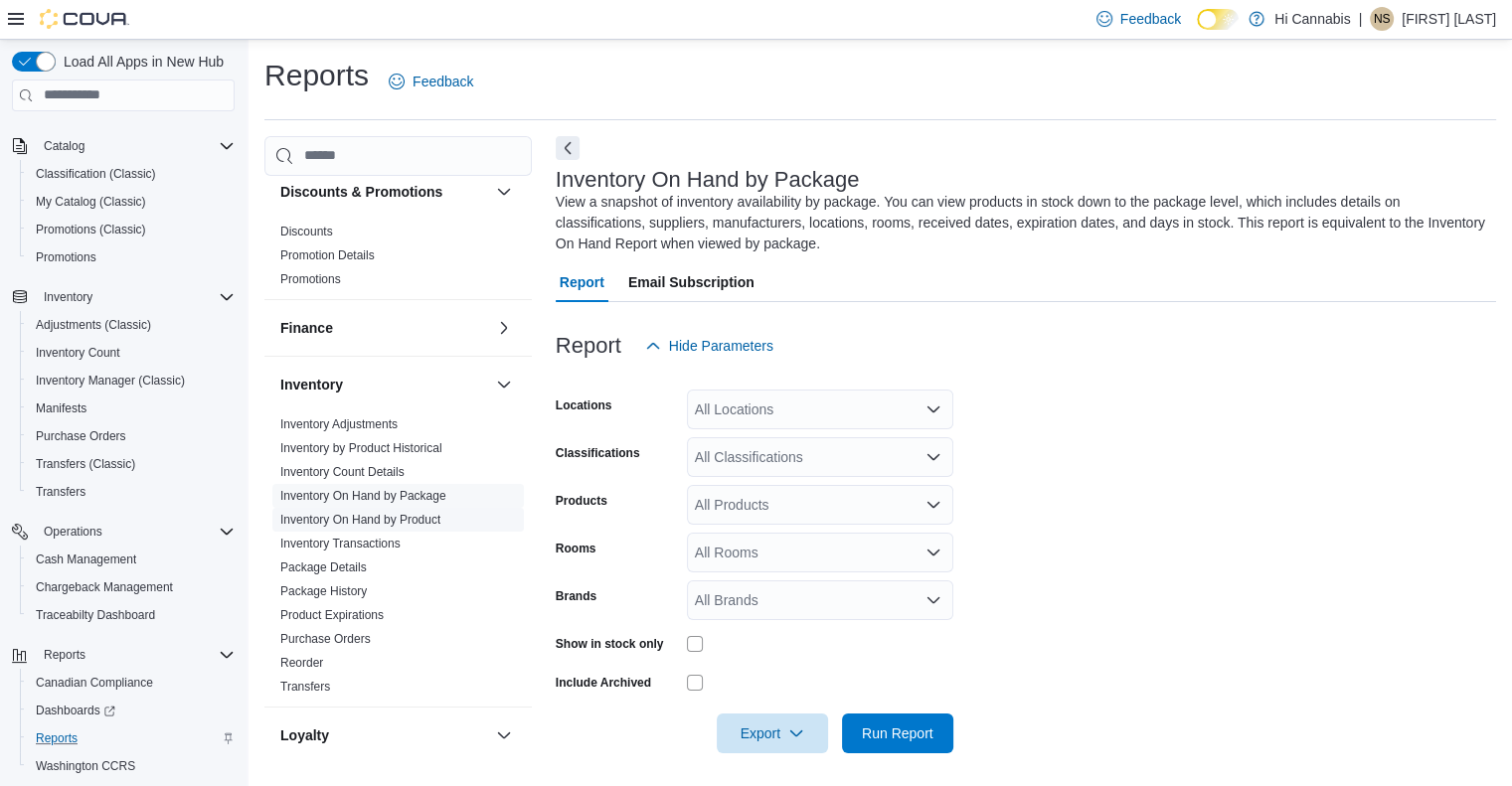 scroll, scrollTop: 6, scrollLeft: 0, axis: vertical 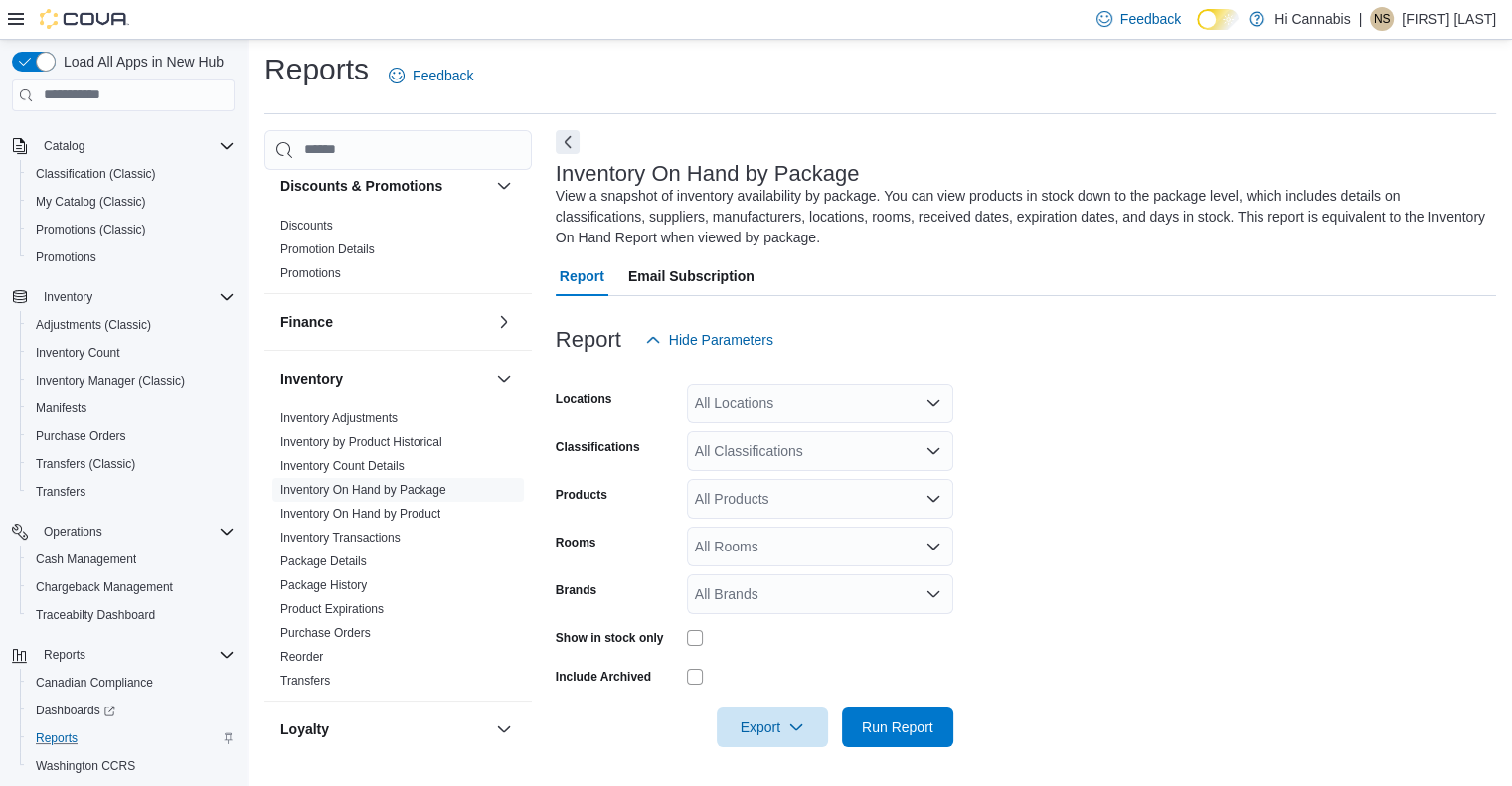 click on "All Locations" at bounding box center (820, 403) 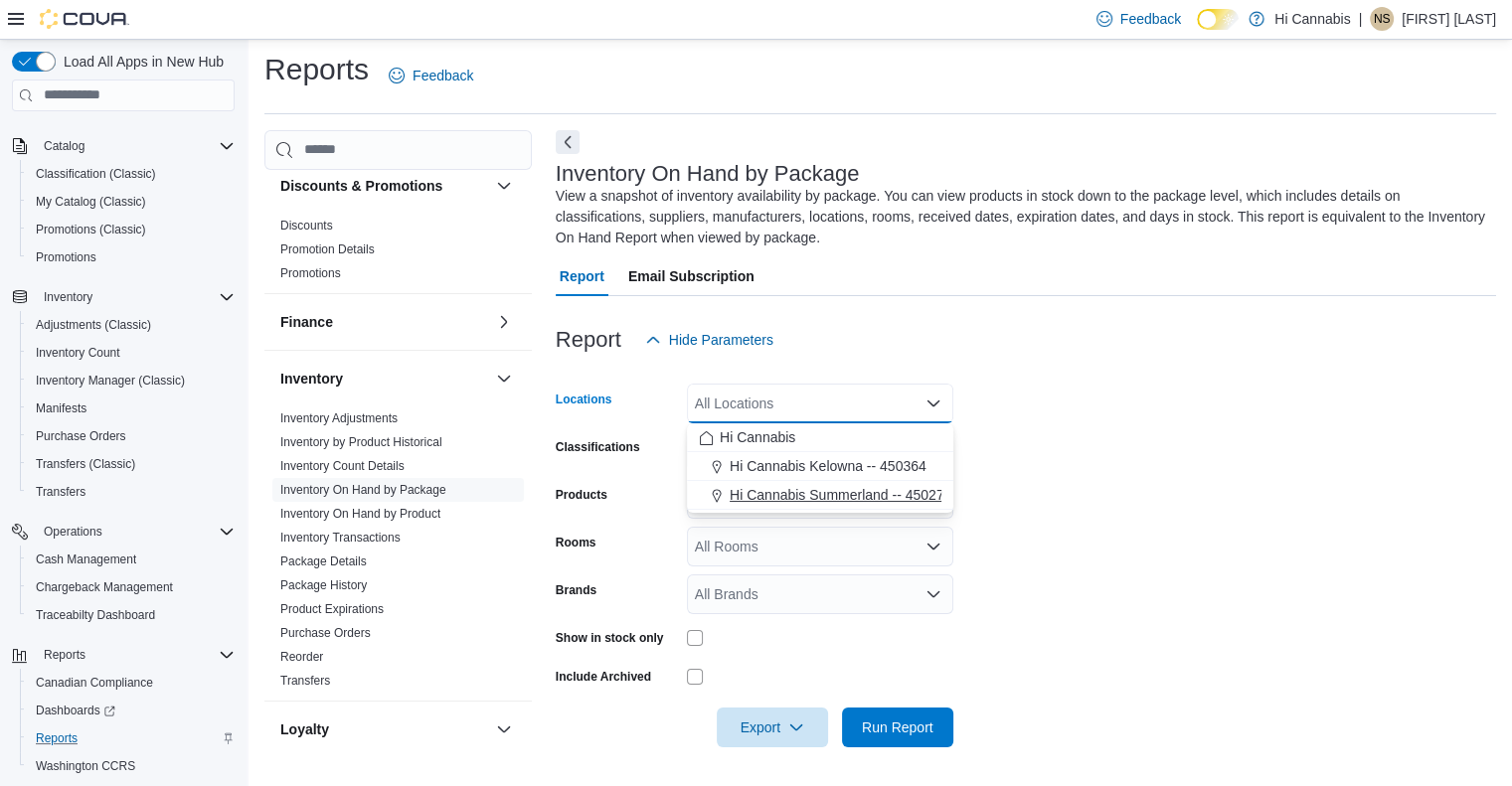 click on "Hi Cannabis Summerland -- 450277" at bounding box center [840, 495] 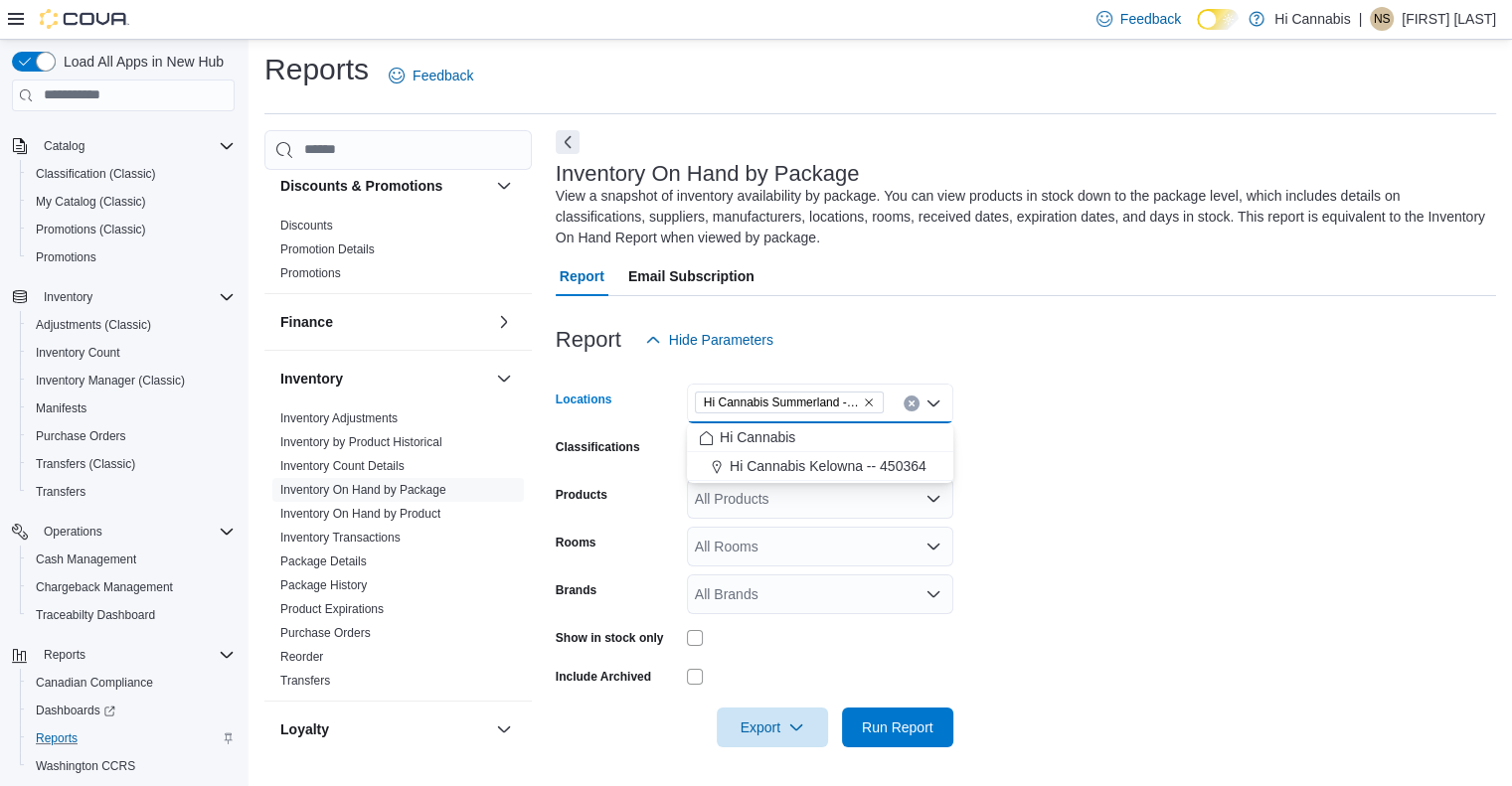 click at bounding box center [1026, 372] 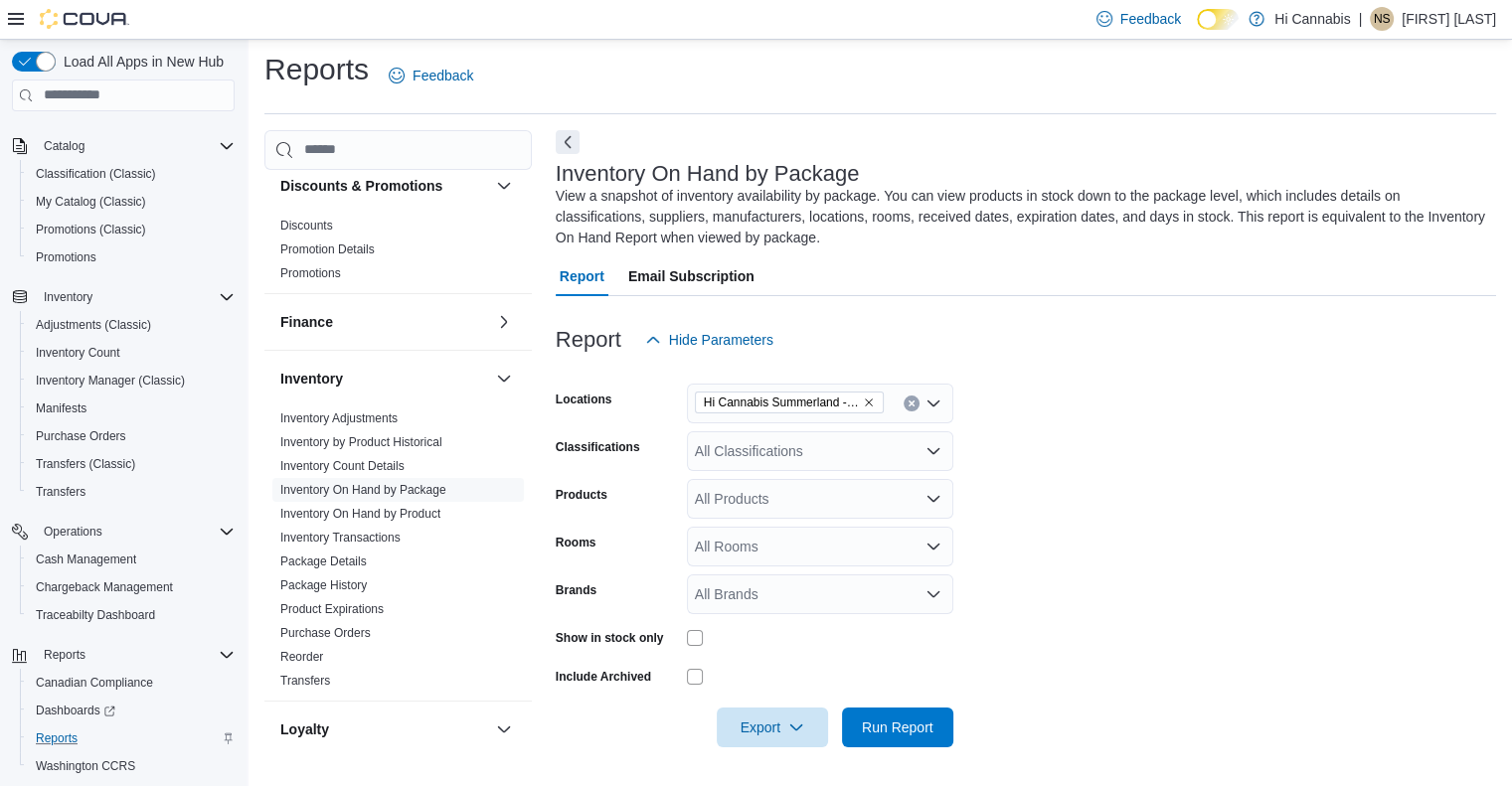 click on "All Classifications" at bounding box center [820, 451] 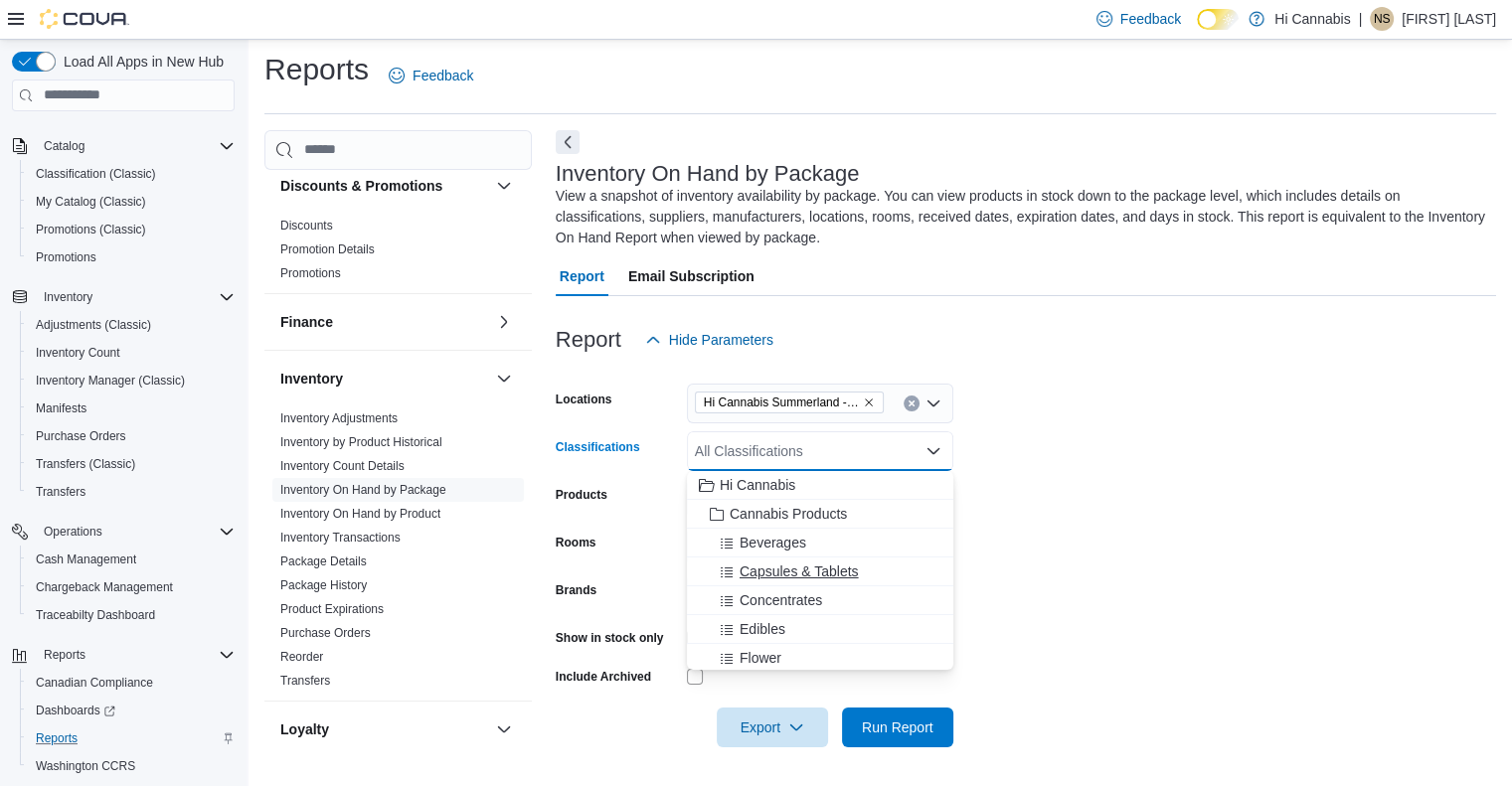 click on "Capsules & Tablets" at bounding box center [799, 571] 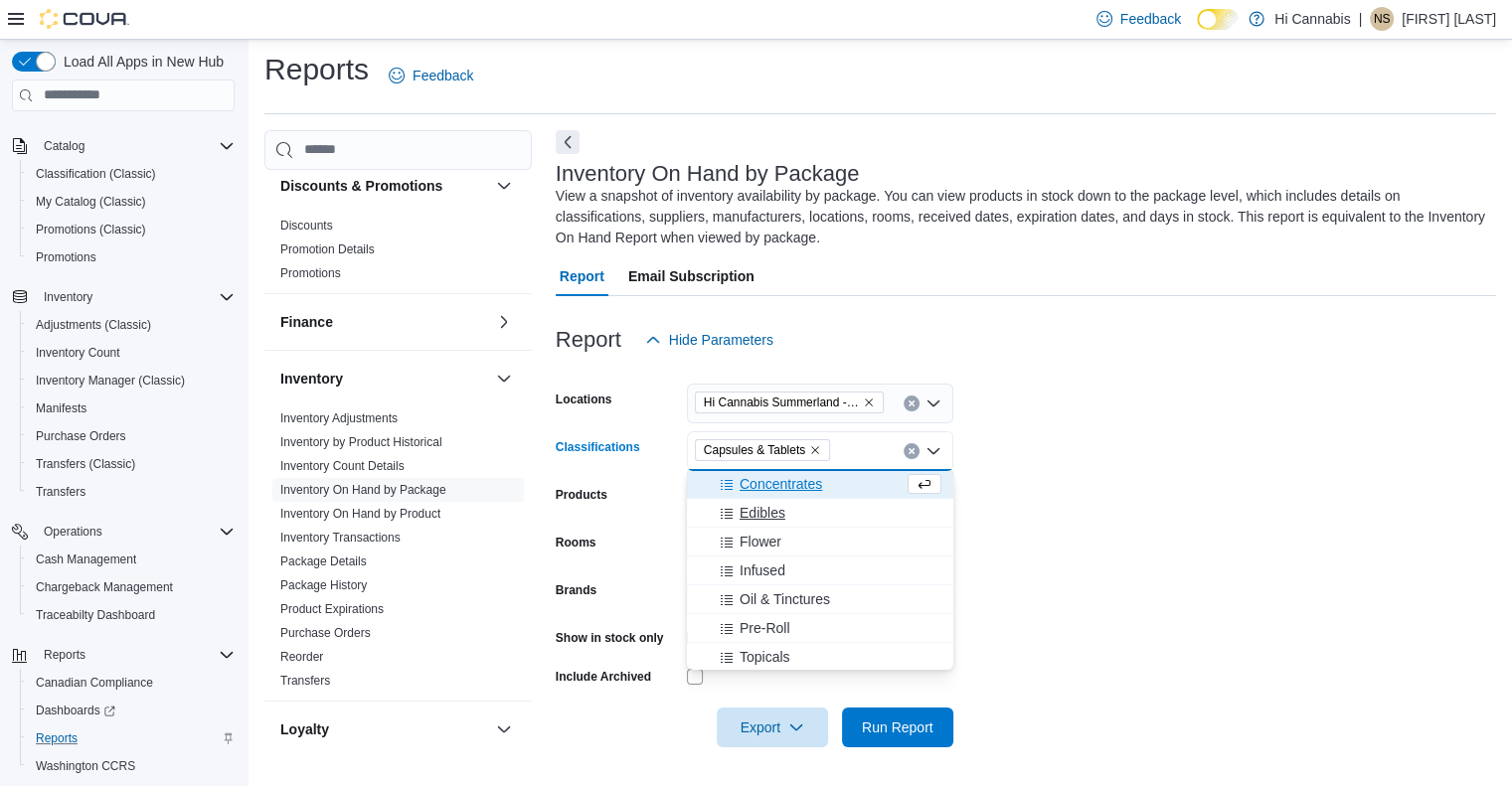 scroll, scrollTop: 99, scrollLeft: 0, axis: vertical 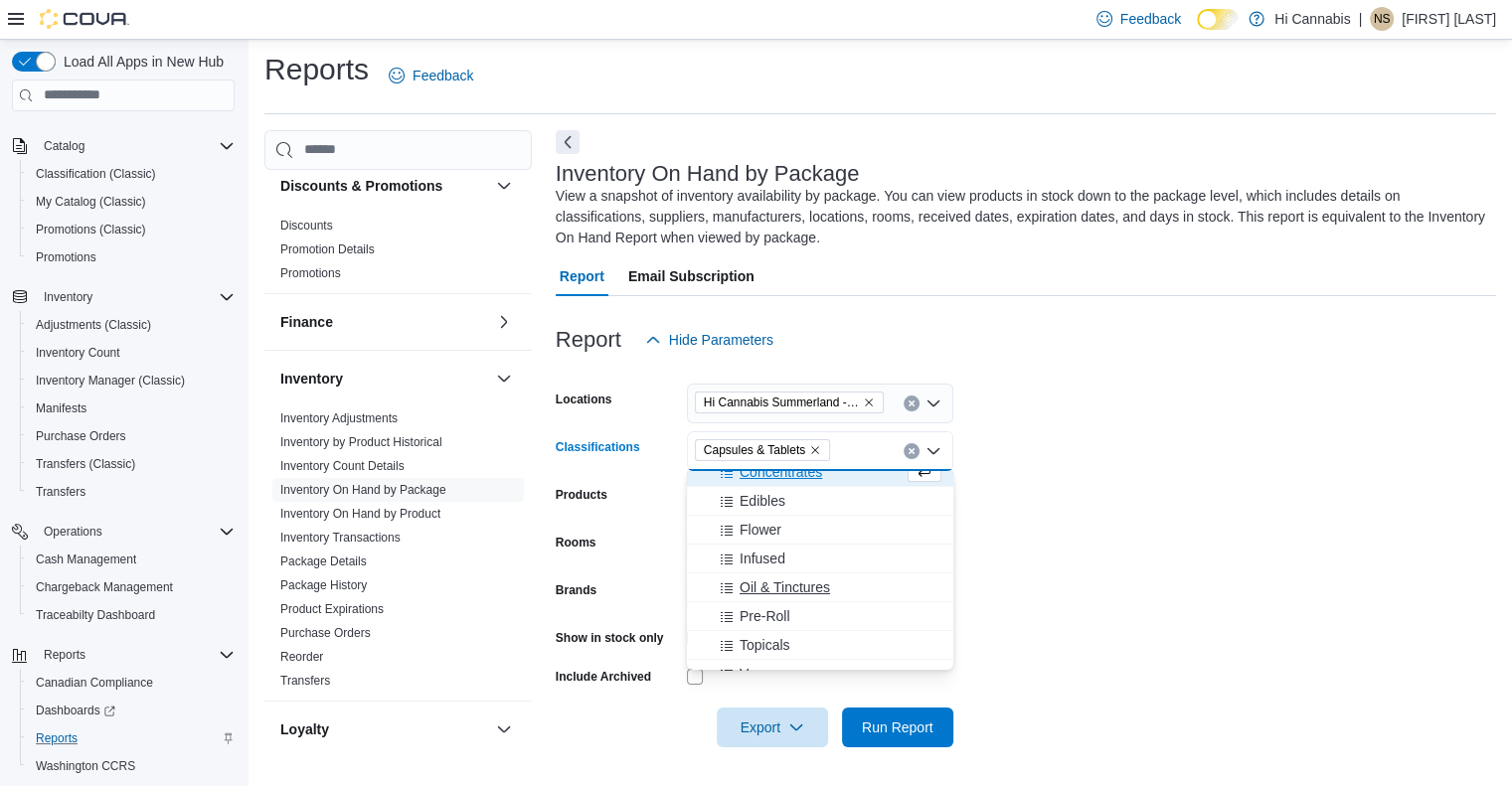 click on "Oil & Tinctures" at bounding box center [784, 587] 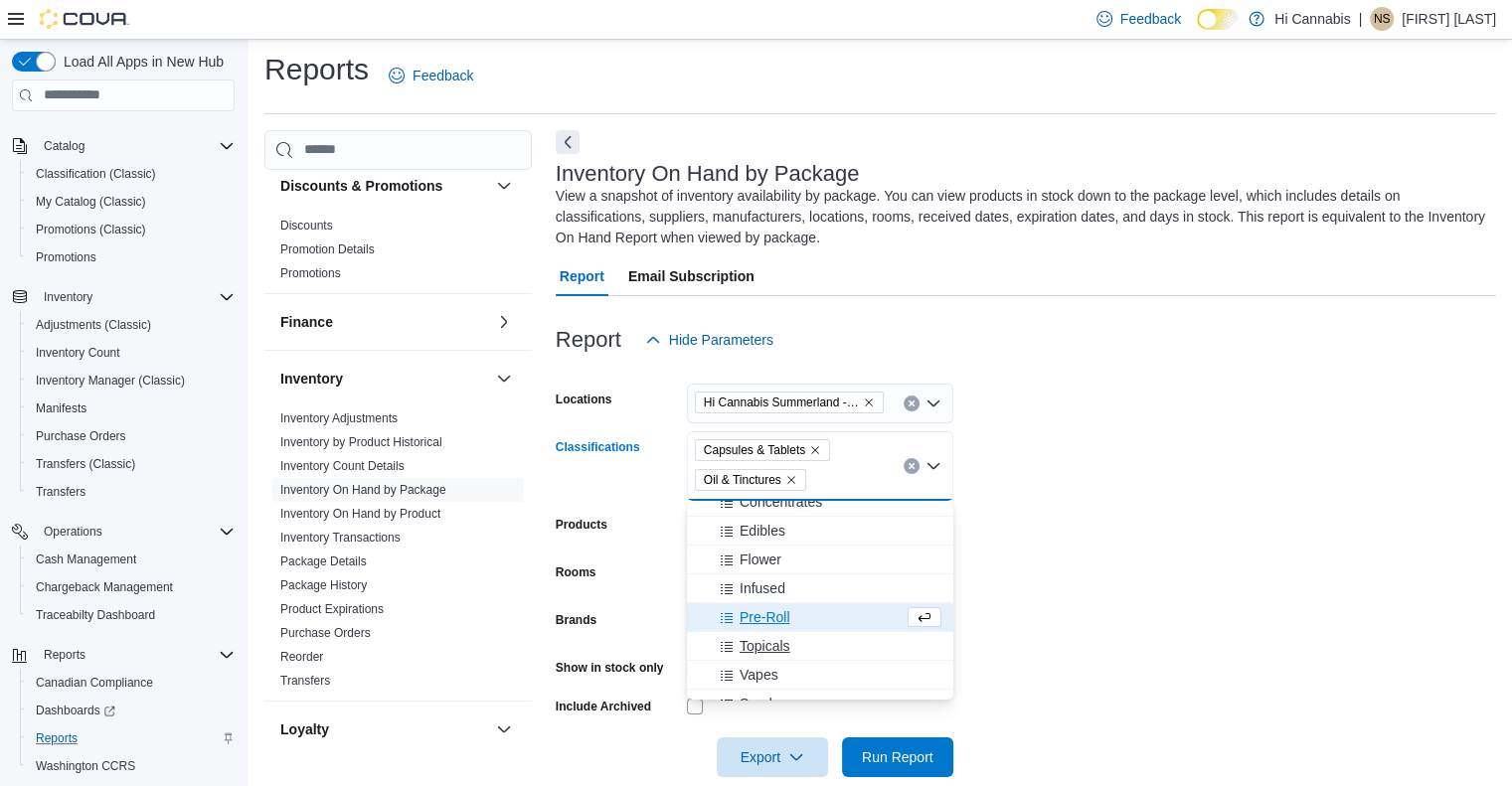 click on "Topicals" at bounding box center (764, 646) 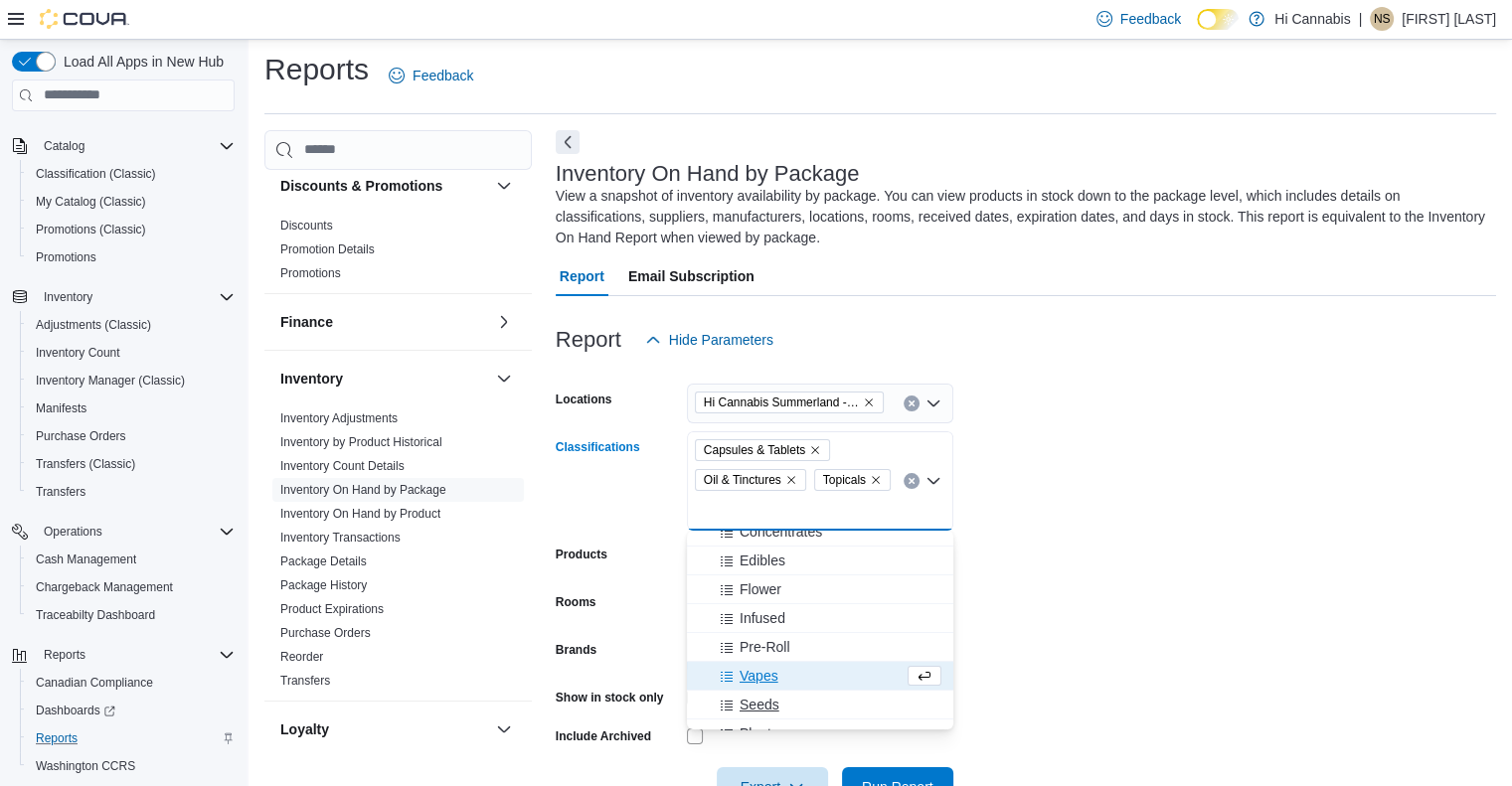 click on "Seeds" at bounding box center (820, 705) 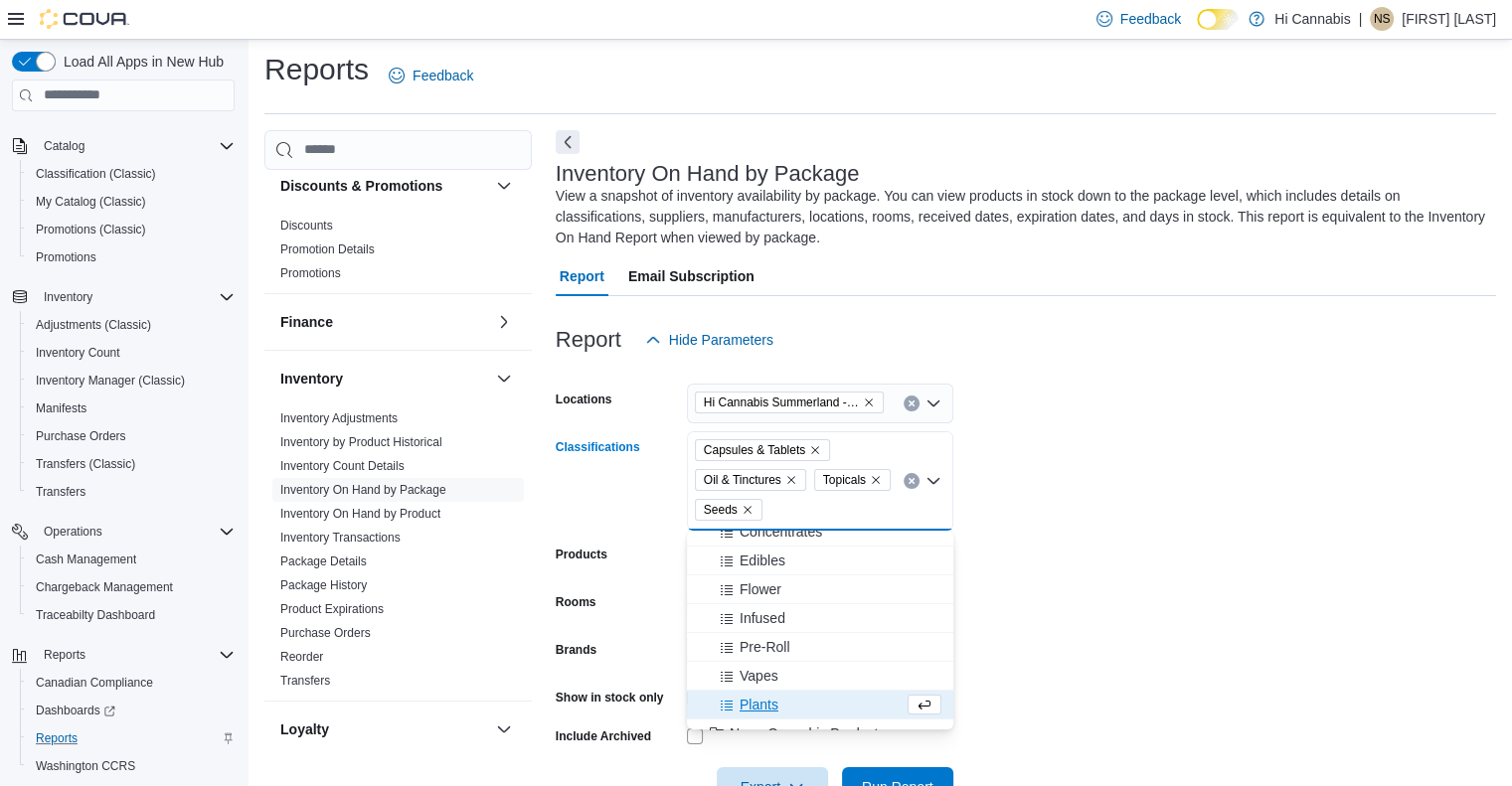click on "Locations Hi Cannabis Summerland -- [NUMBER]" at bounding box center [1026, 583] 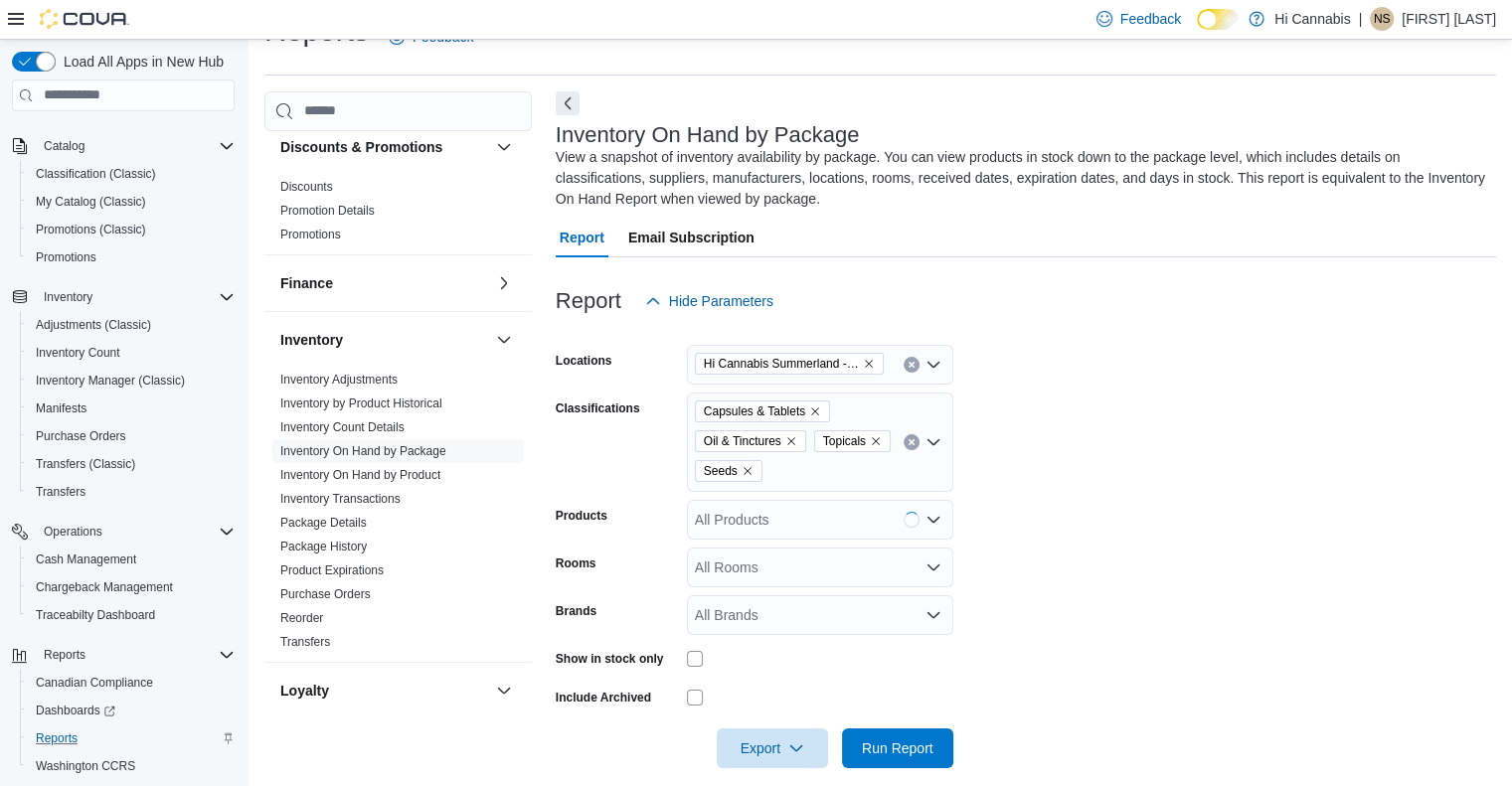 scroll, scrollTop: 66, scrollLeft: 0, axis: vertical 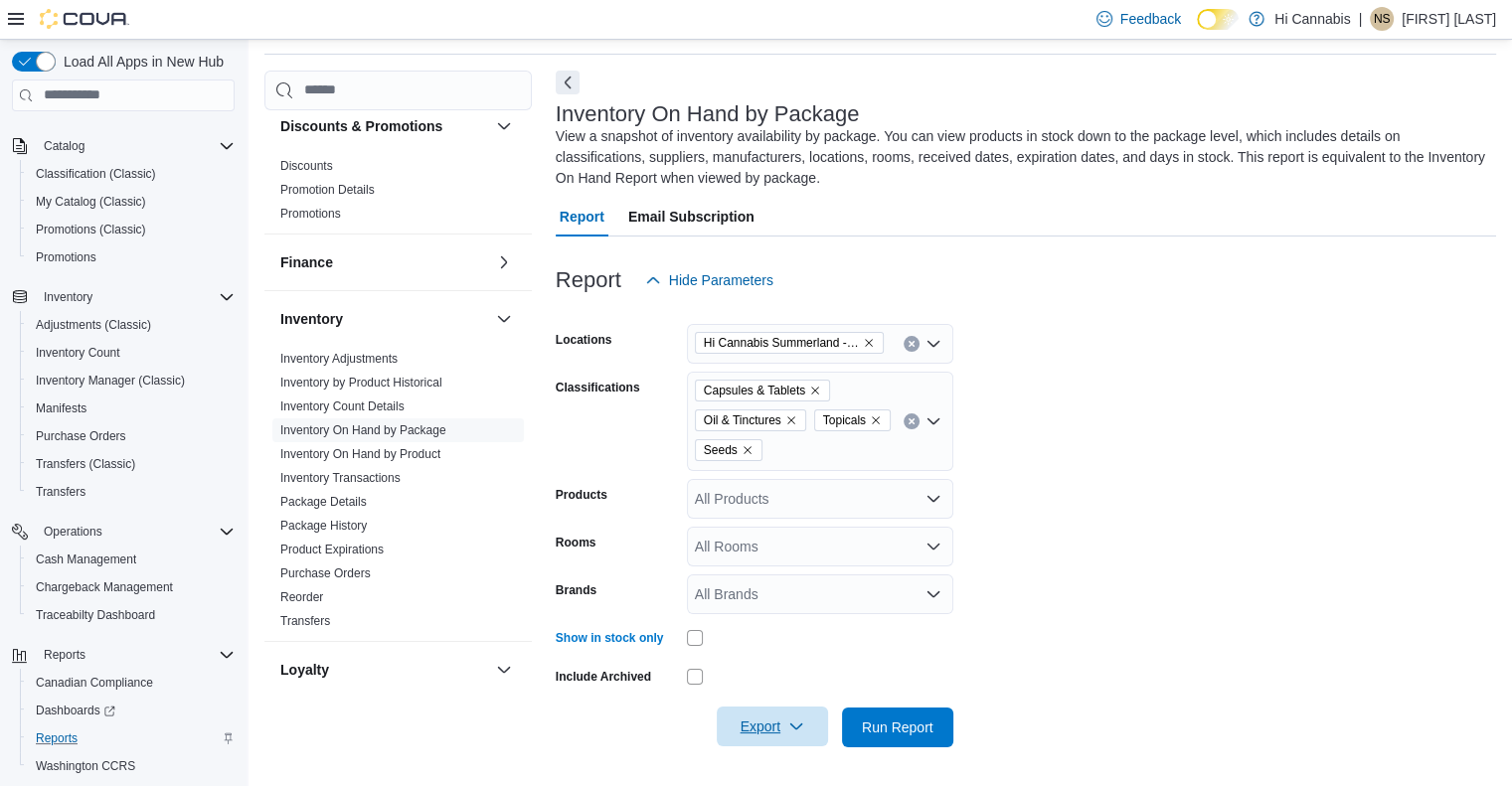 click 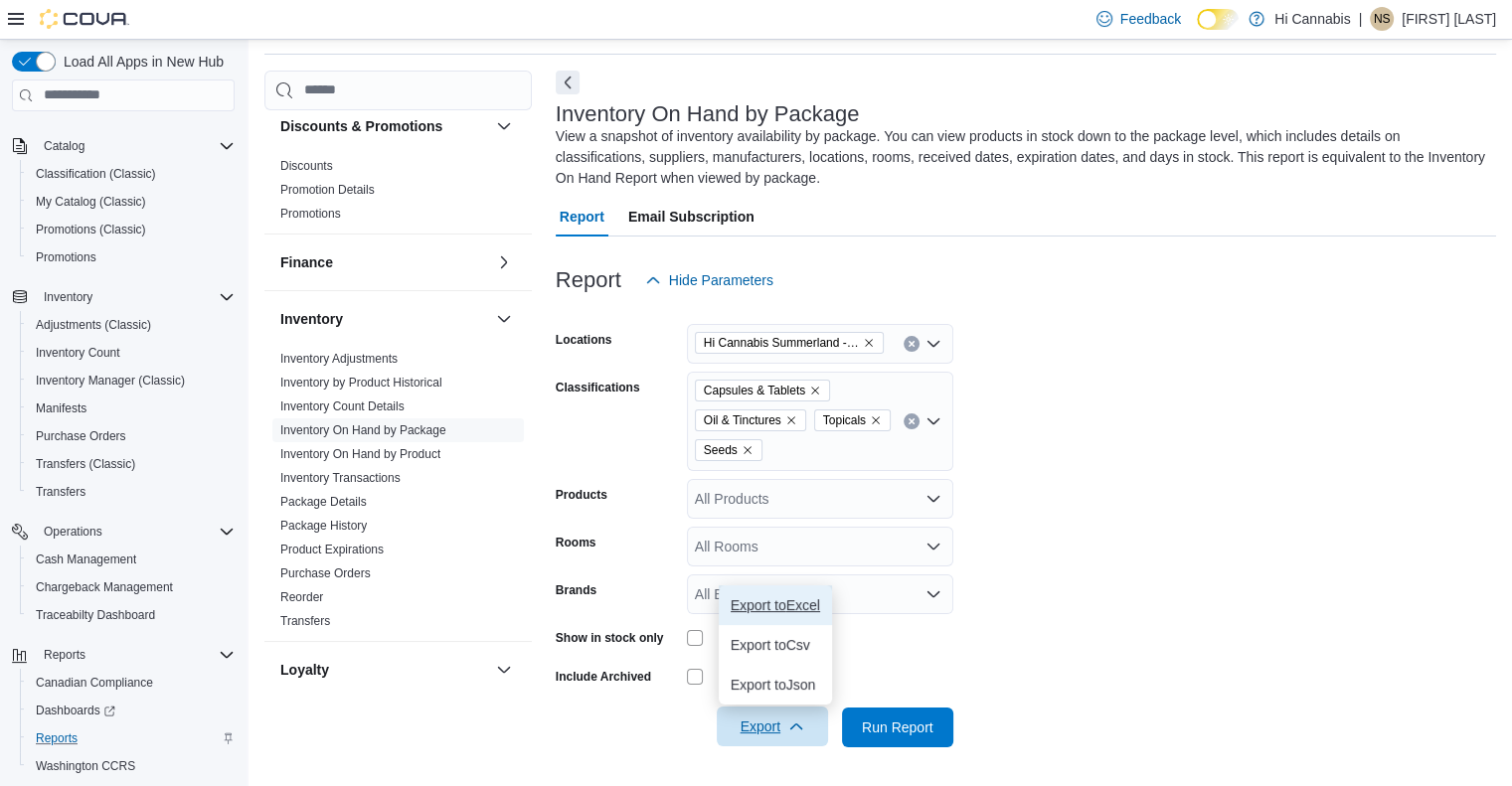 click on "Export to  Excel" at bounding box center (775, 605) 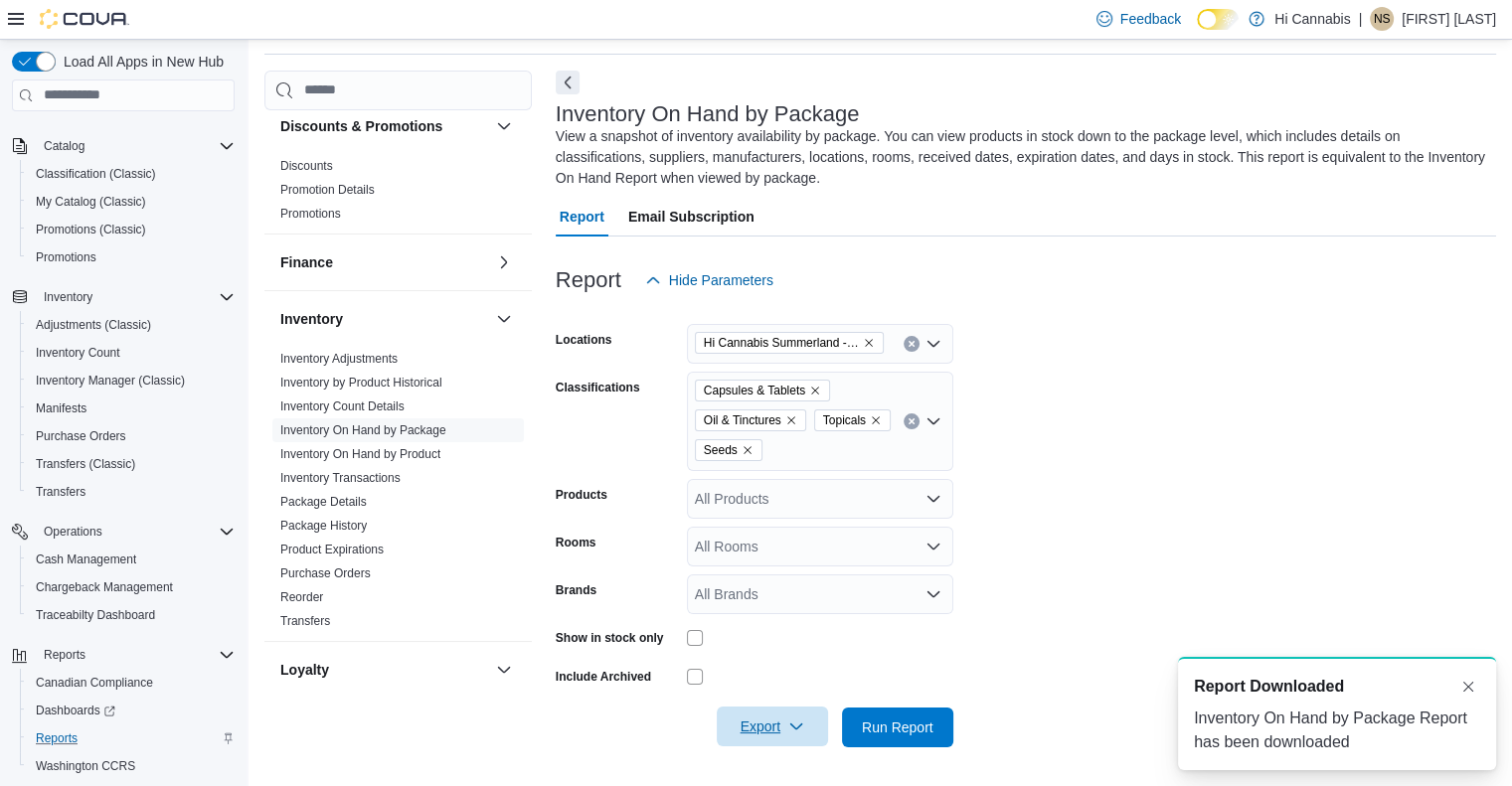 scroll, scrollTop: 0, scrollLeft: 0, axis: both 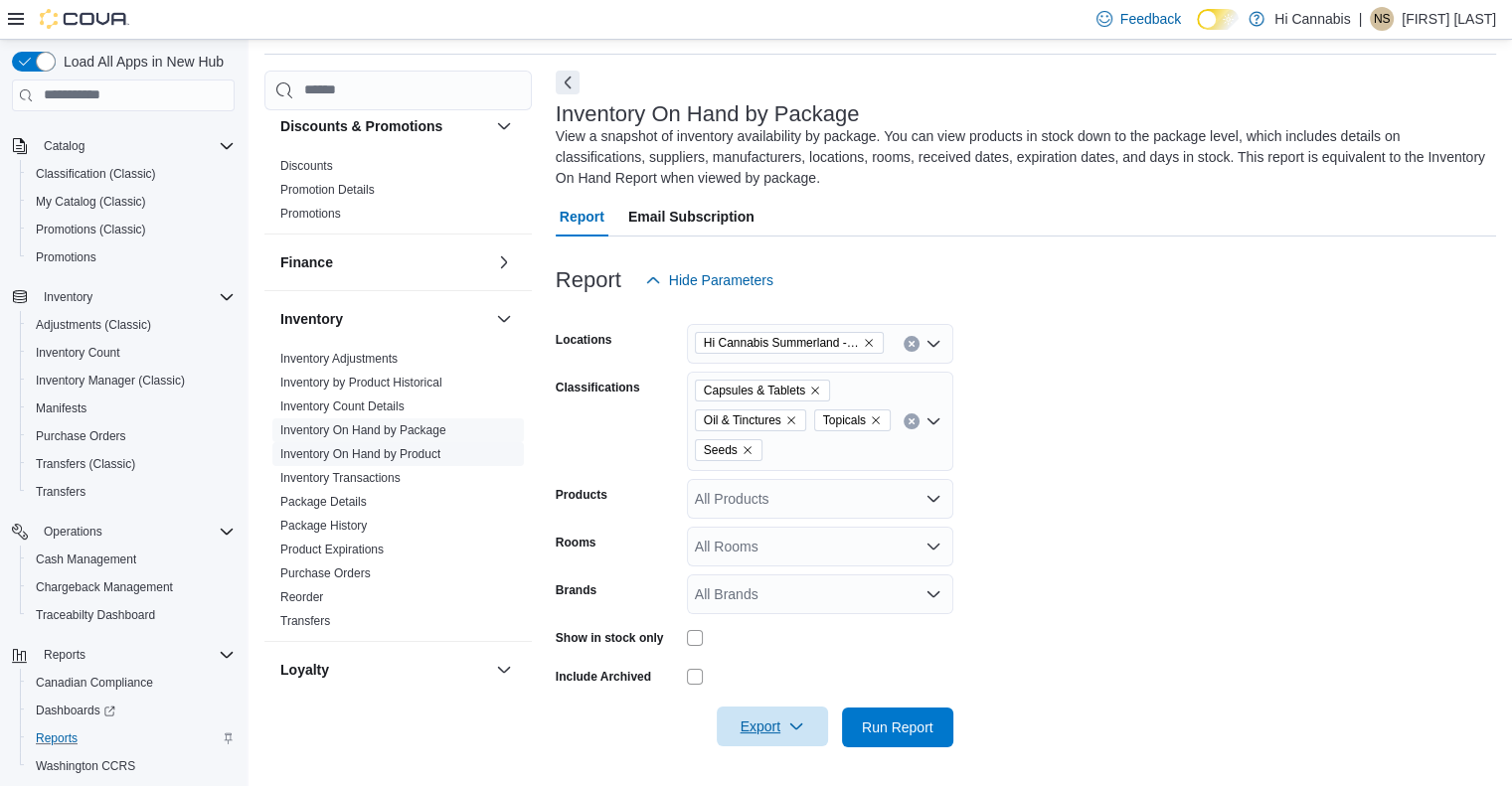 click on "Inventory On Hand by Product" at bounding box center (360, 454) 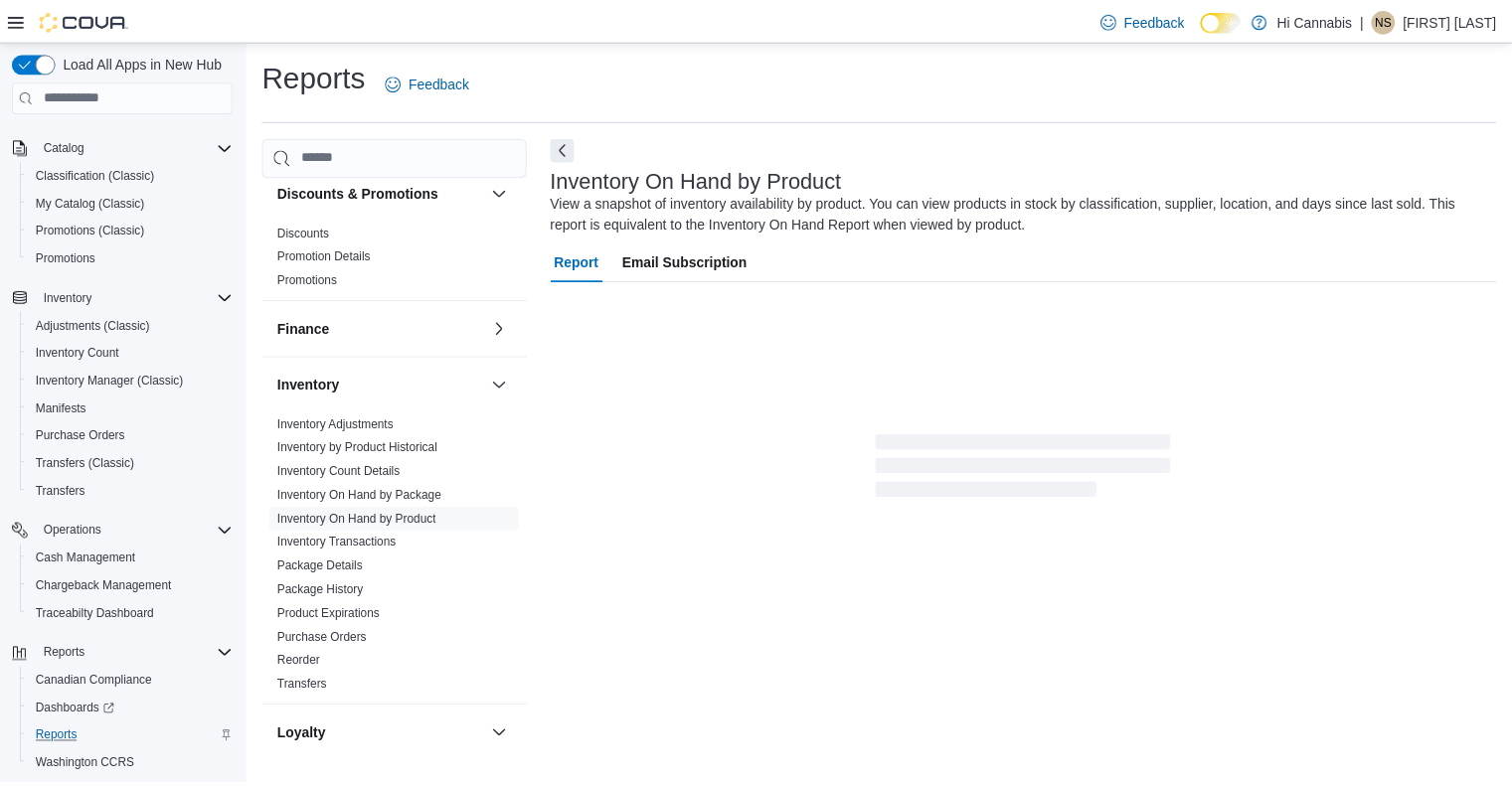 scroll, scrollTop: 15, scrollLeft: 0, axis: vertical 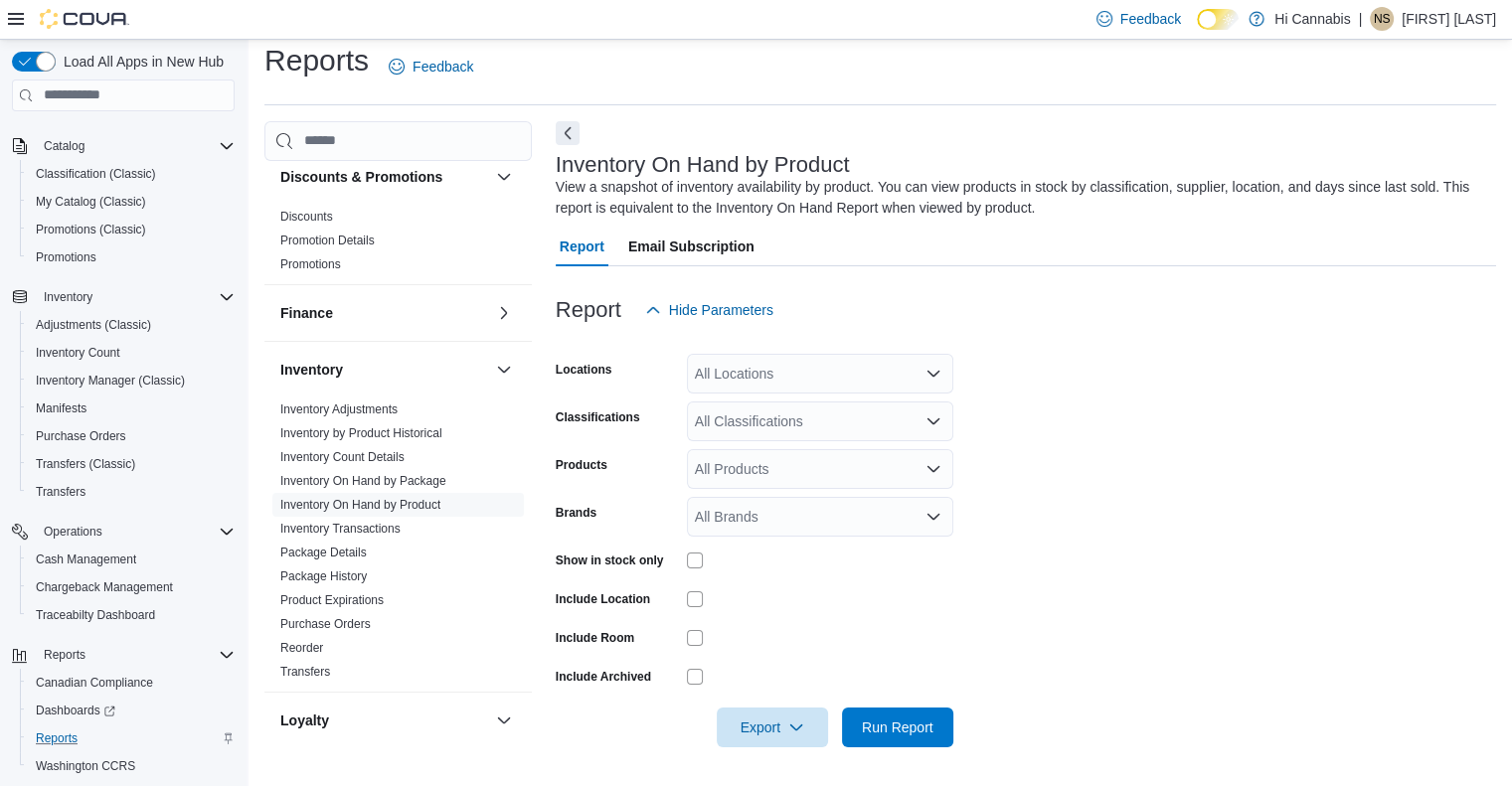 click on "All Locations" at bounding box center [820, 374] 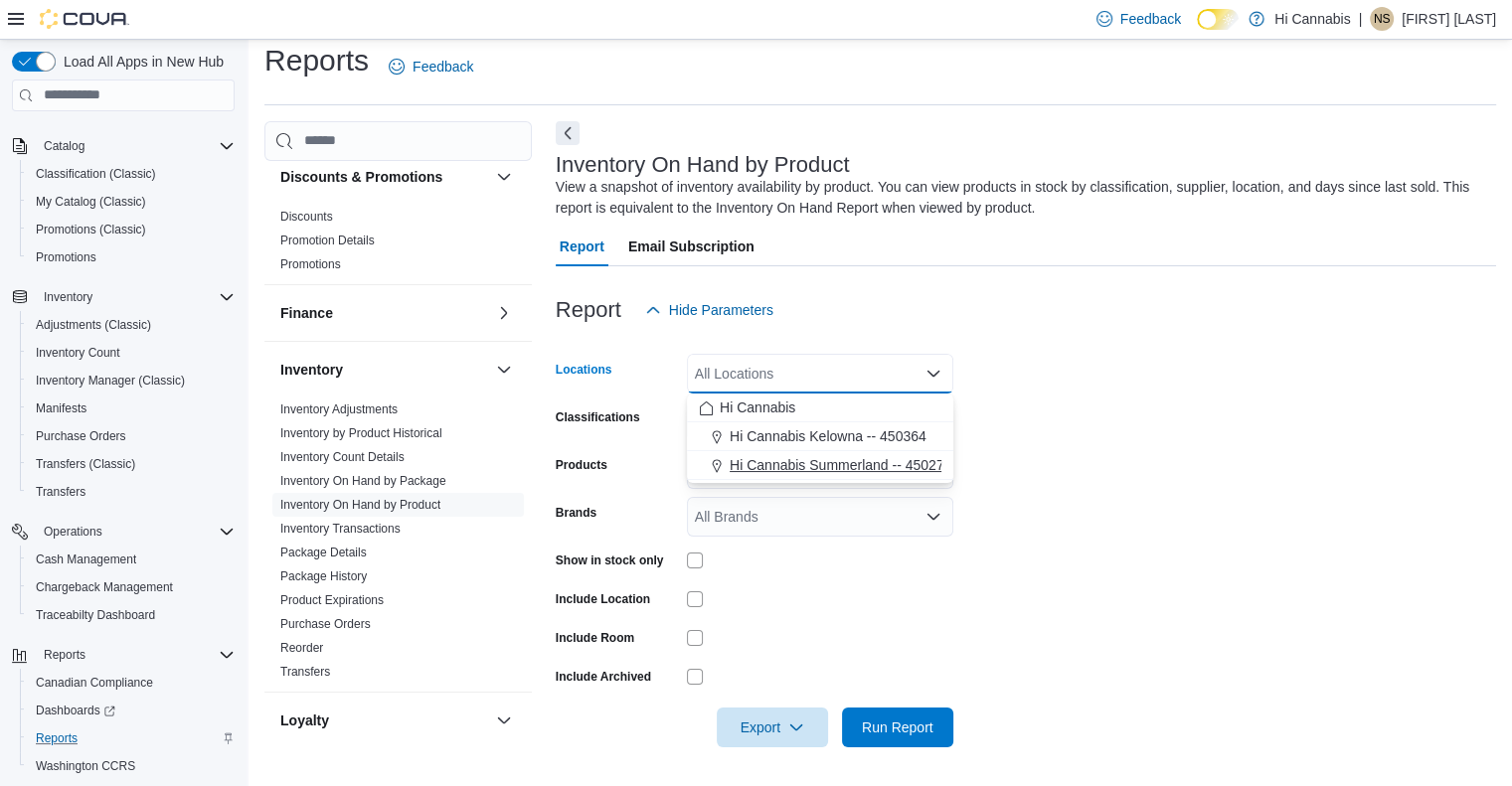 click on "Hi Cannabis Summerland -- 450277" at bounding box center (840, 465) 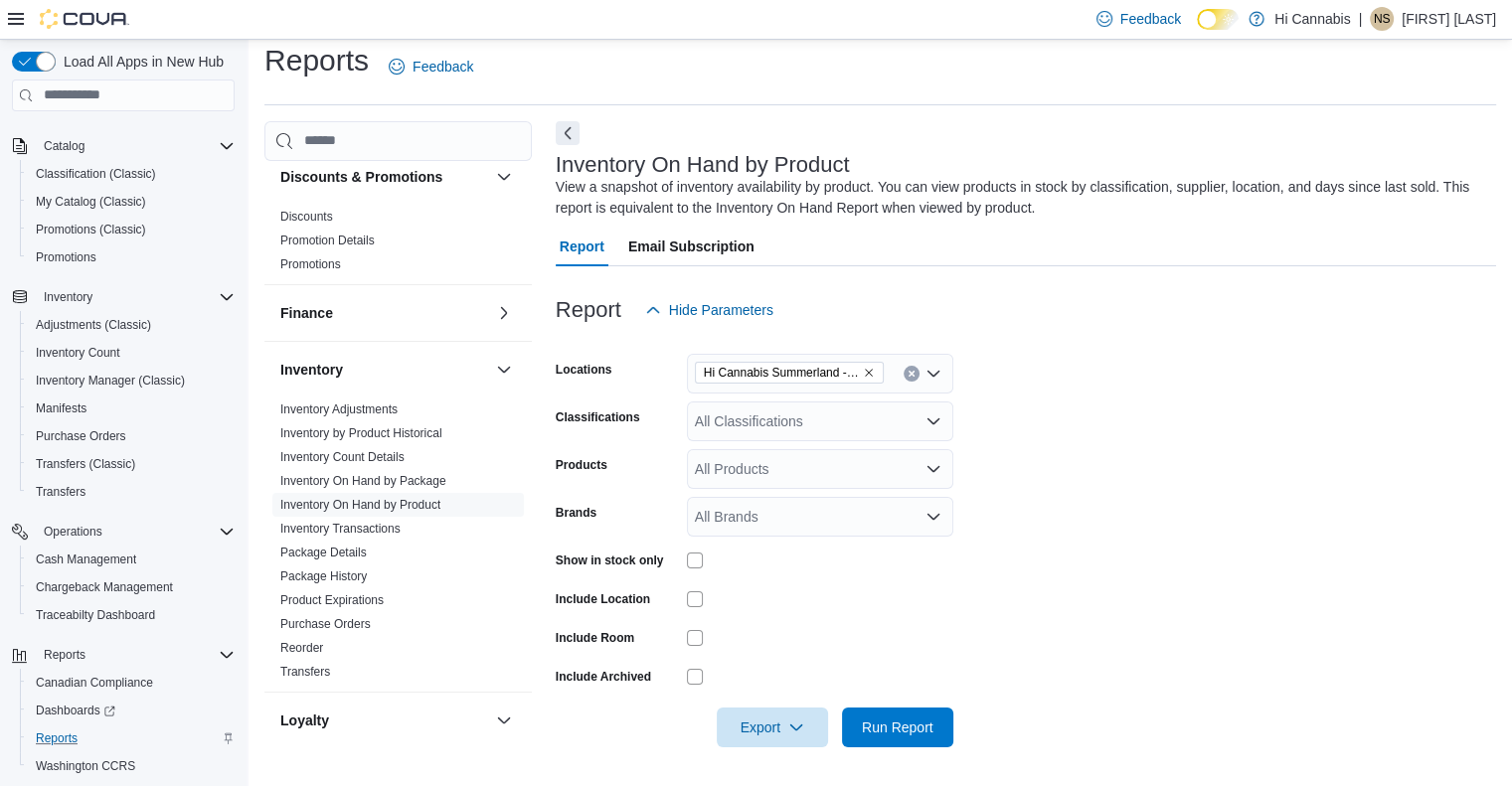 click on "Locations Hi Cannabis Summerland -- [NUMBER]" at bounding box center (1026, 539) 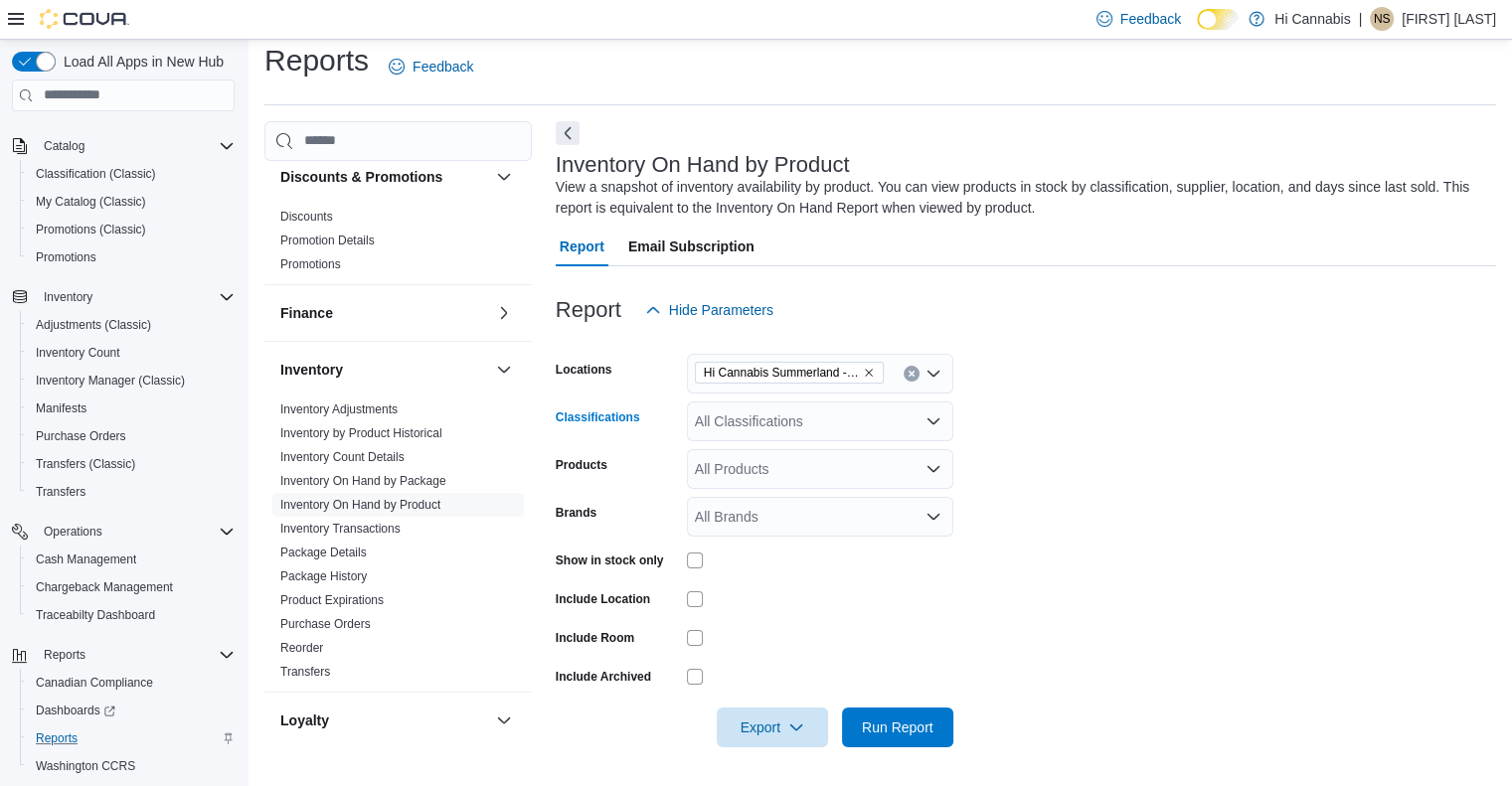 click on "All Classifications" at bounding box center [820, 421] 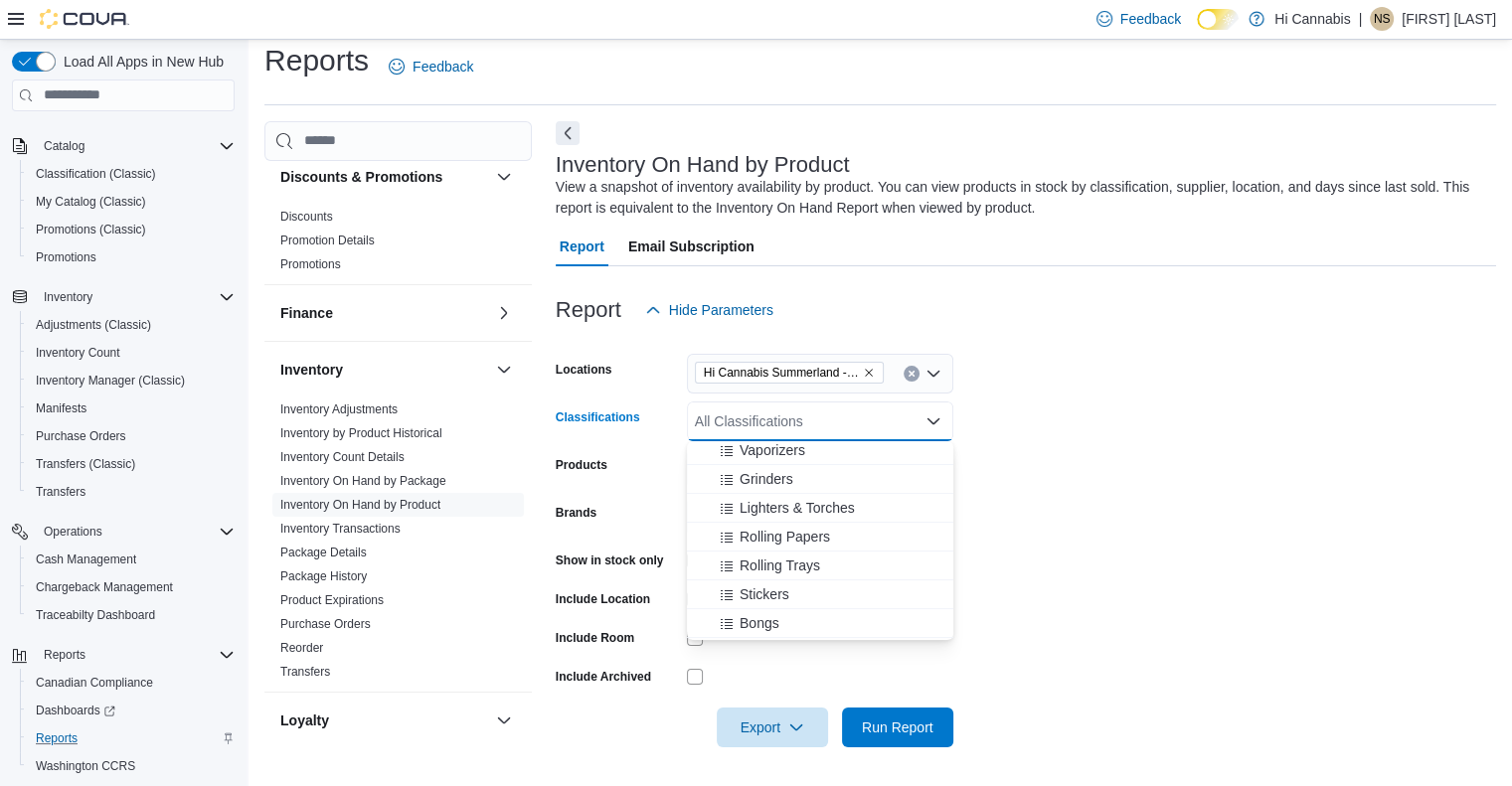 scroll, scrollTop: 497, scrollLeft: 0, axis: vertical 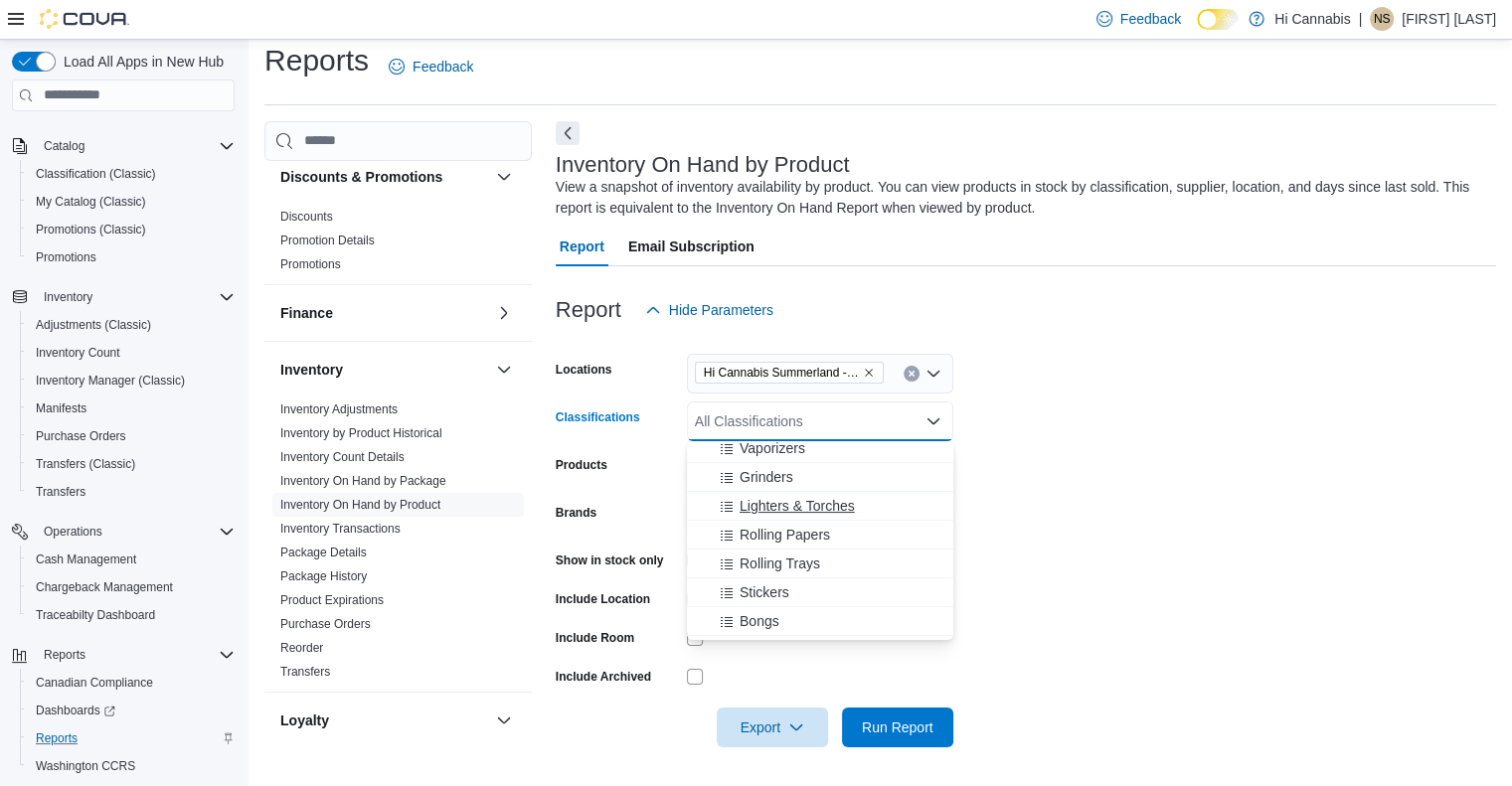click on "Lighters & Torches" at bounding box center (797, 506) 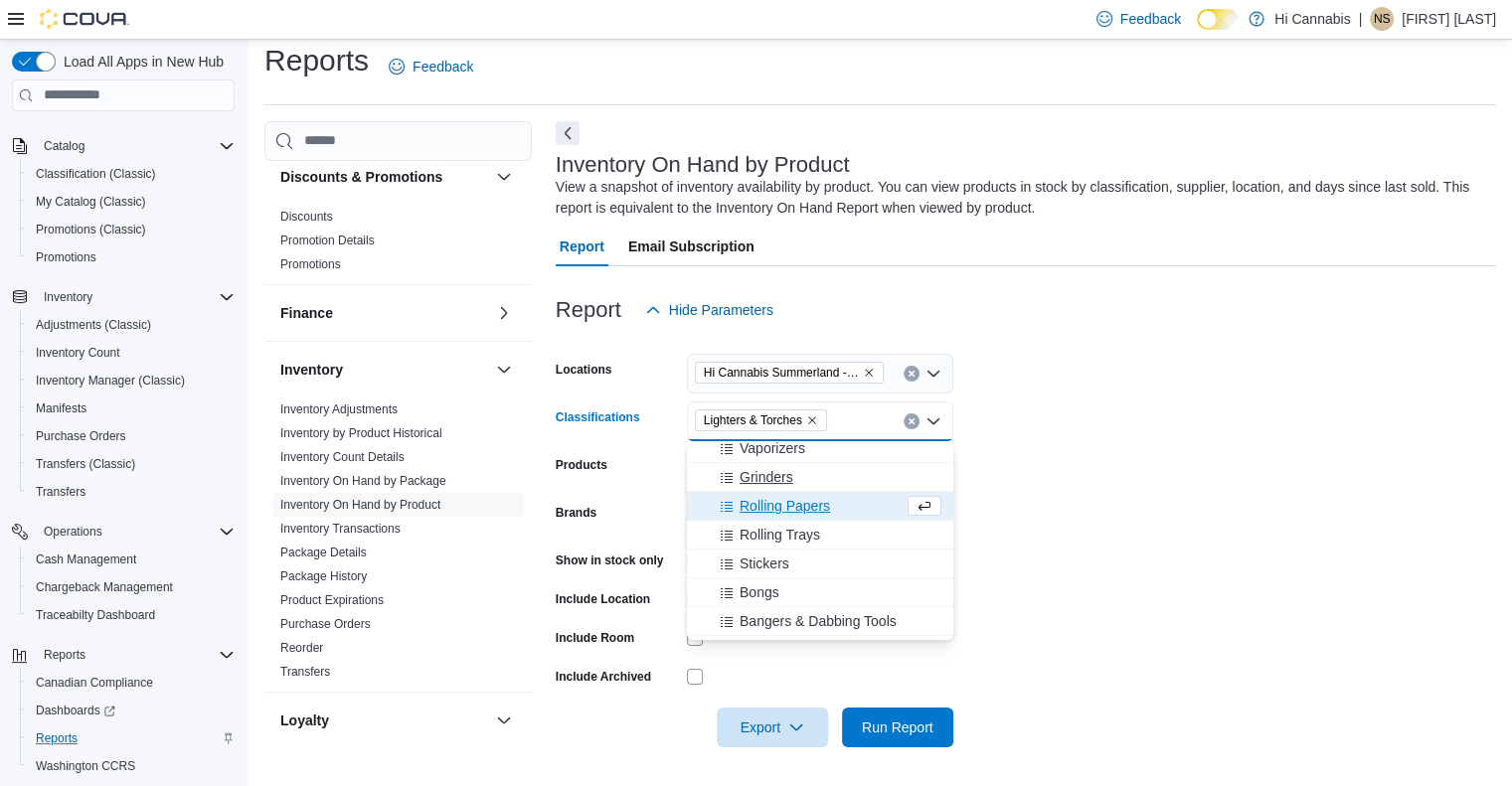 click on "Grinders" at bounding box center [820, 477] 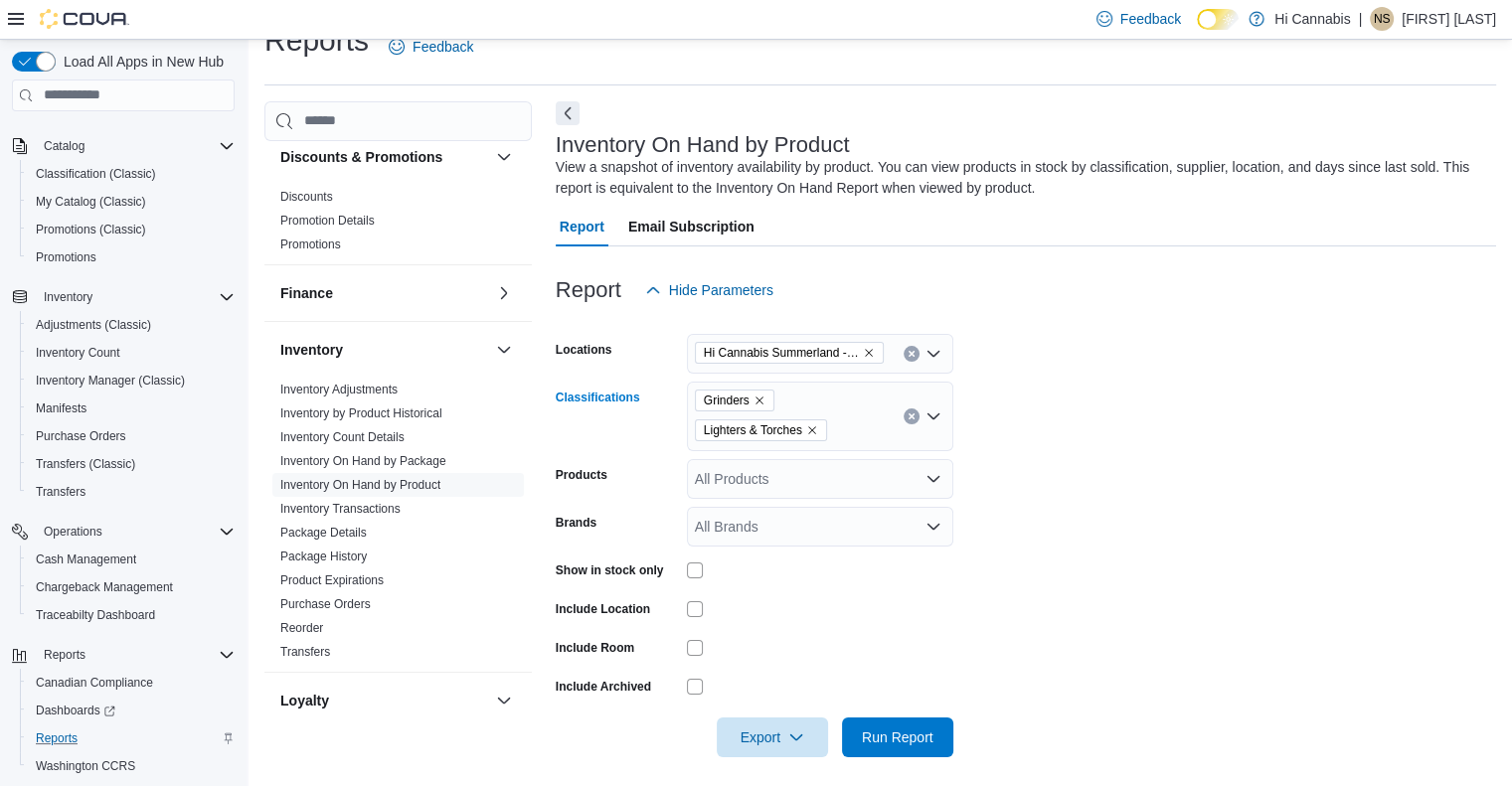 scroll, scrollTop: 45, scrollLeft: 0, axis: vertical 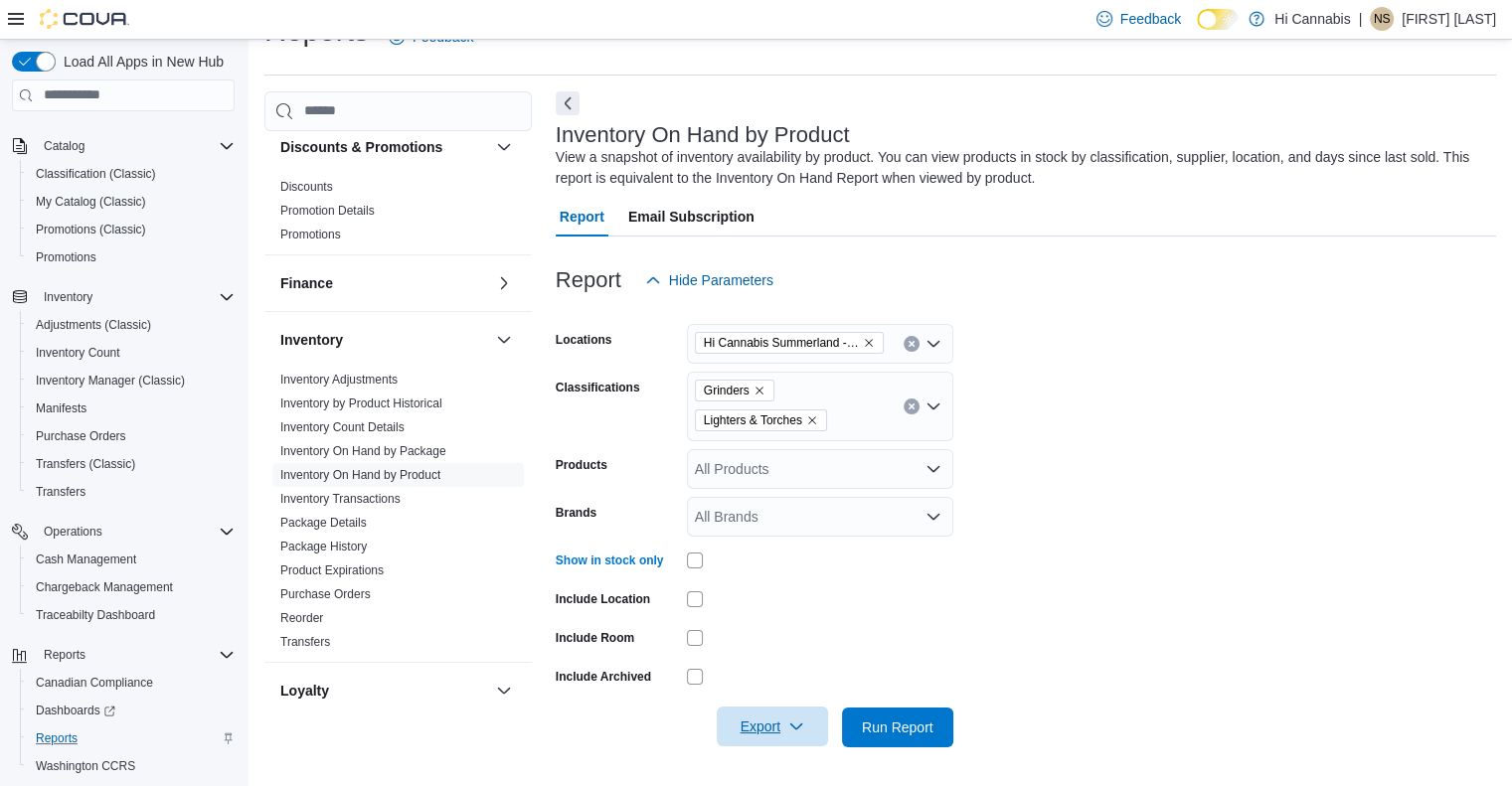 click on "Export" at bounding box center [772, 726] 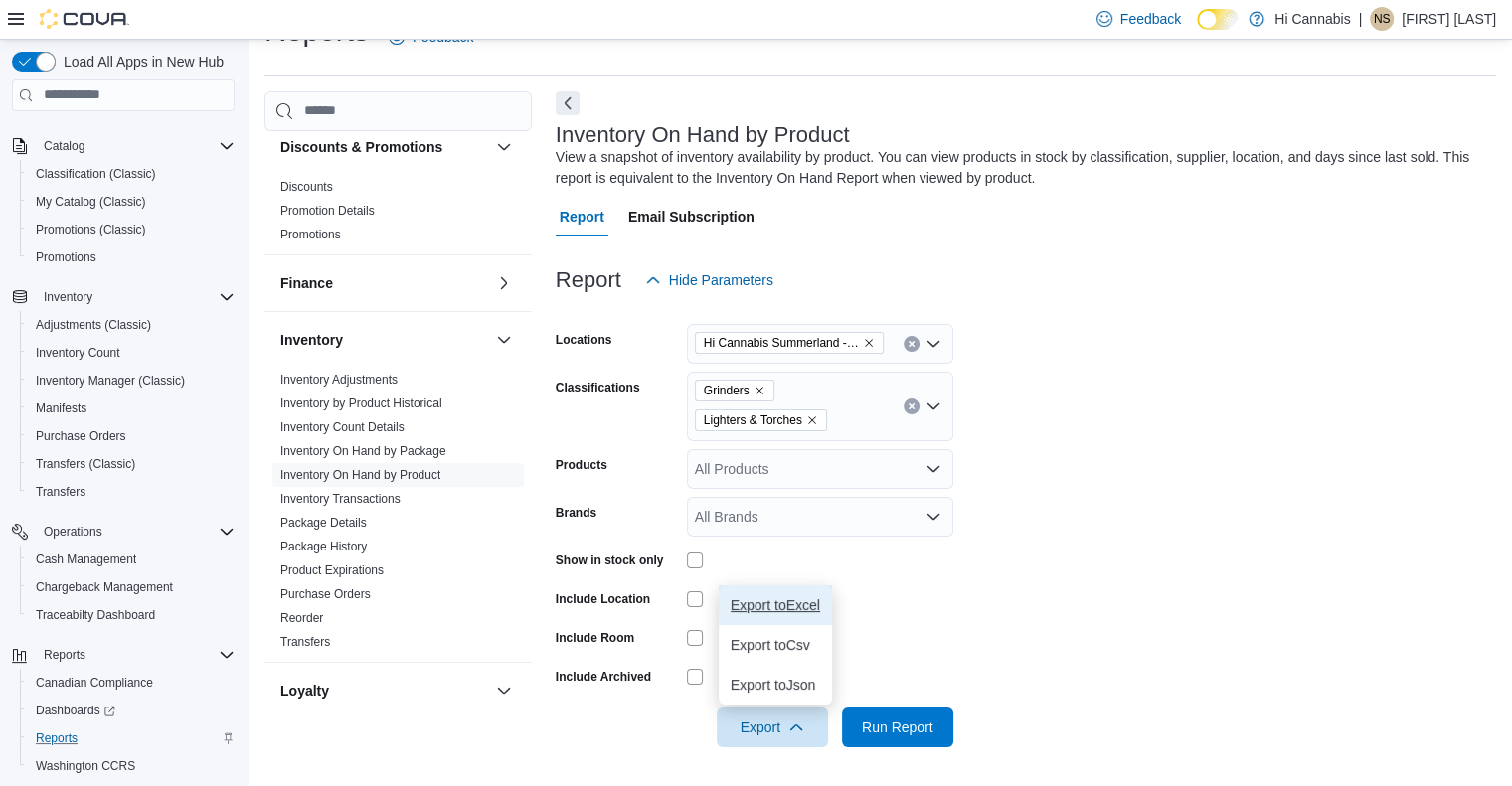 click on "Export to  Excel" at bounding box center (775, 605) 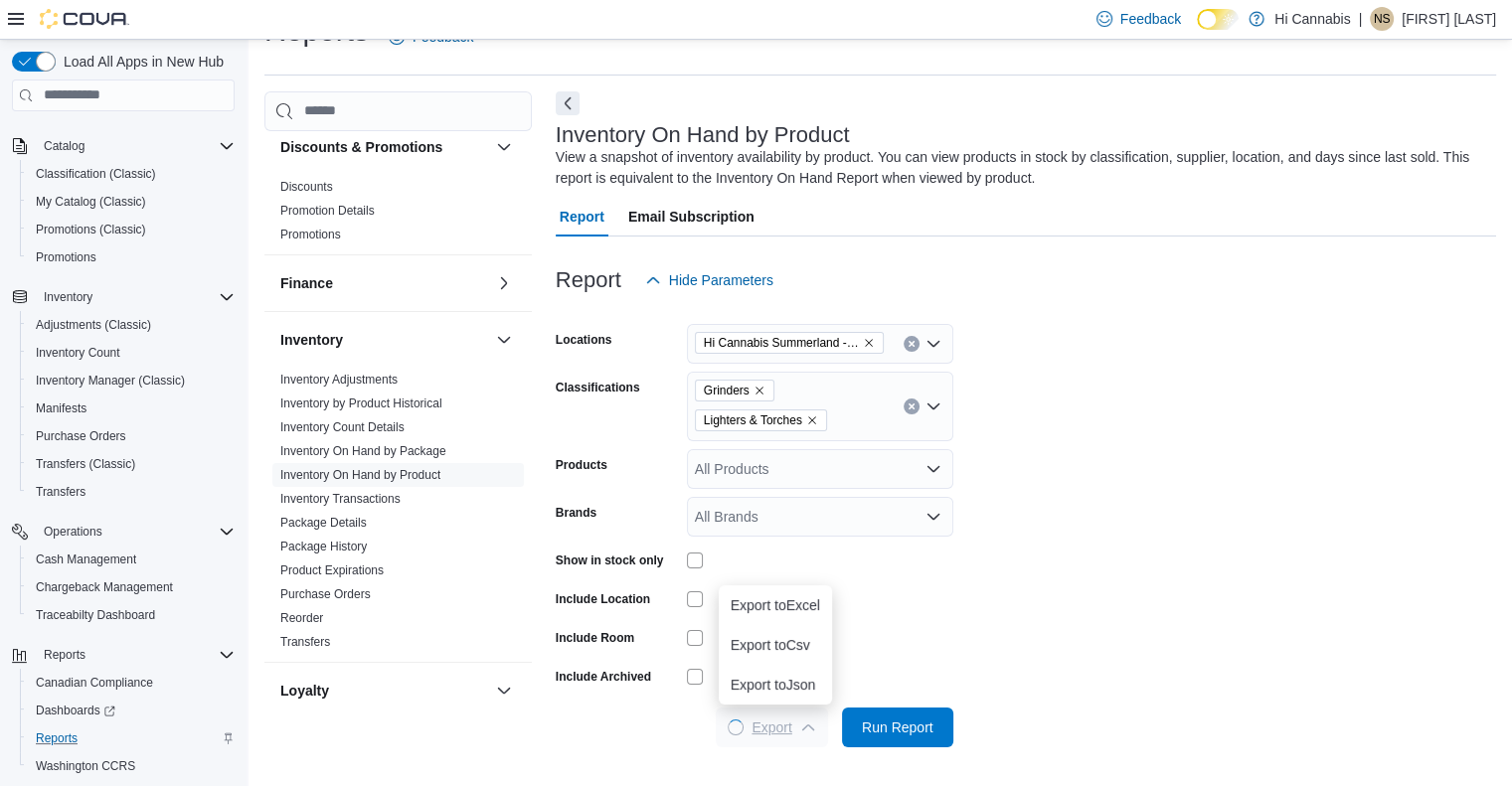 scroll, scrollTop: 0, scrollLeft: 0, axis: both 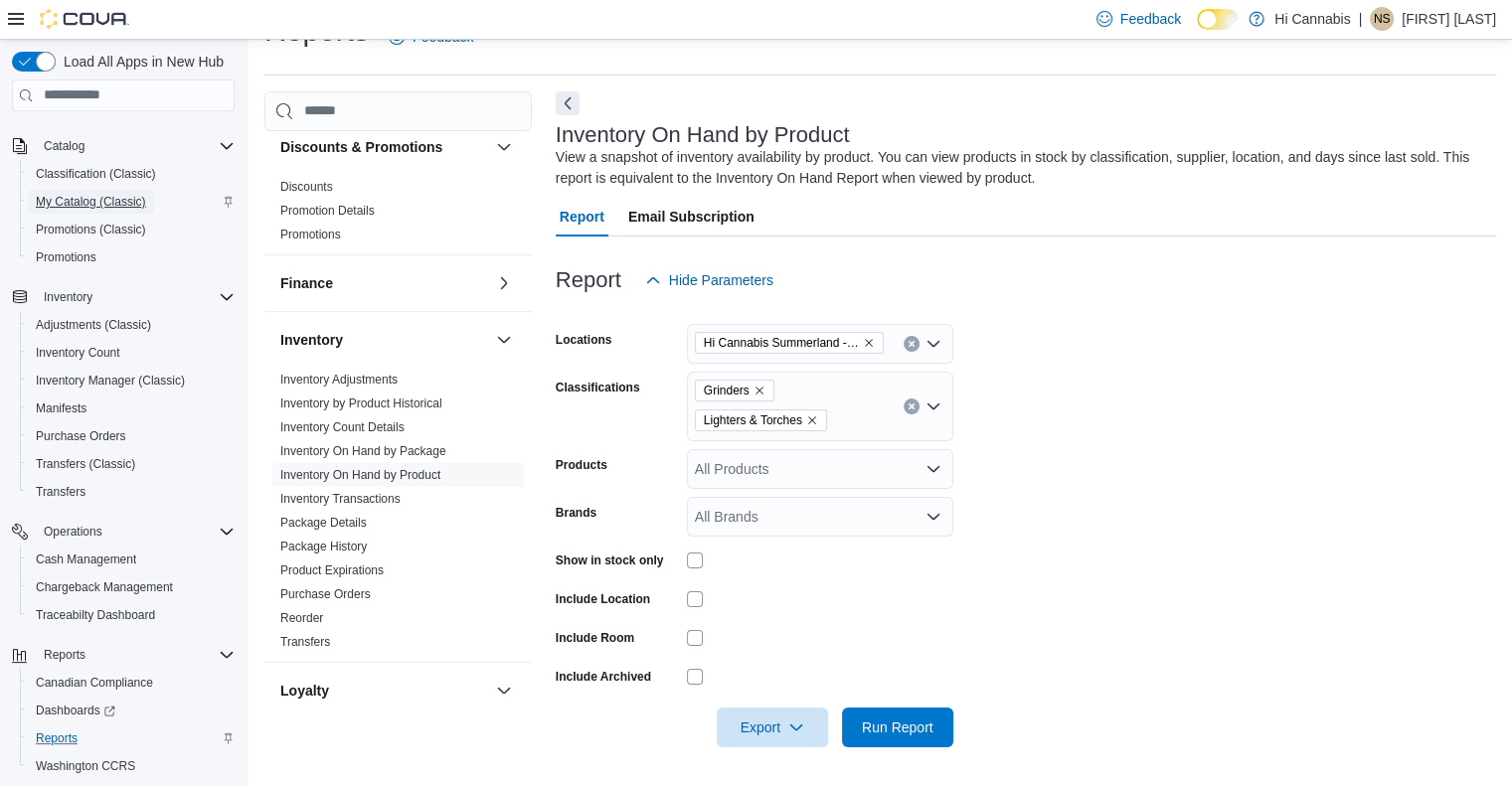 click on "My Catalog (Classic)" at bounding box center (90, 202) 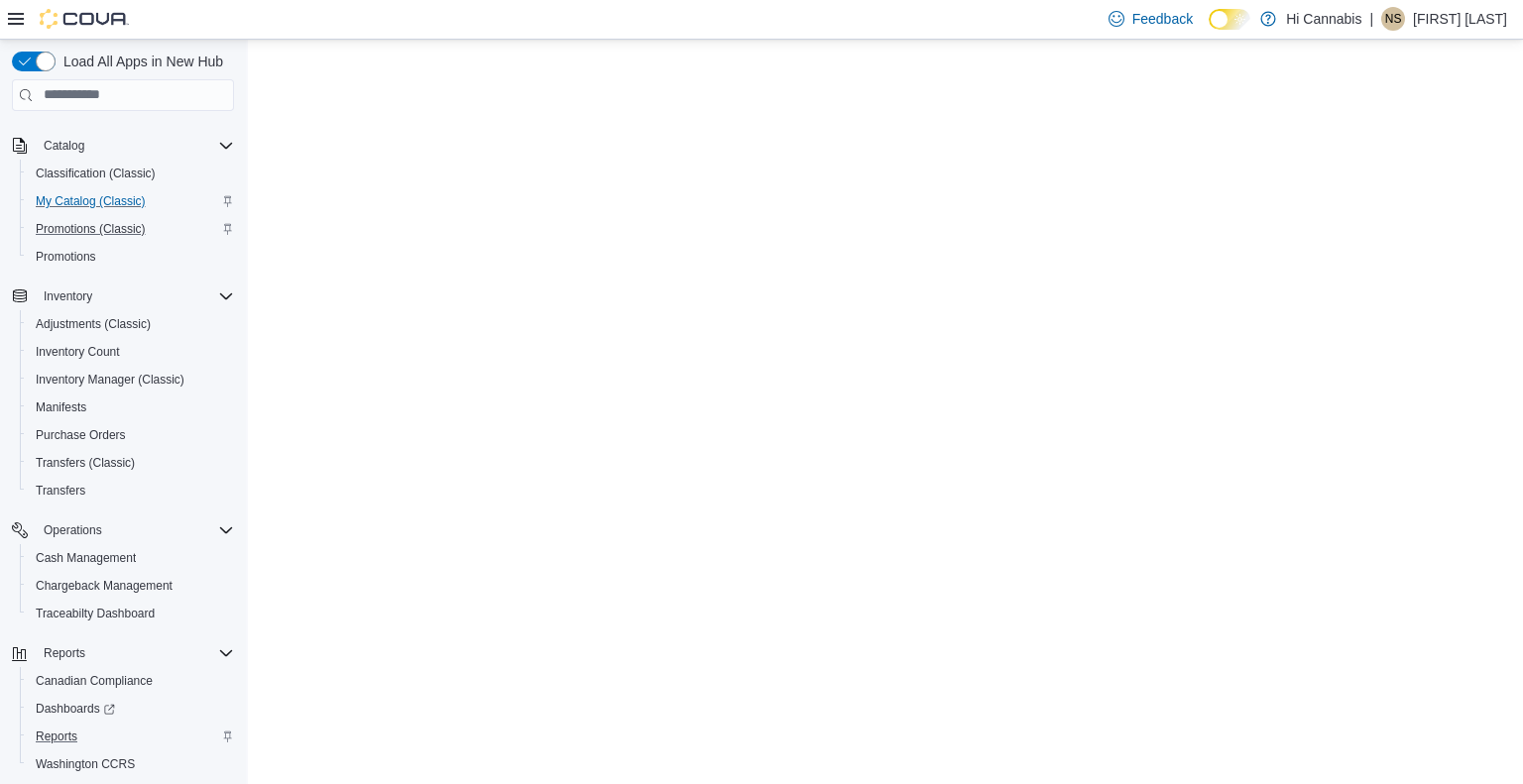scroll, scrollTop: 0, scrollLeft: 0, axis: both 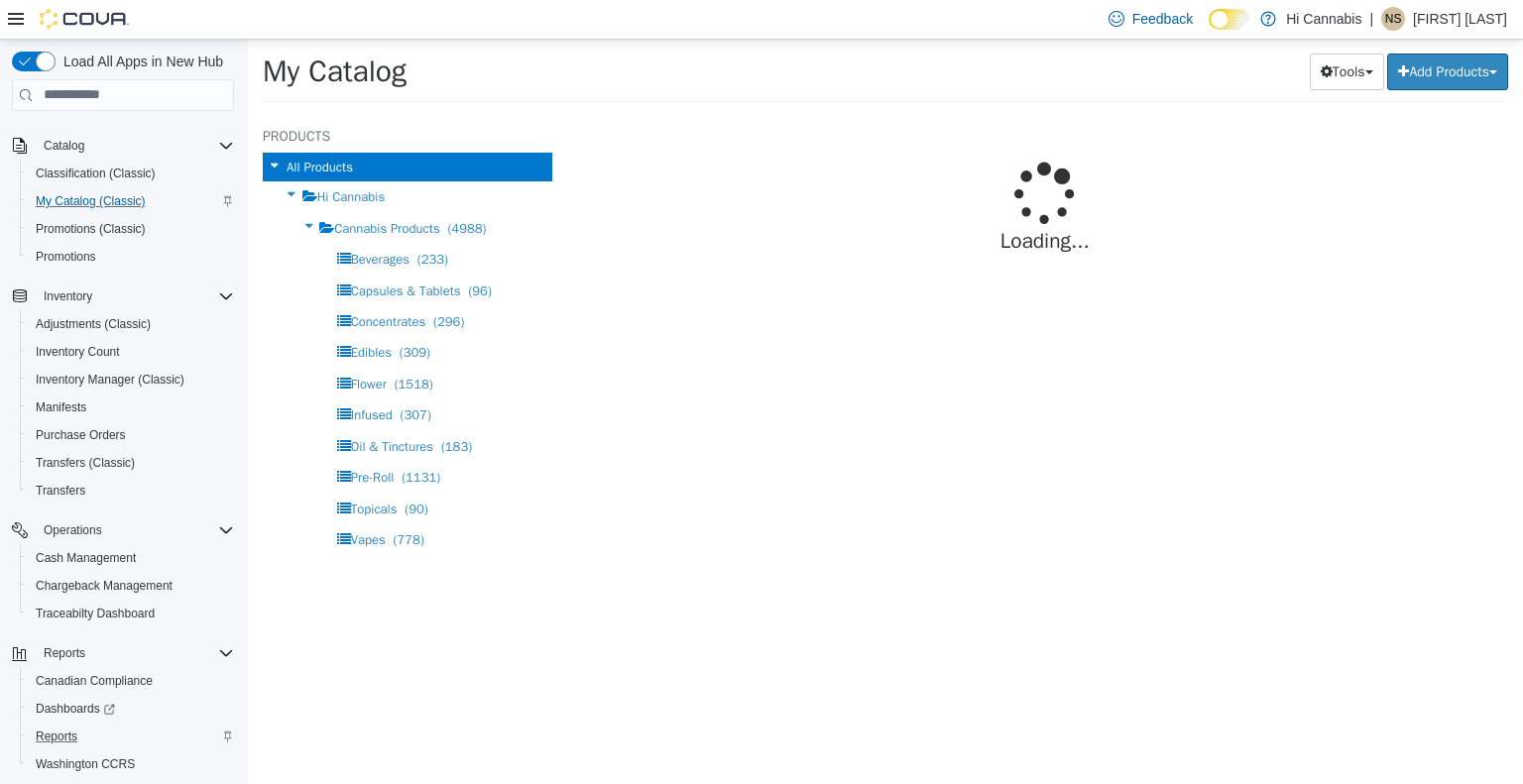 select on "**********" 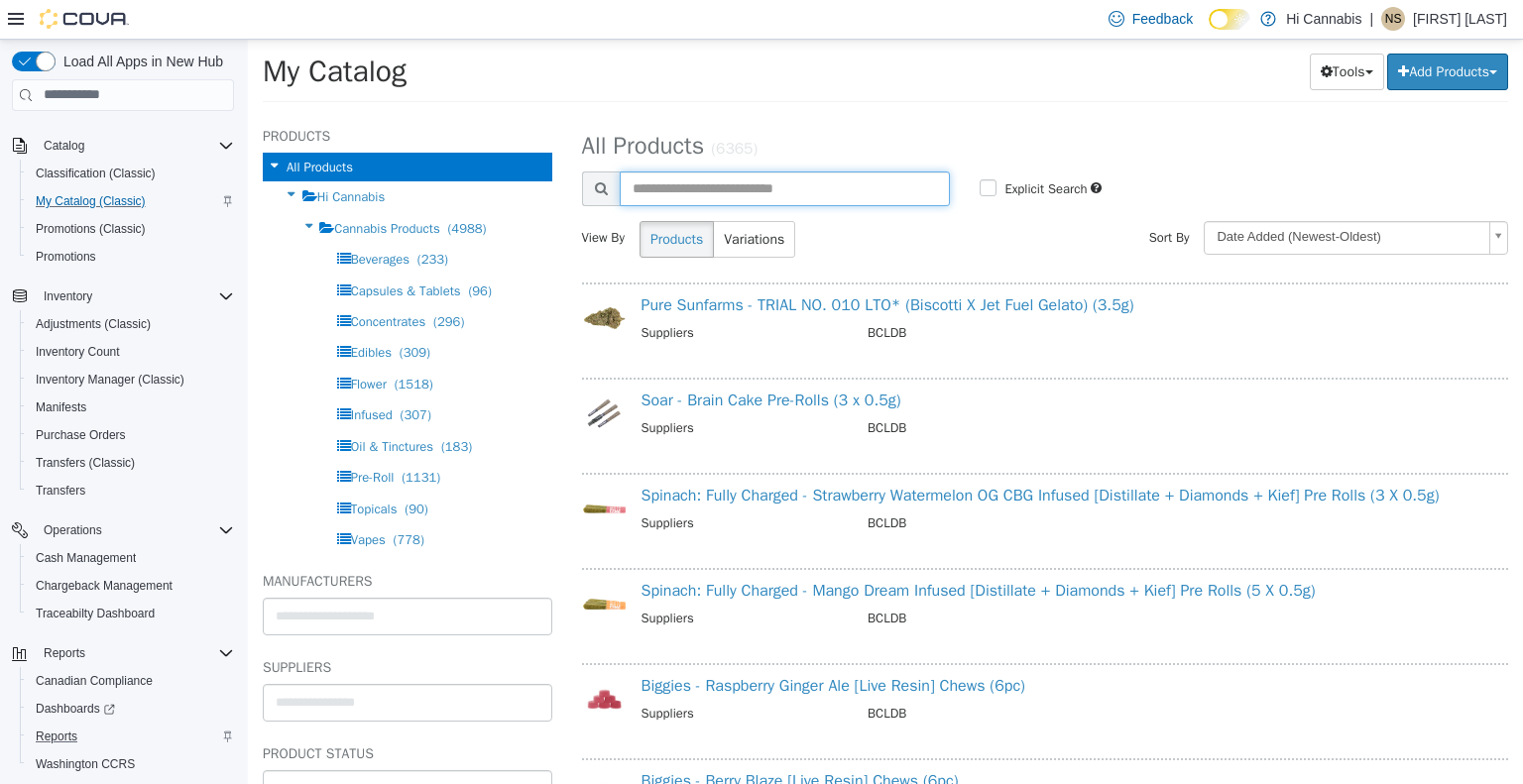 click at bounding box center [785, 187] 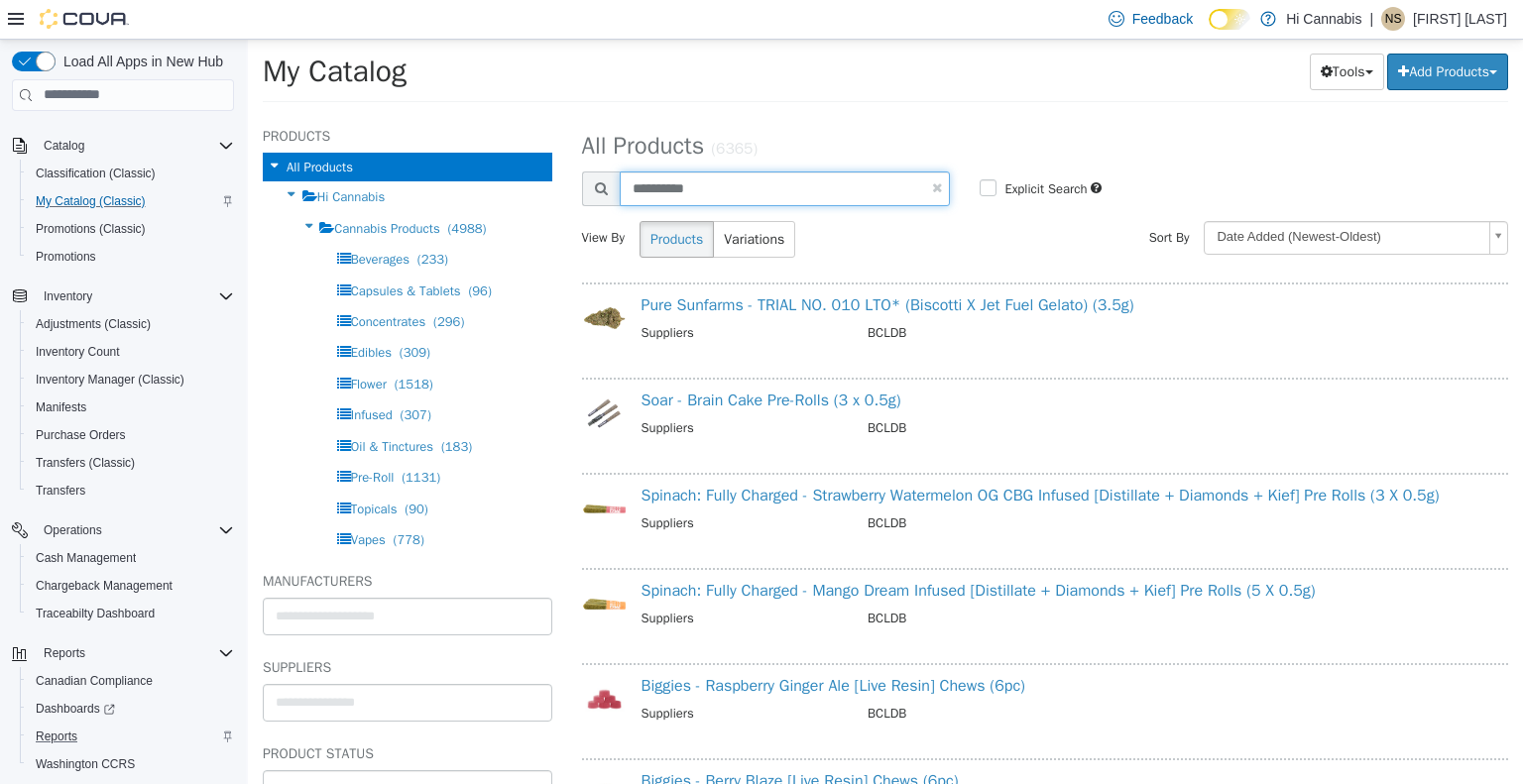 type on "**********" 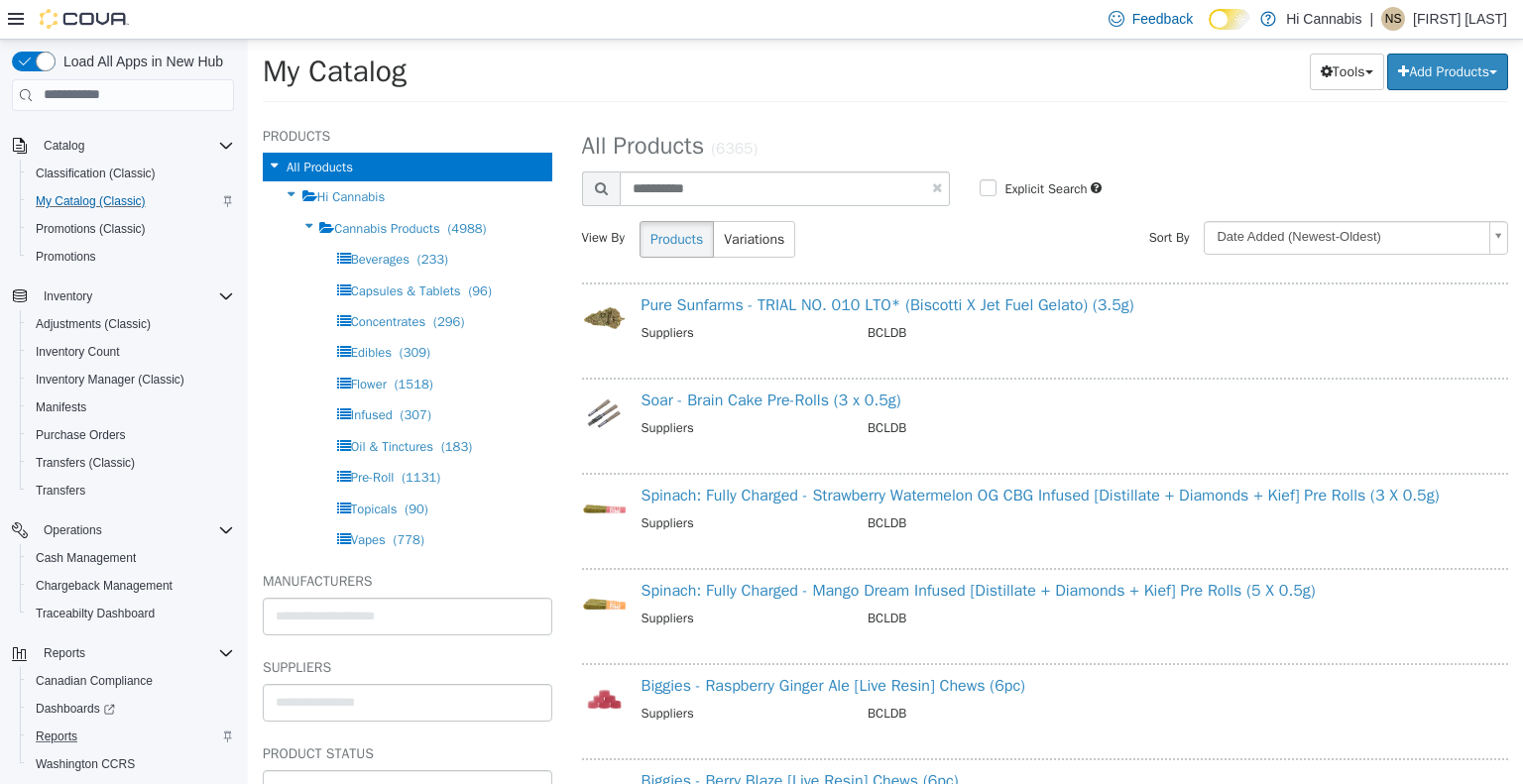 select on "**********" 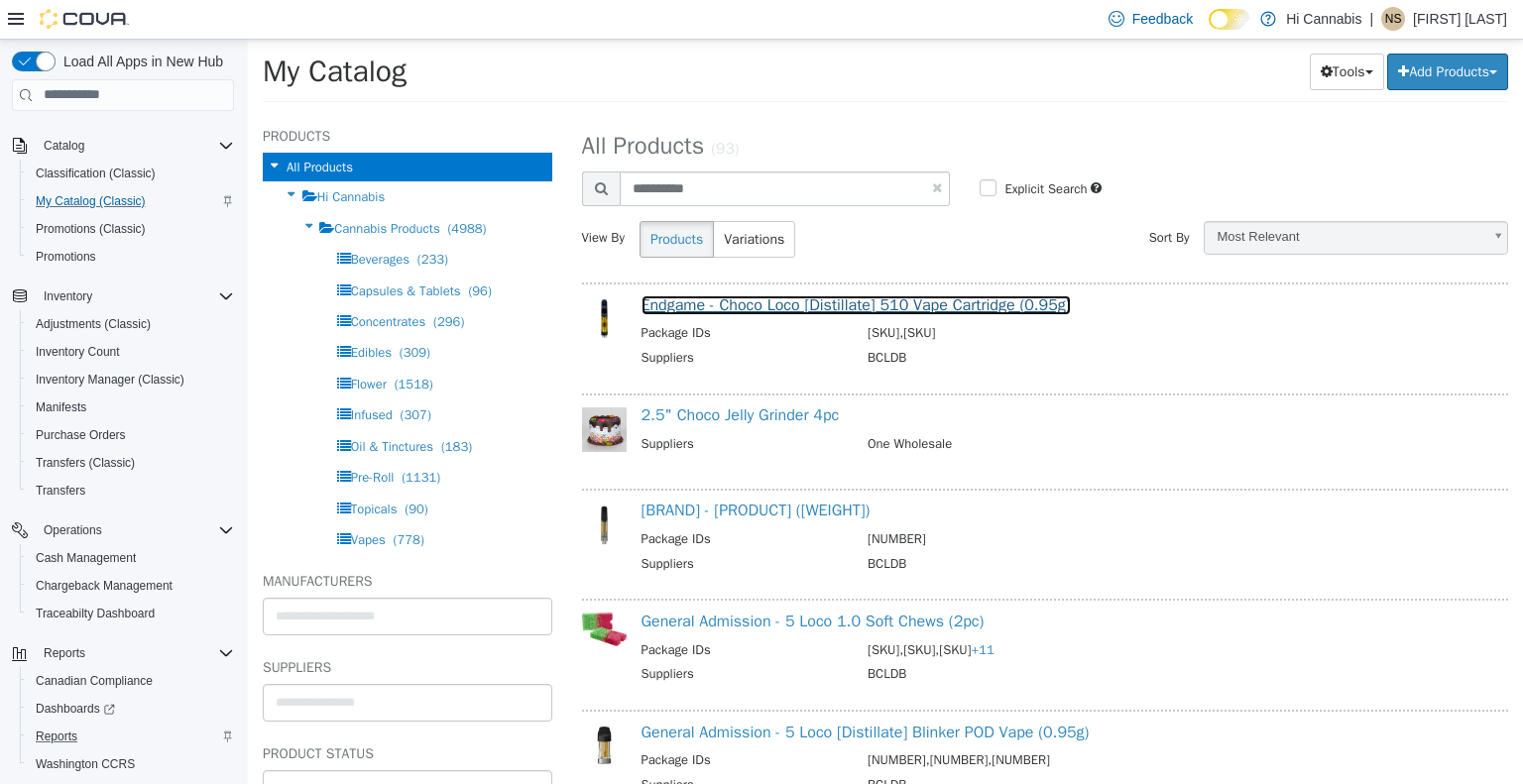 click on "Endgame - Choco Loco [Distillate] 510 Vape Cartridge (0.95g)" at bounding box center [856, 304] 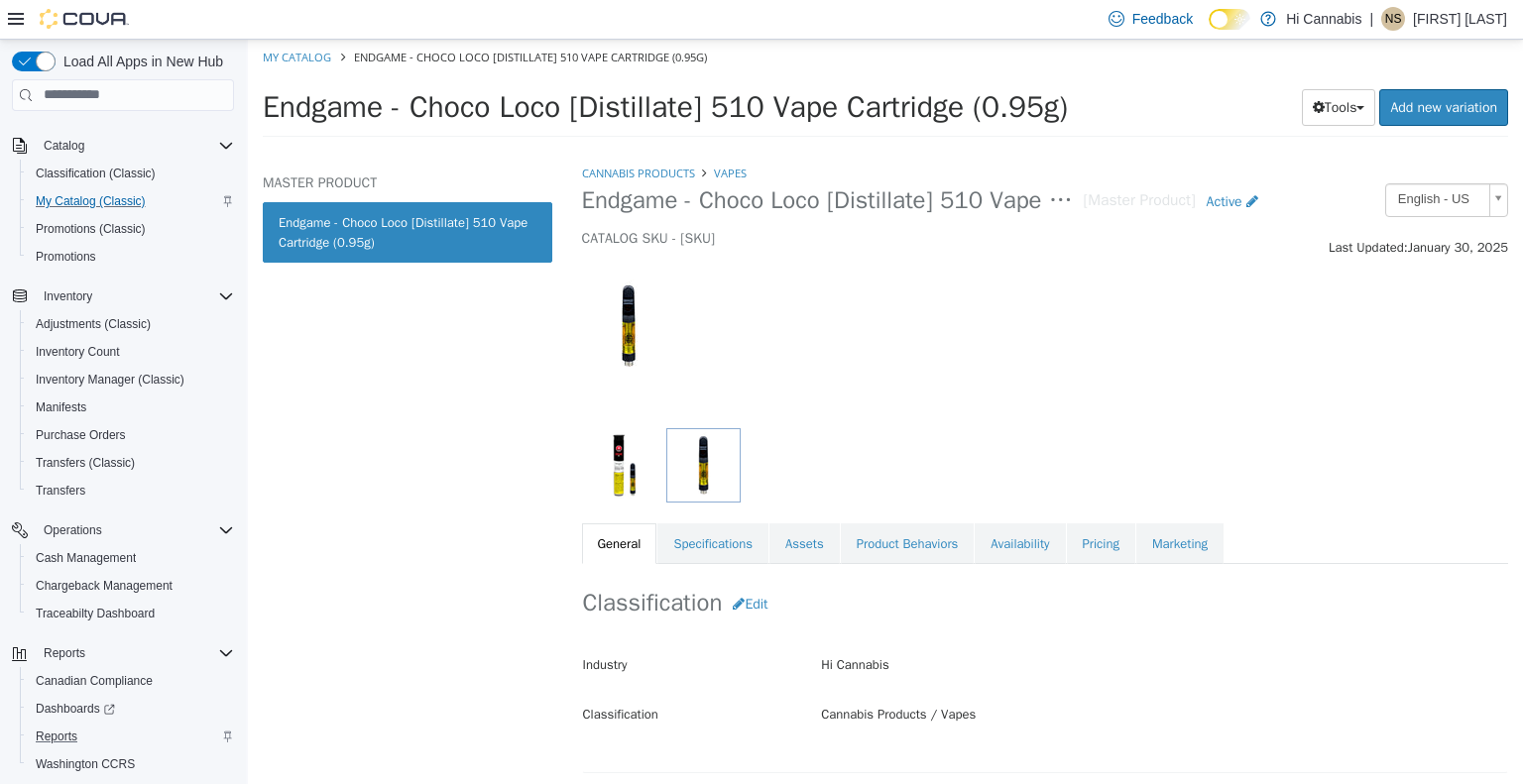 scroll, scrollTop: 99, scrollLeft: 0, axis: vertical 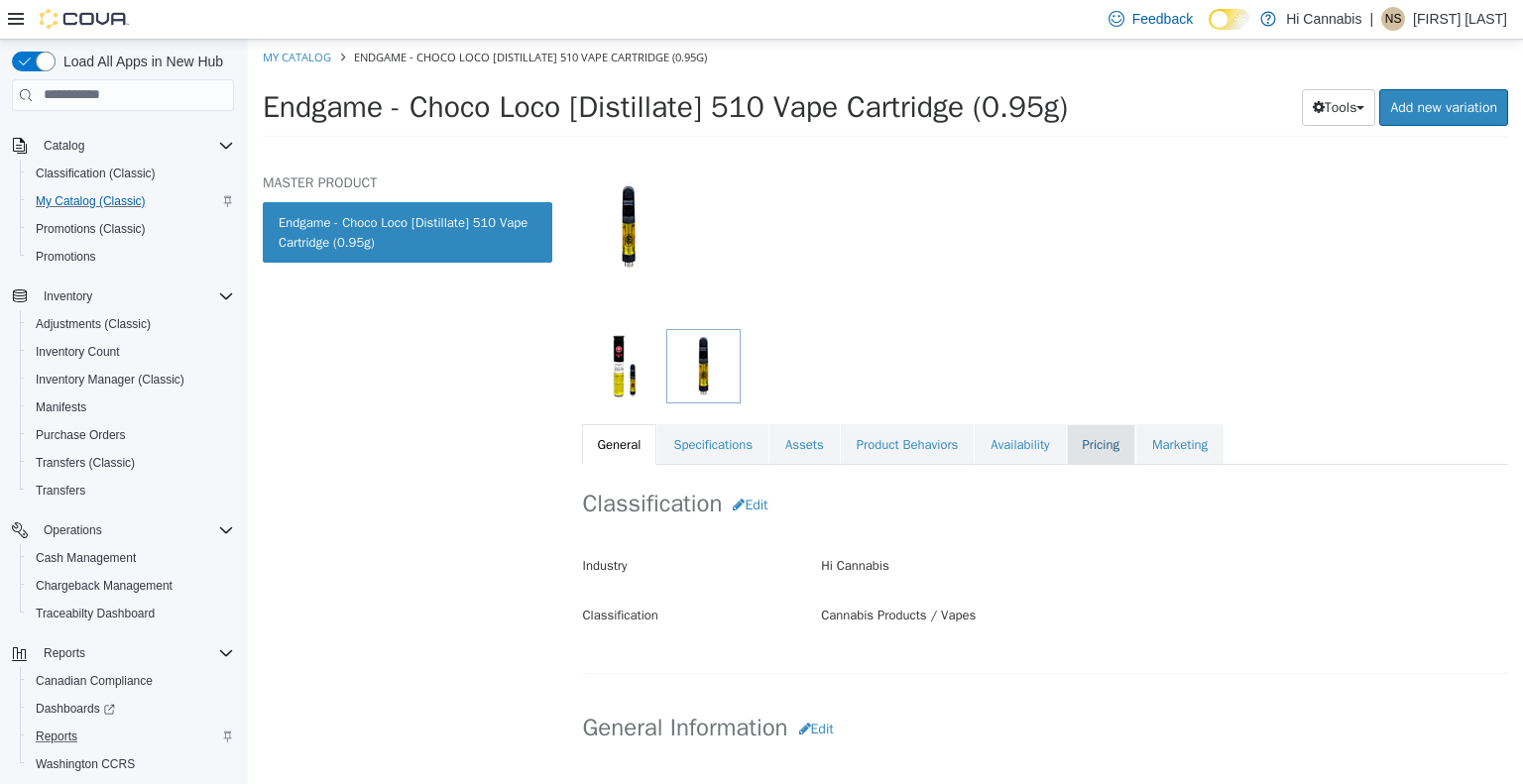 click on "Pricing" at bounding box center (1101, 444) 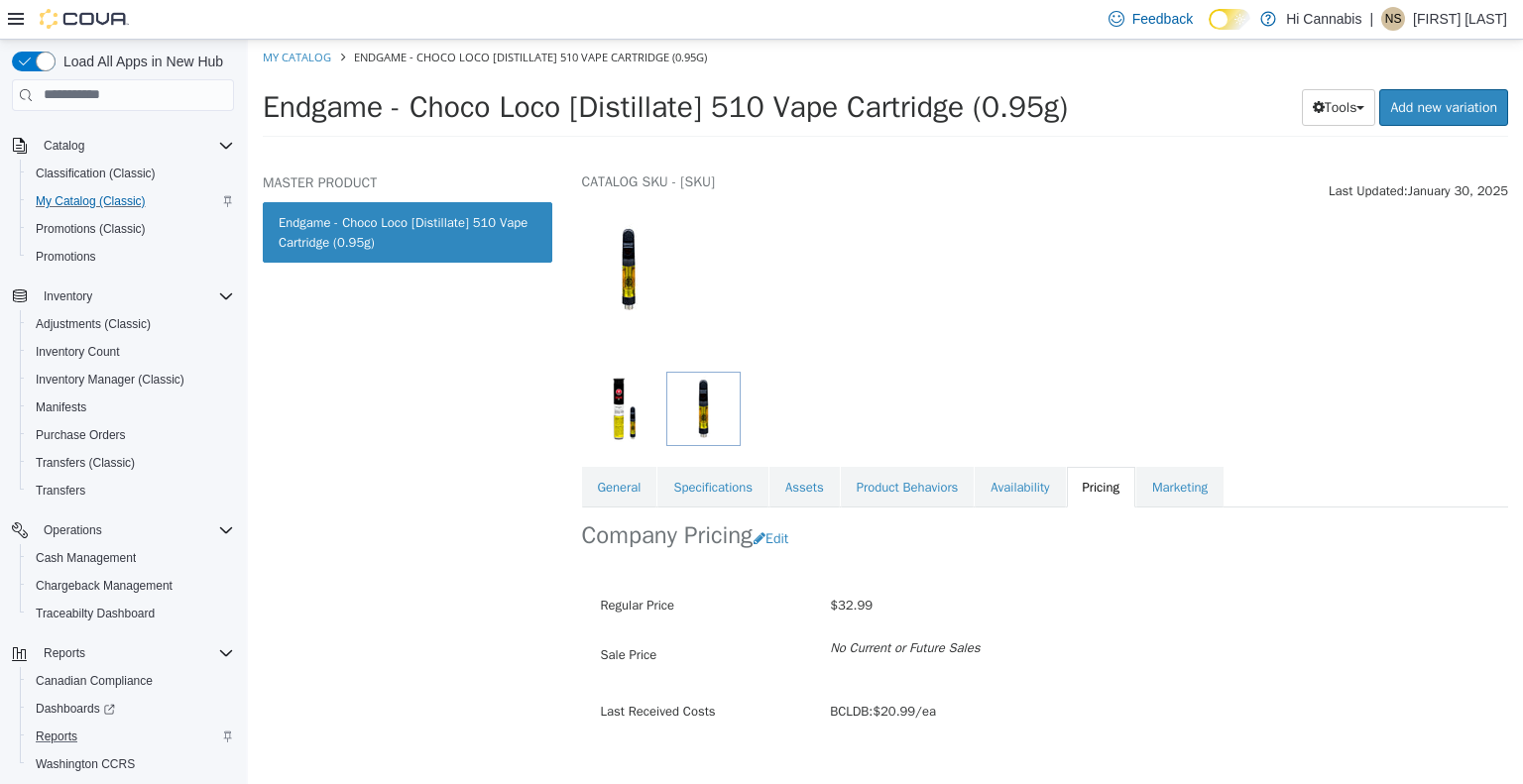 scroll, scrollTop: 87, scrollLeft: 0, axis: vertical 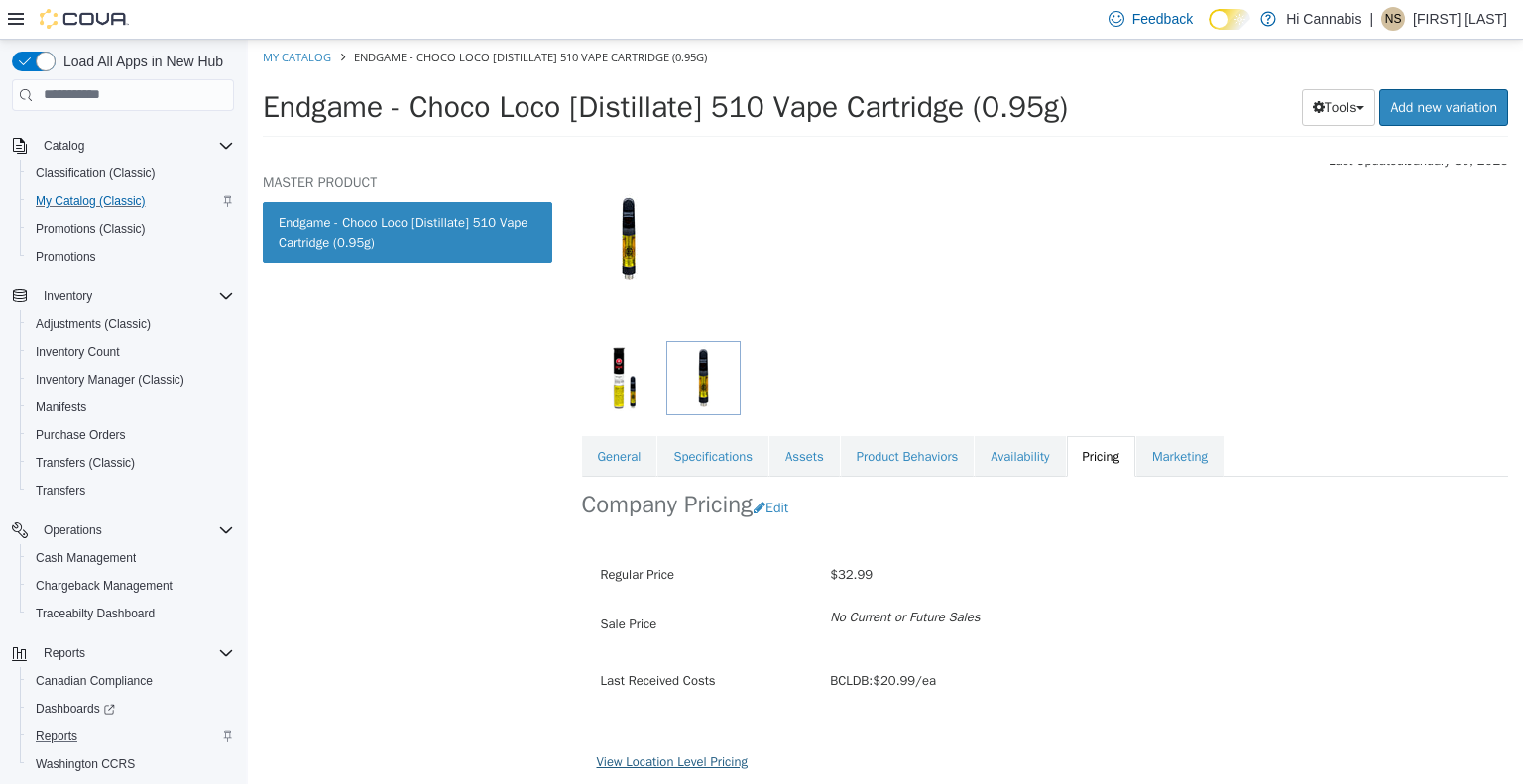 click on "View Location Level Pricing" at bounding box center [672, 760] 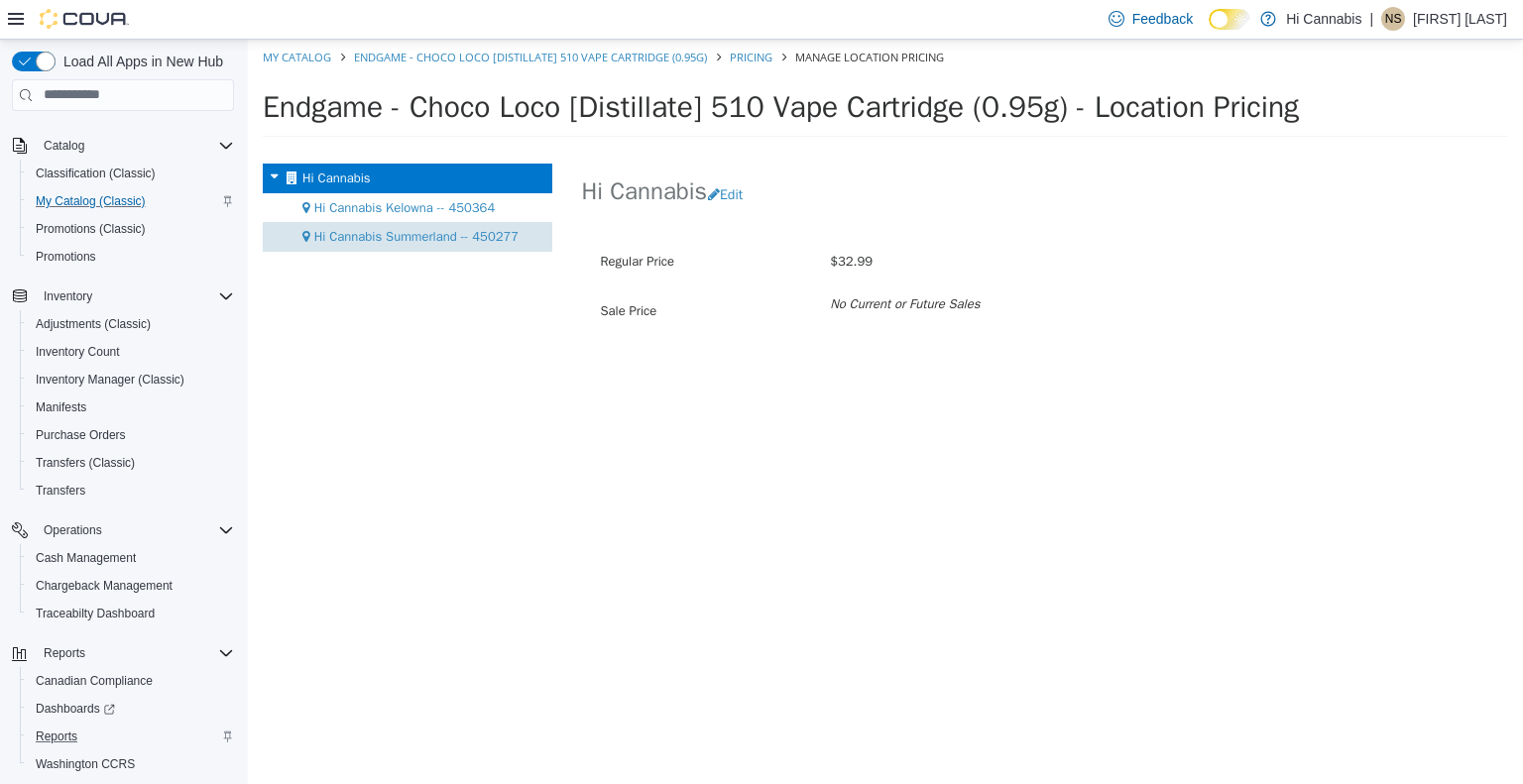 click on "Hi Cannabis Summerland -- 450277" at bounding box center [416, 235] 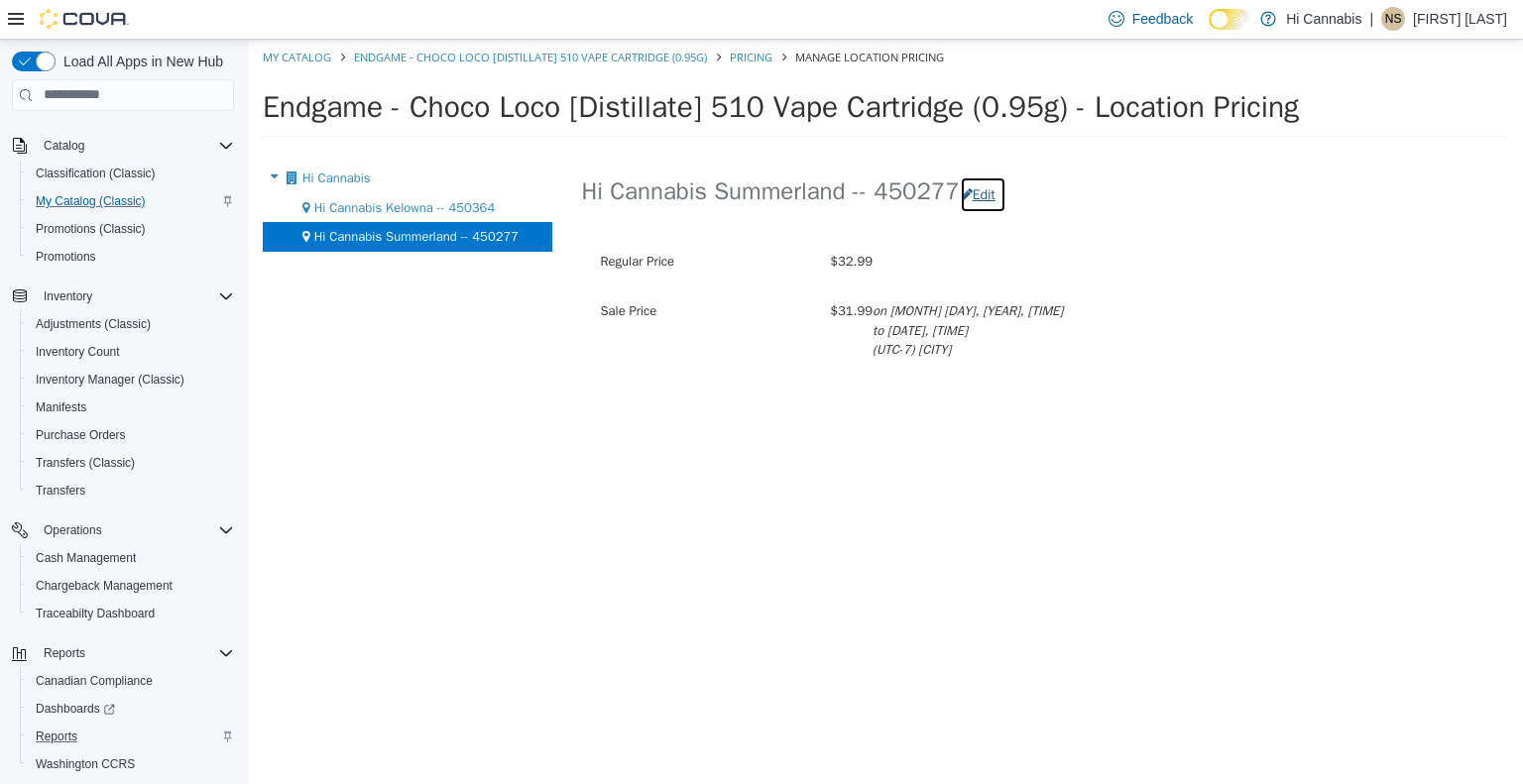 click on "Edit" at bounding box center (983, 193) 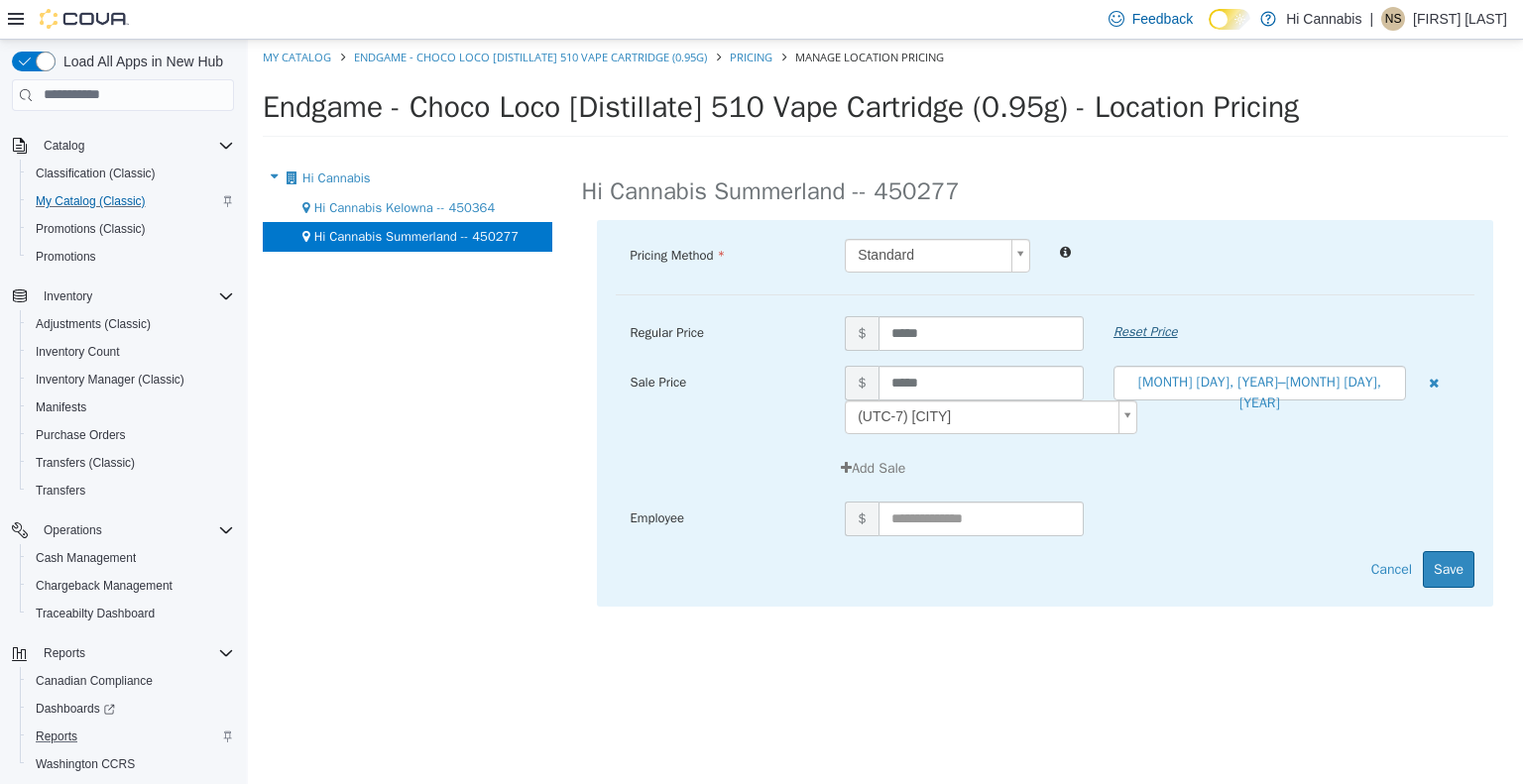 click on "Reset Price" at bounding box center (1145, 330) 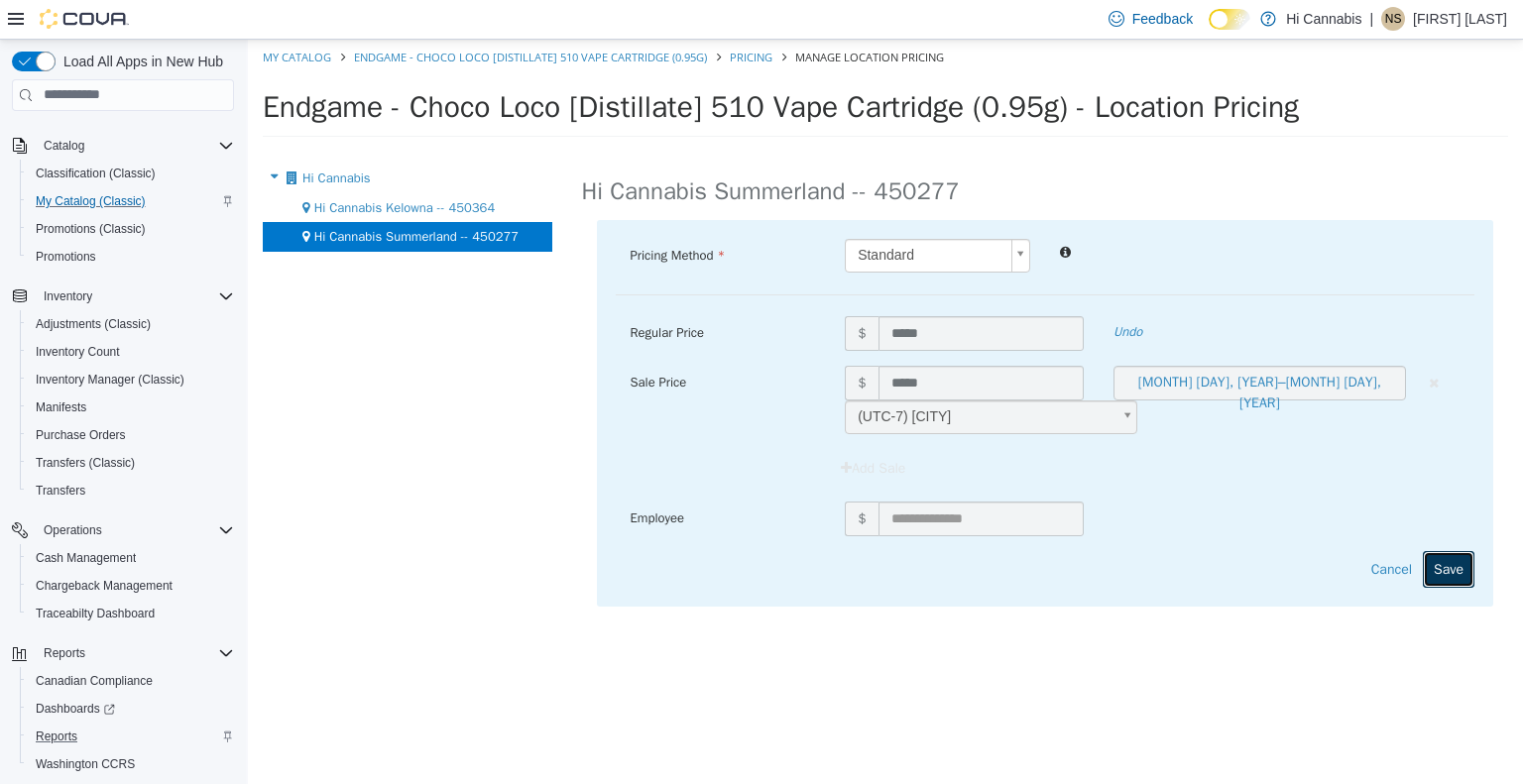 click on "Save" at bounding box center [1449, 568] 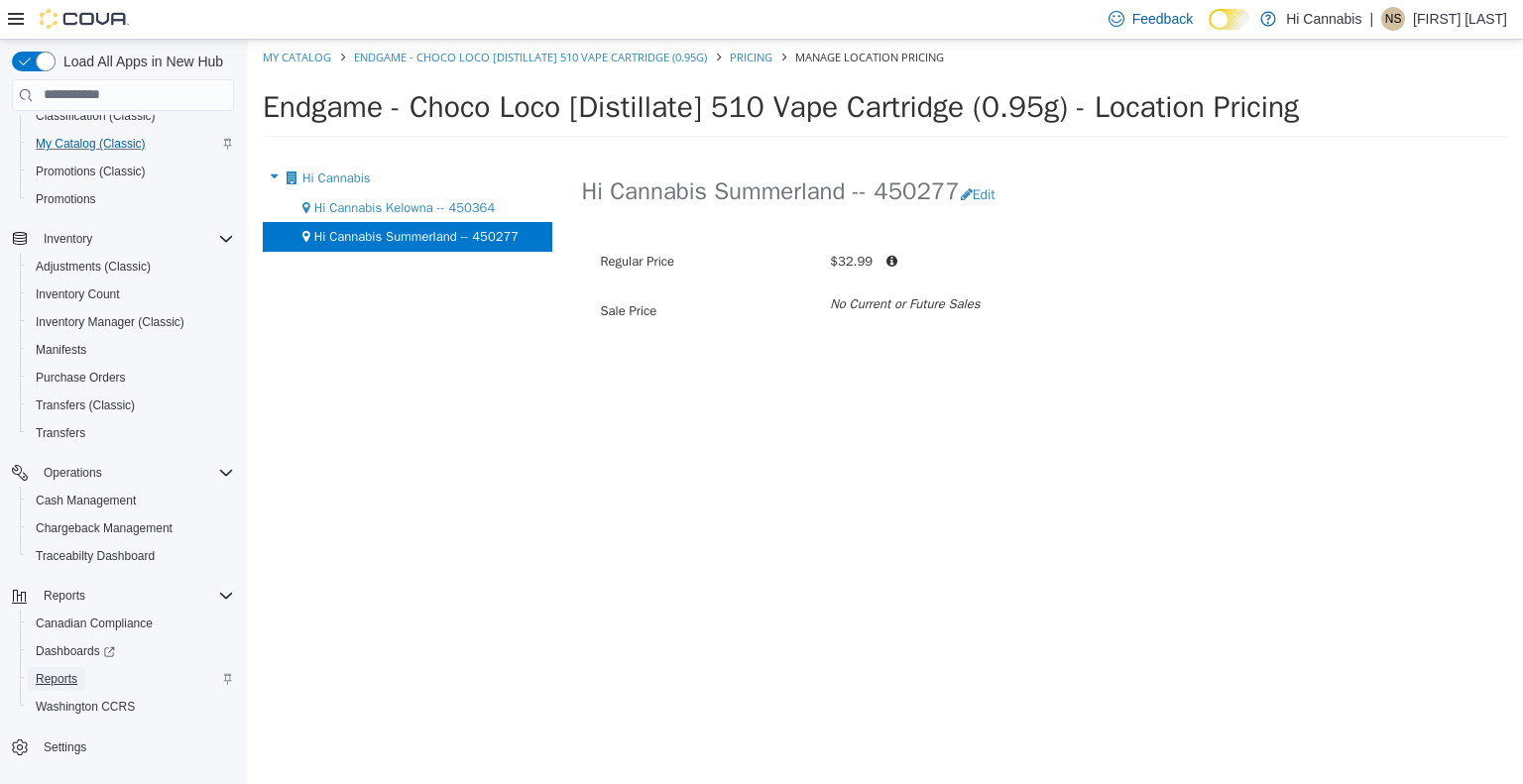 click on "Reports" at bounding box center (57, 679) 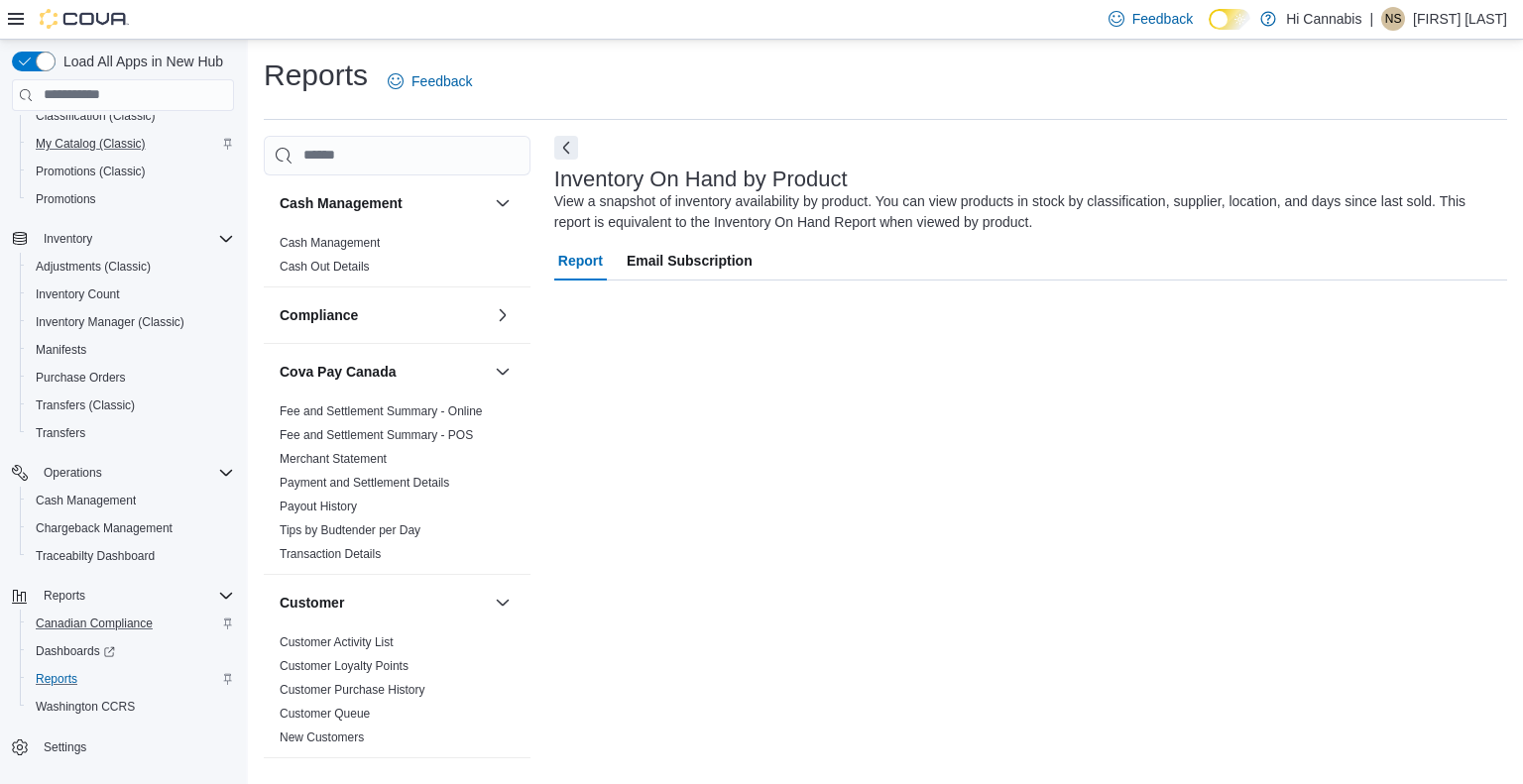 scroll, scrollTop: 140, scrollLeft: 0, axis: vertical 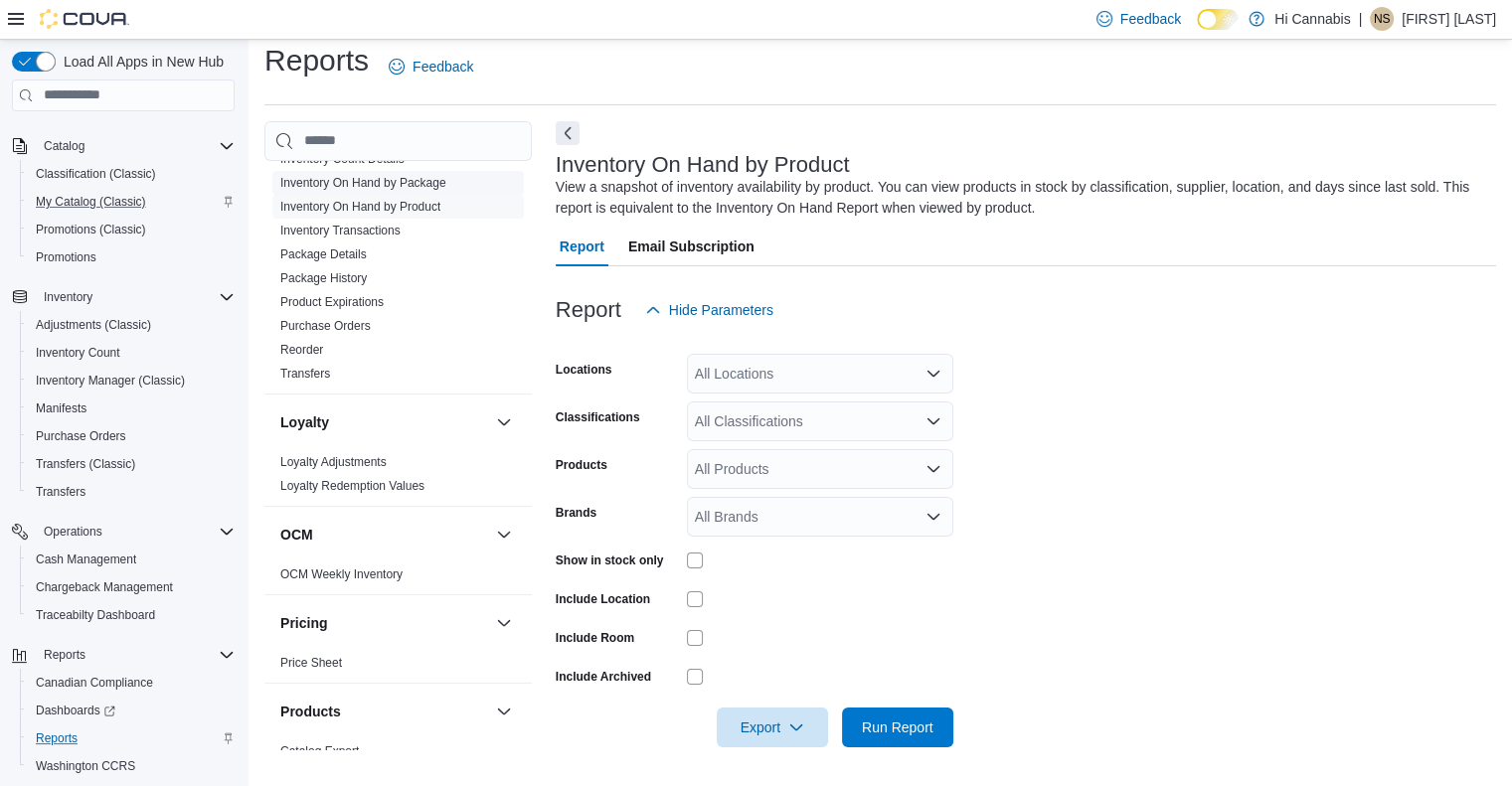 click on "Inventory On Hand by Package" at bounding box center (363, 183) 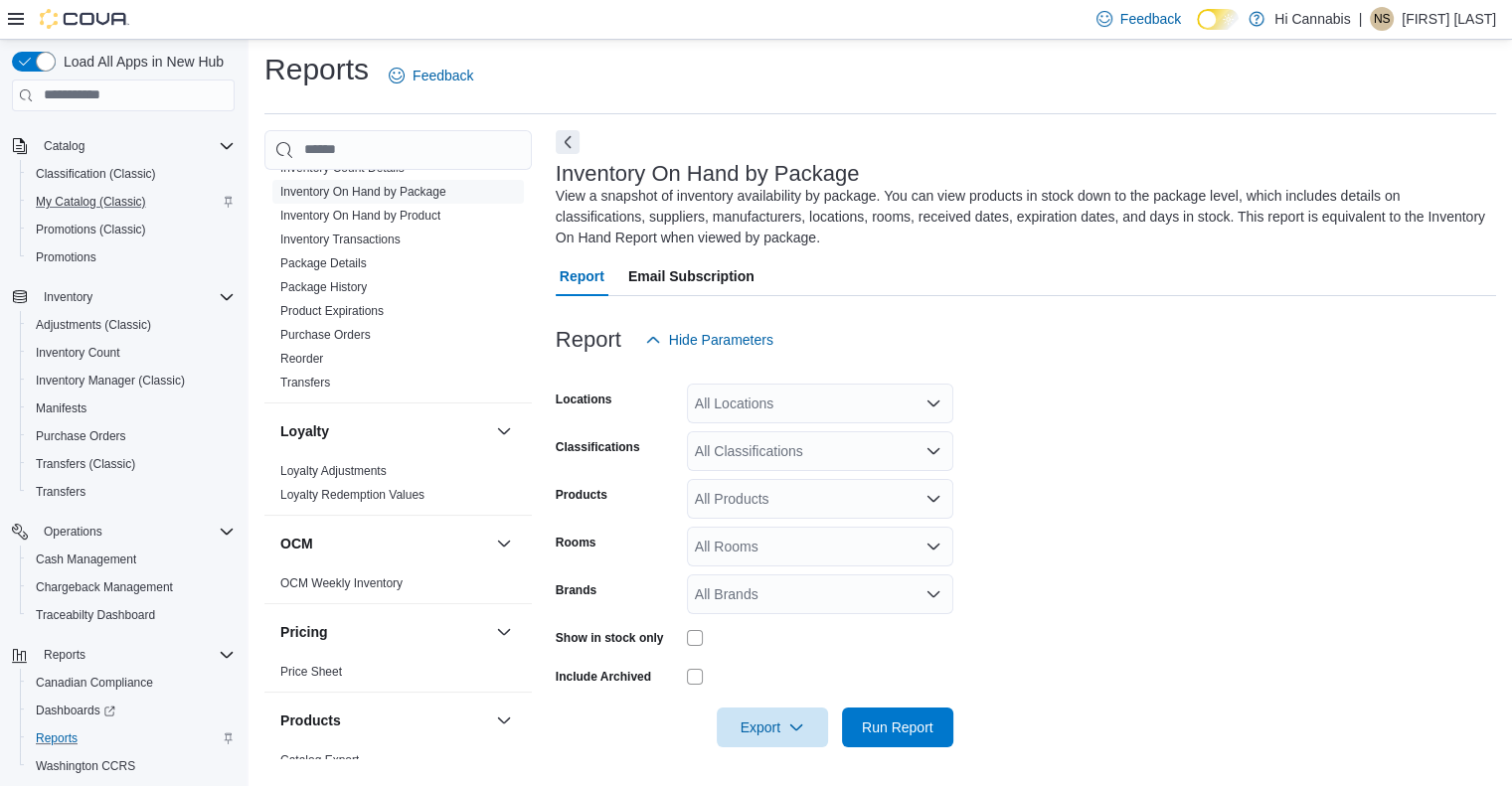 click on "All Locations" at bounding box center [820, 403] 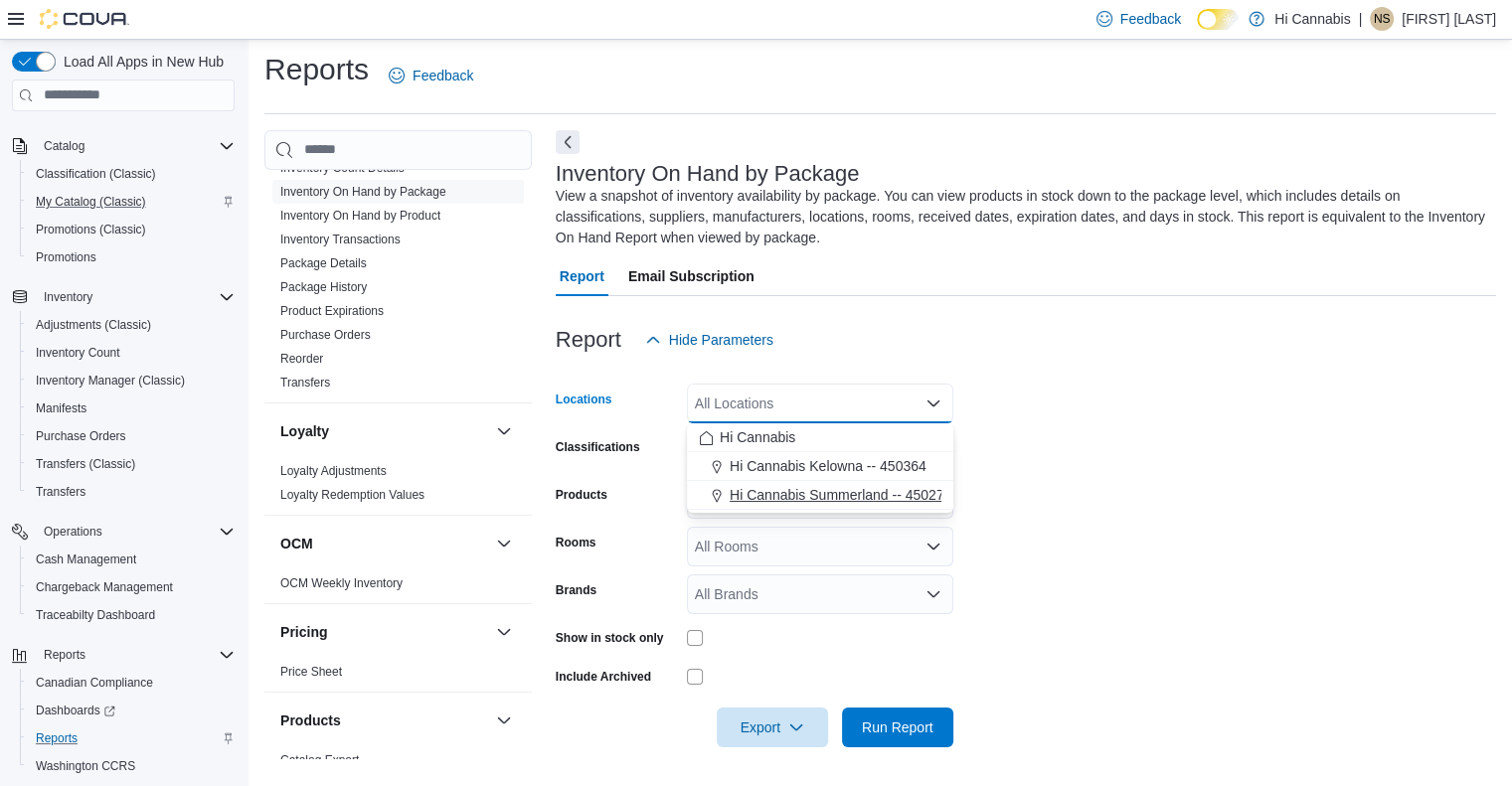 click on "Hi Cannabis Summerland -- 450277" at bounding box center (840, 495) 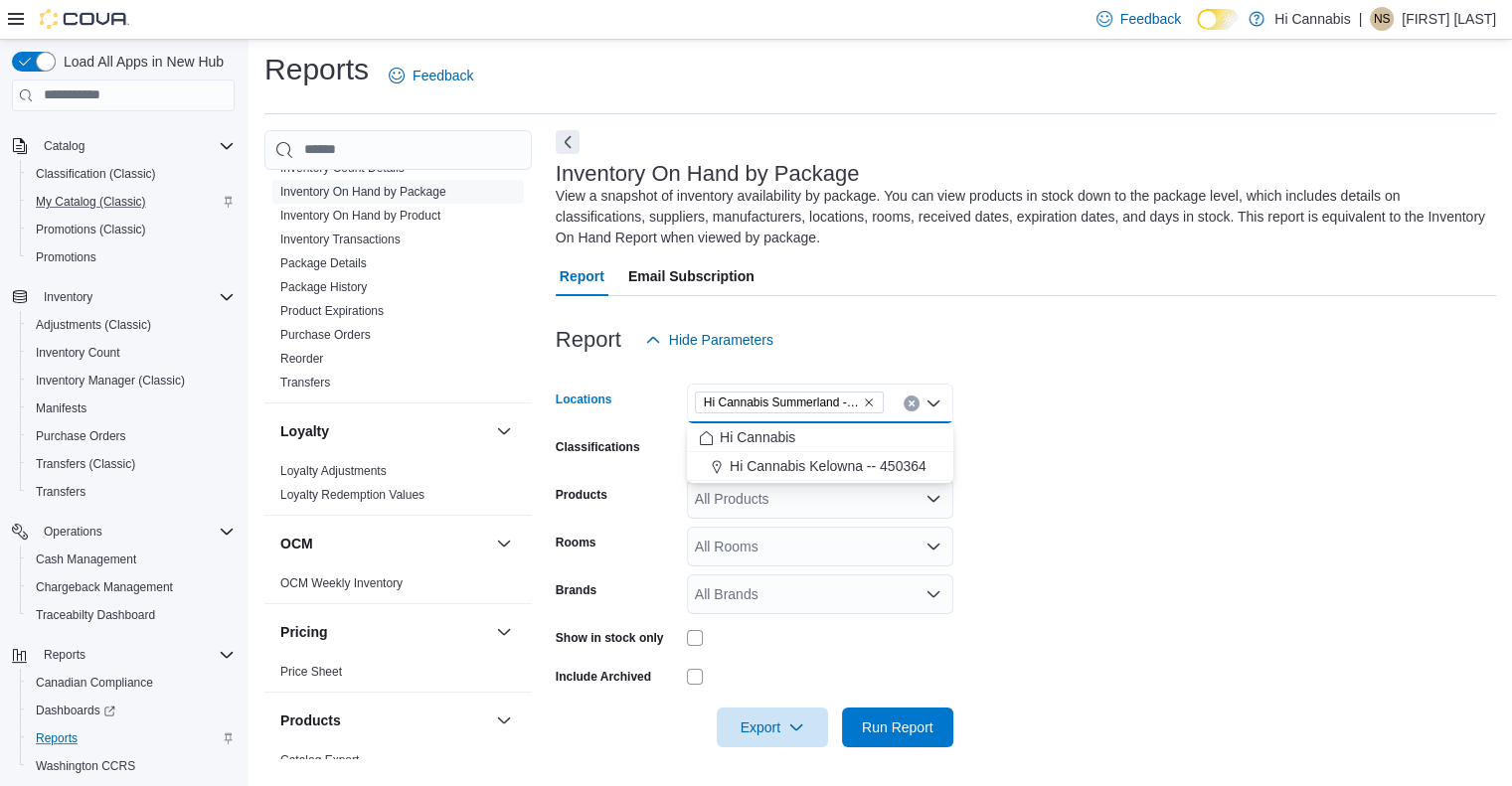 click on "Locations Hi Cannabis Summerland -- [NUMBER]" at bounding box center [1026, 553] 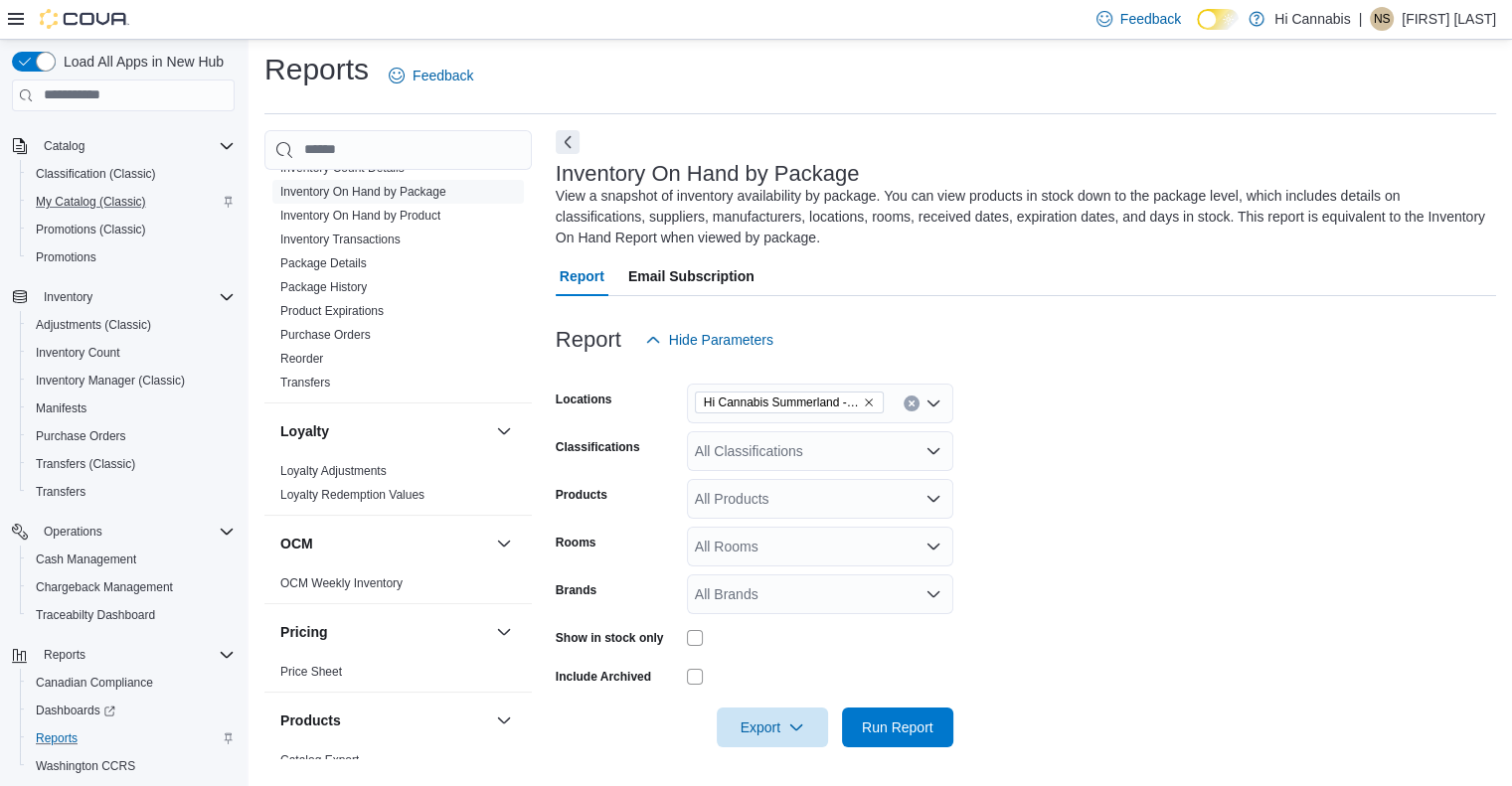 click on "All Classifications" at bounding box center [820, 451] 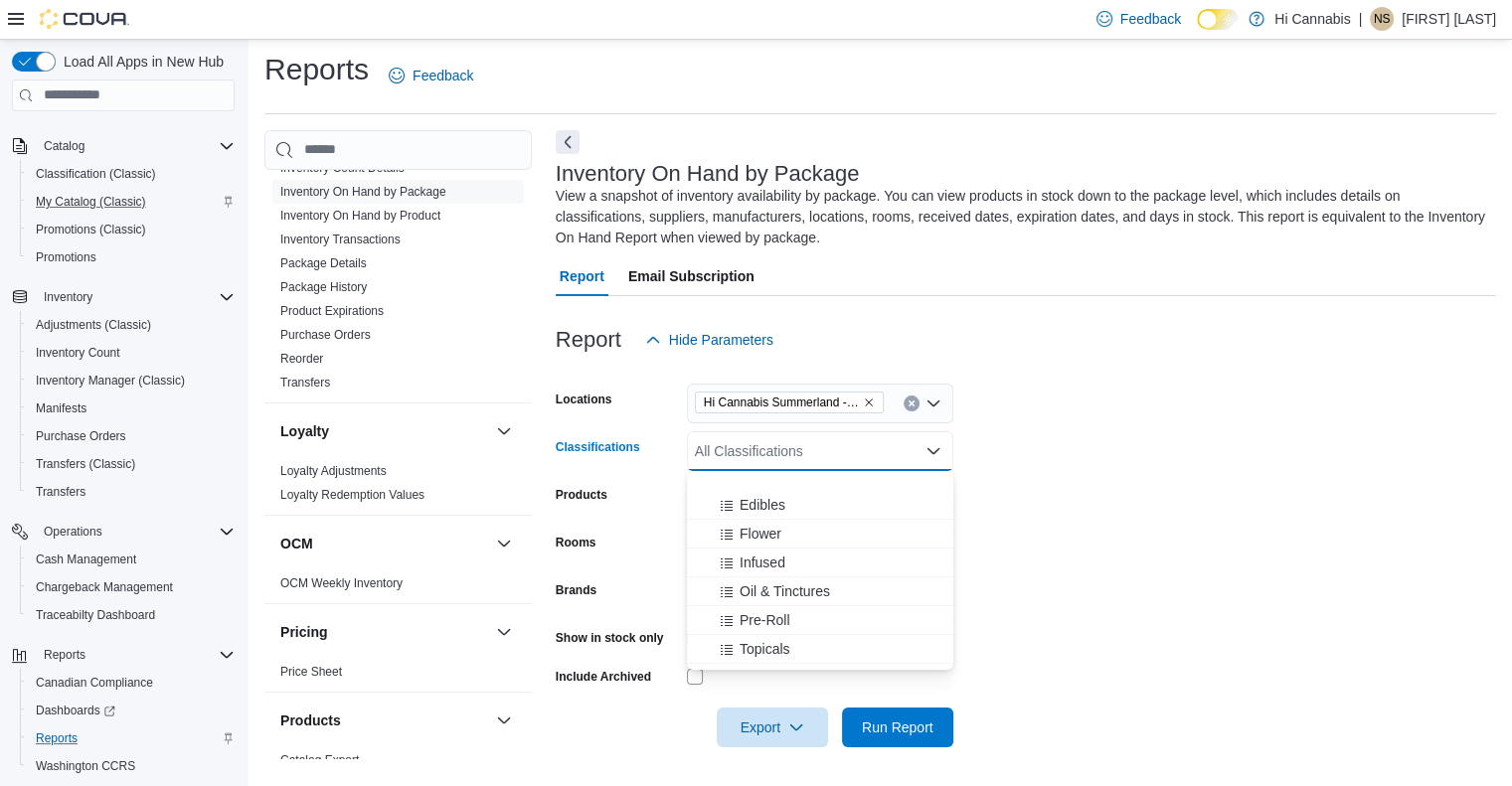 scroll, scrollTop: 199, scrollLeft: 0, axis: vertical 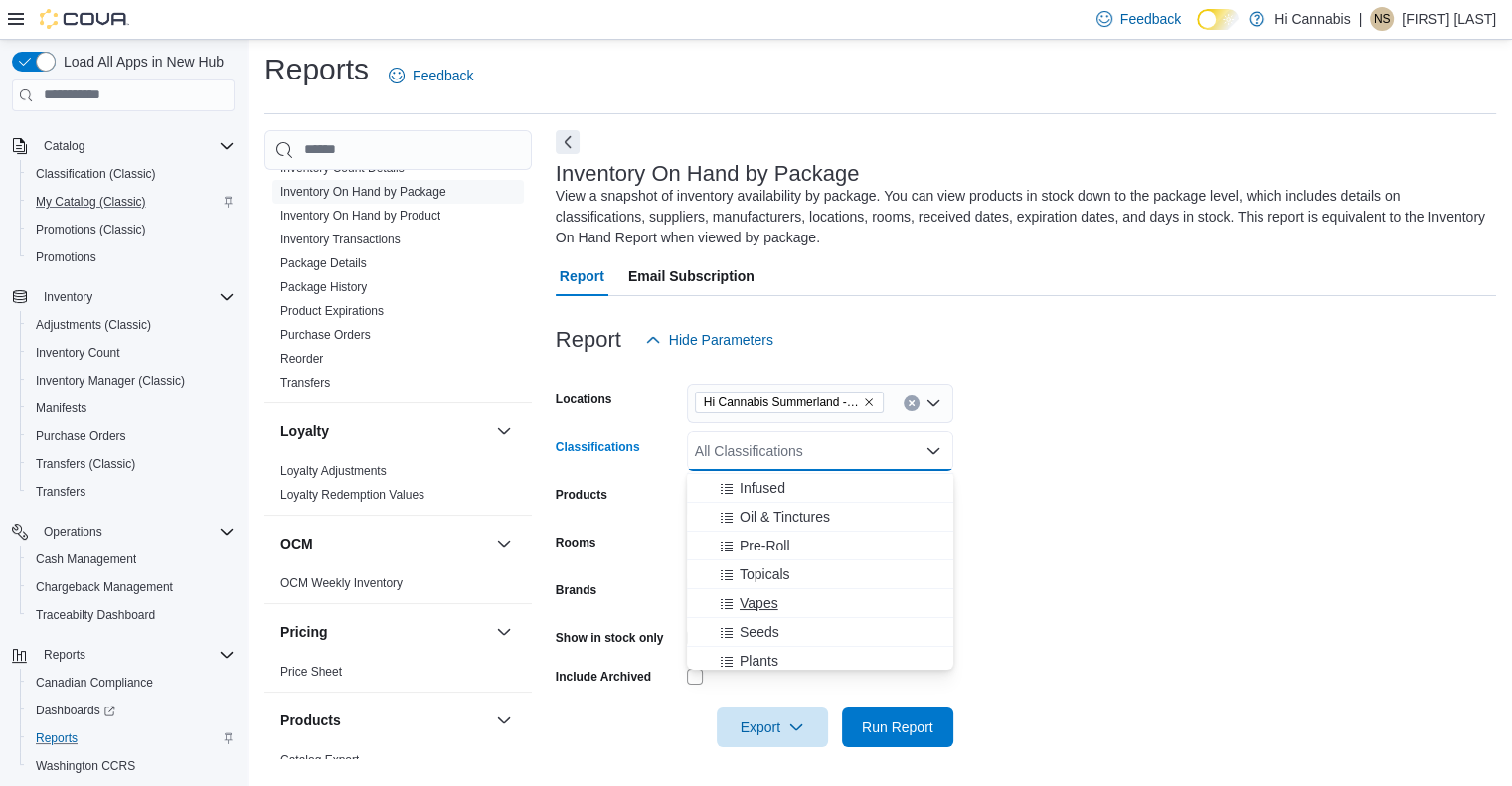 click on "Vapes" at bounding box center (820, 603) 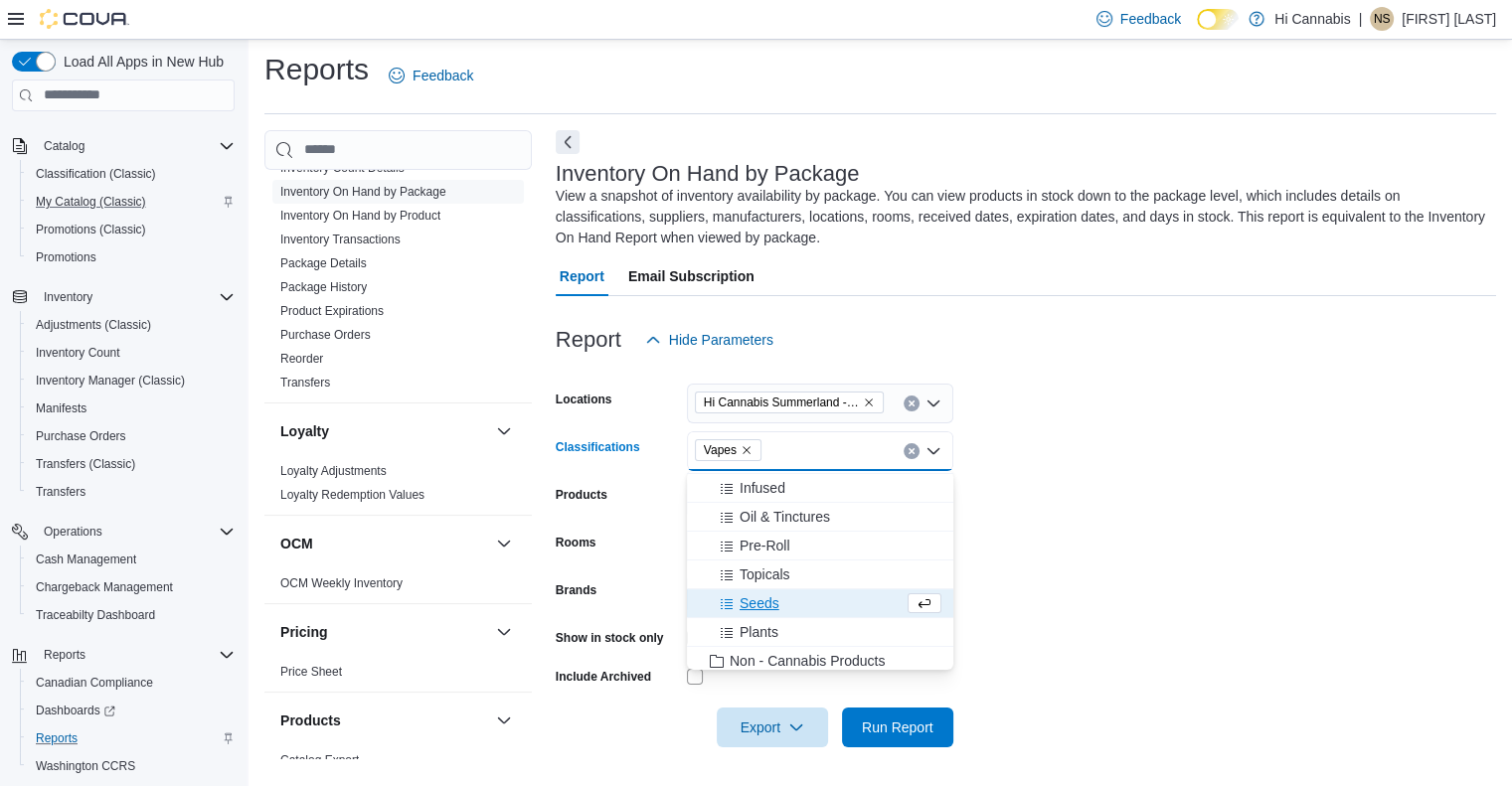 click on "Locations Hi Cannabis Summerland -- [NUMBER]" at bounding box center [1026, 553] 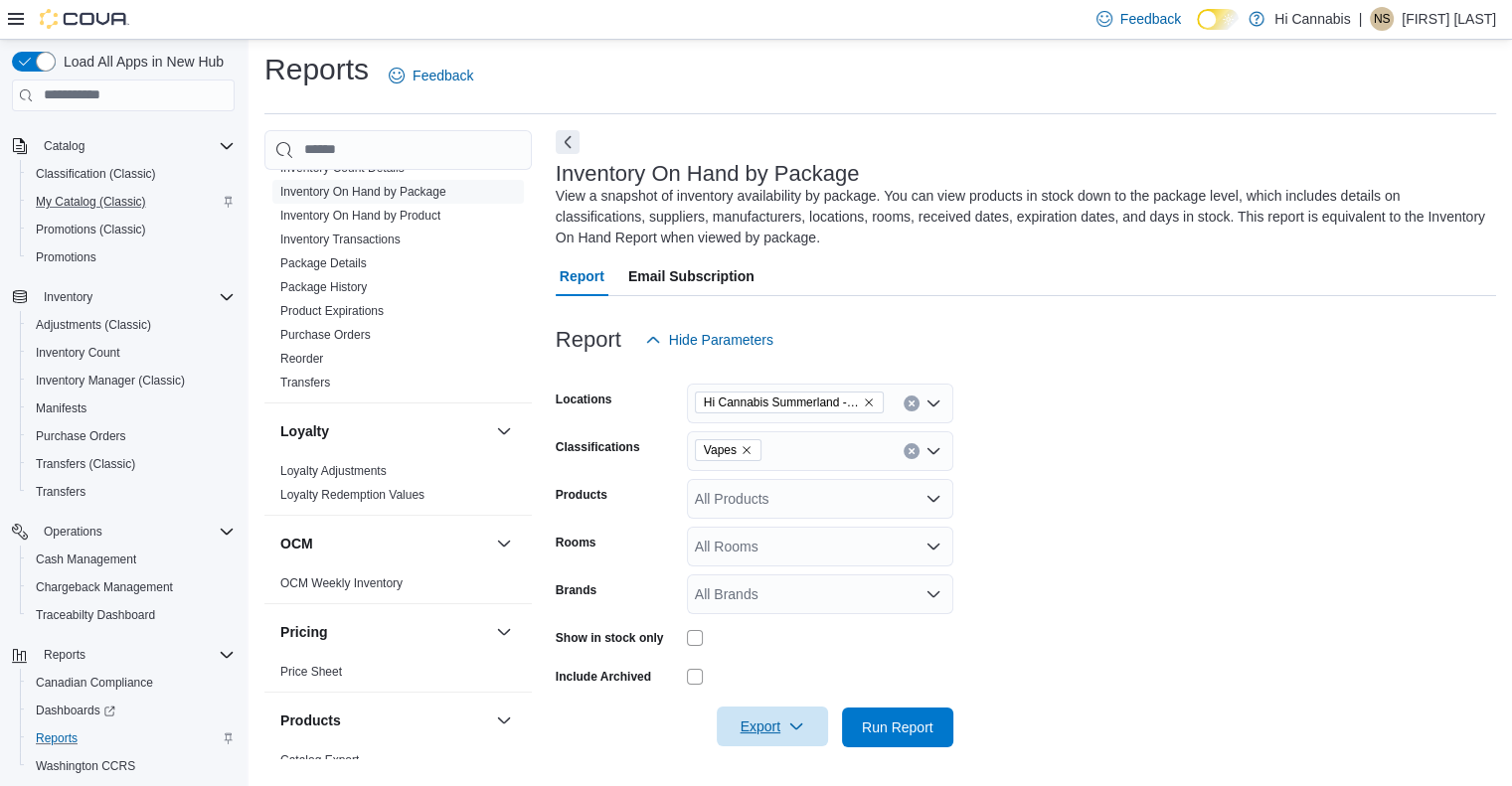 click on "Export" at bounding box center [772, 726] 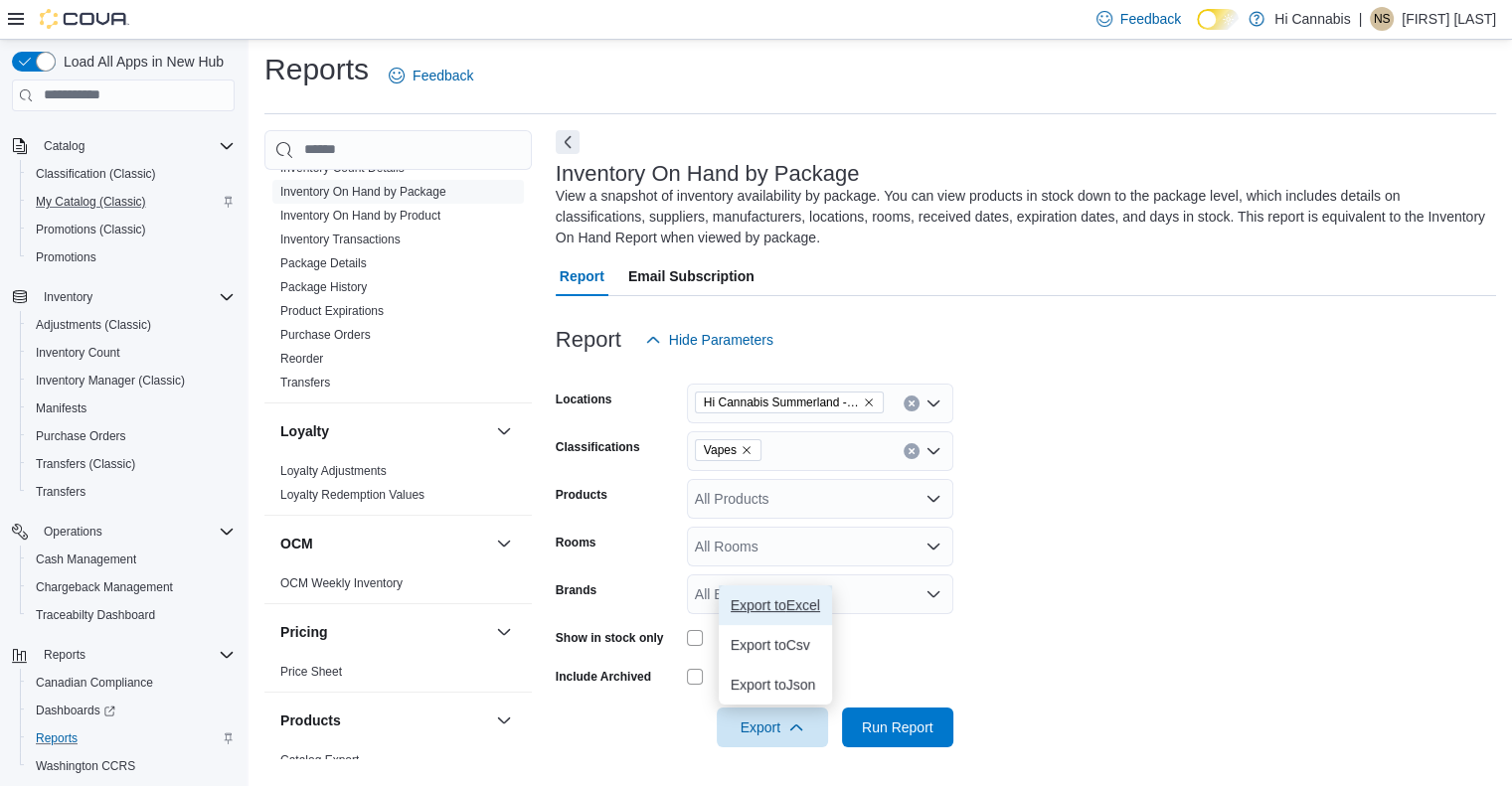 click on "Export to  Excel" at bounding box center [775, 605] 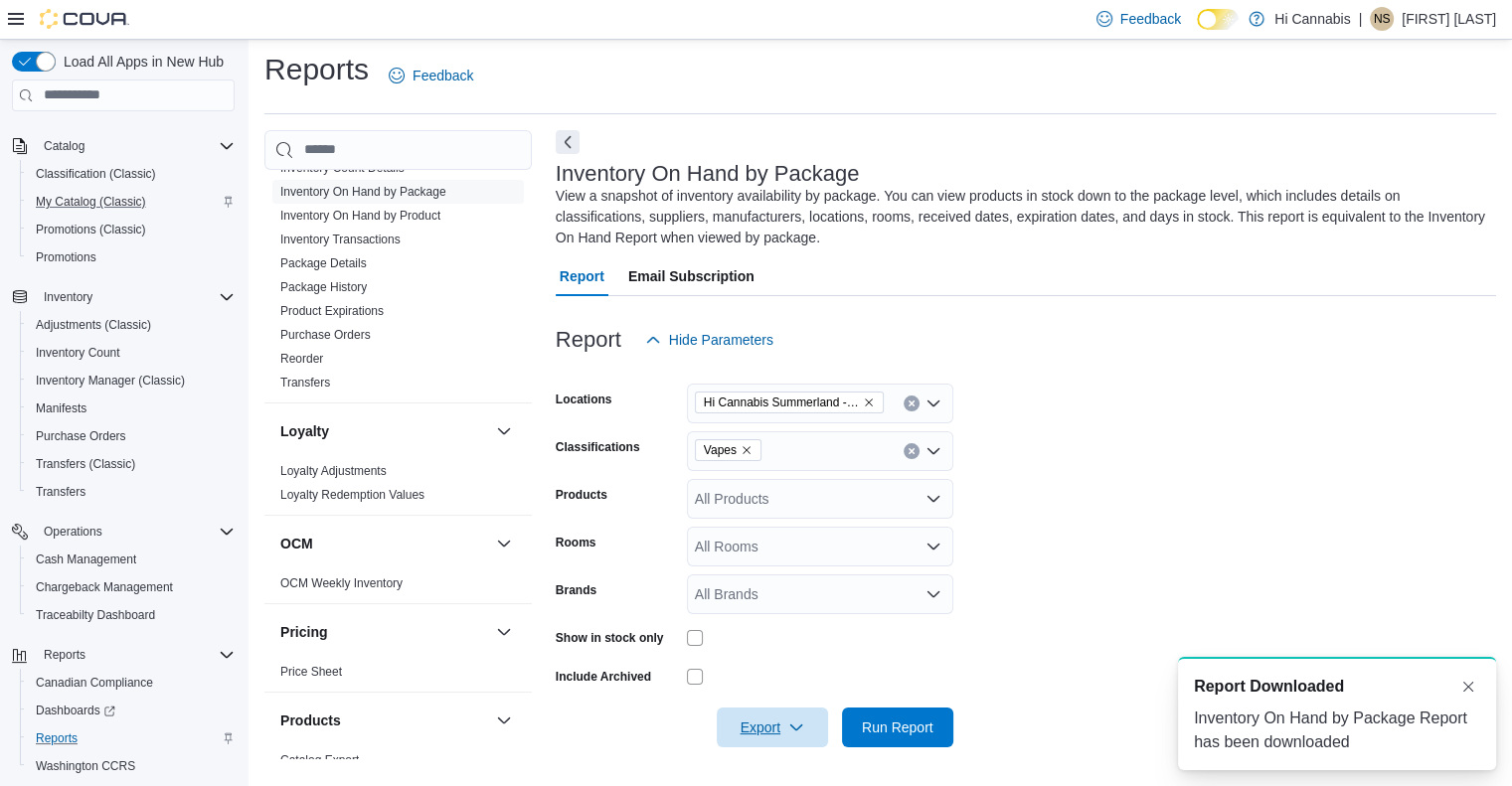 scroll, scrollTop: 0, scrollLeft: 0, axis: both 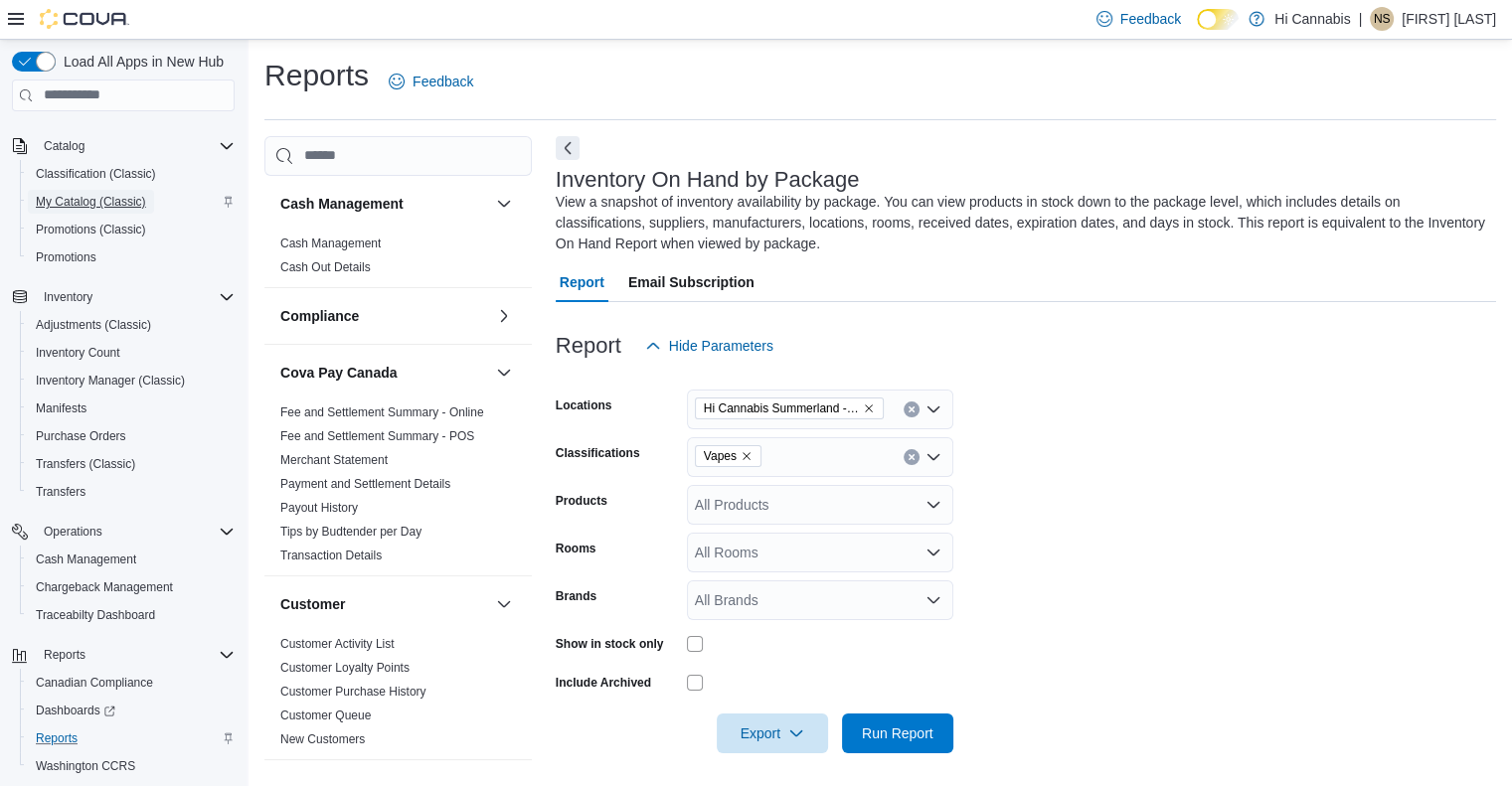 click on "My Catalog (Classic)" at bounding box center [90, 202] 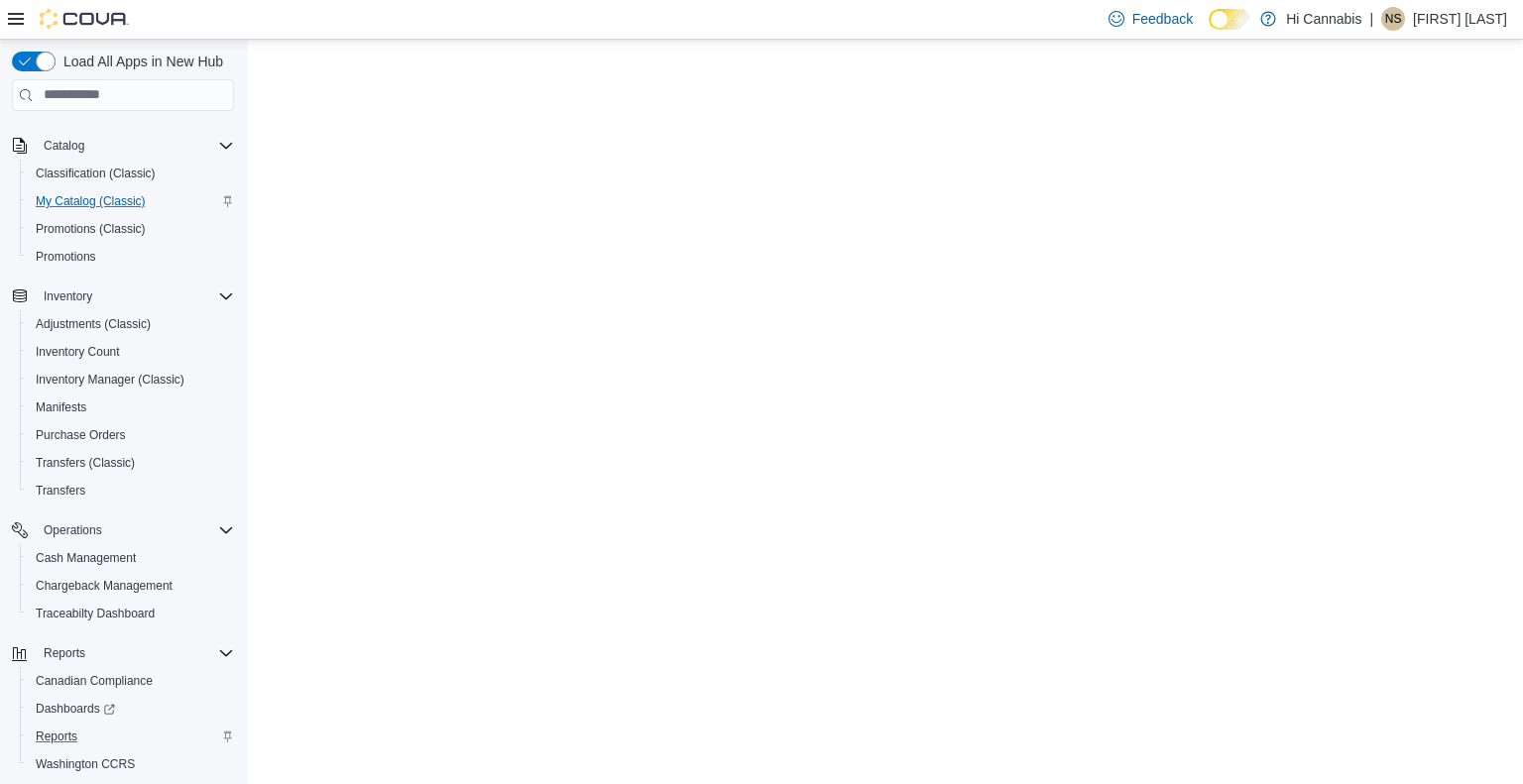 scroll, scrollTop: 0, scrollLeft: 0, axis: both 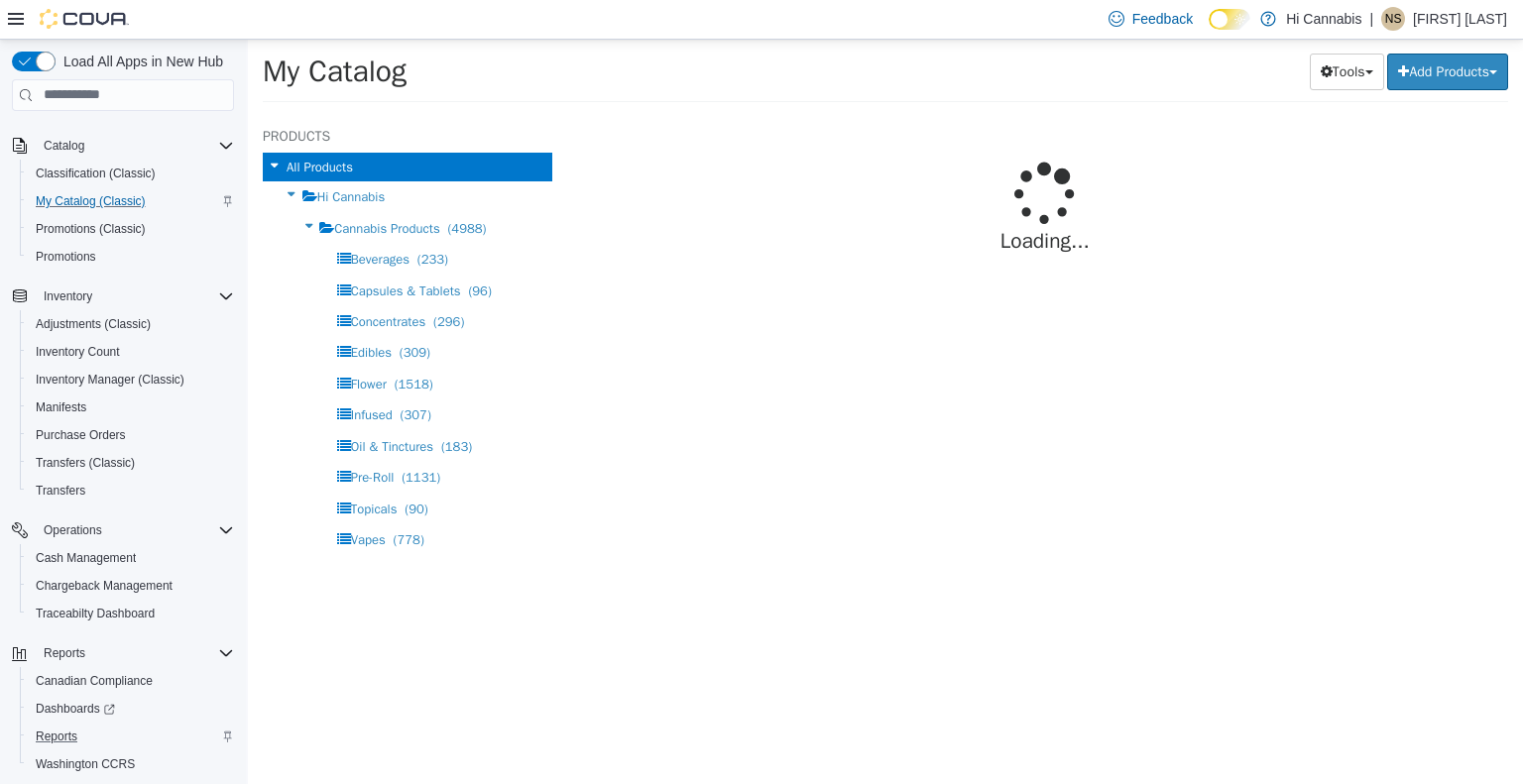 select on "**********" 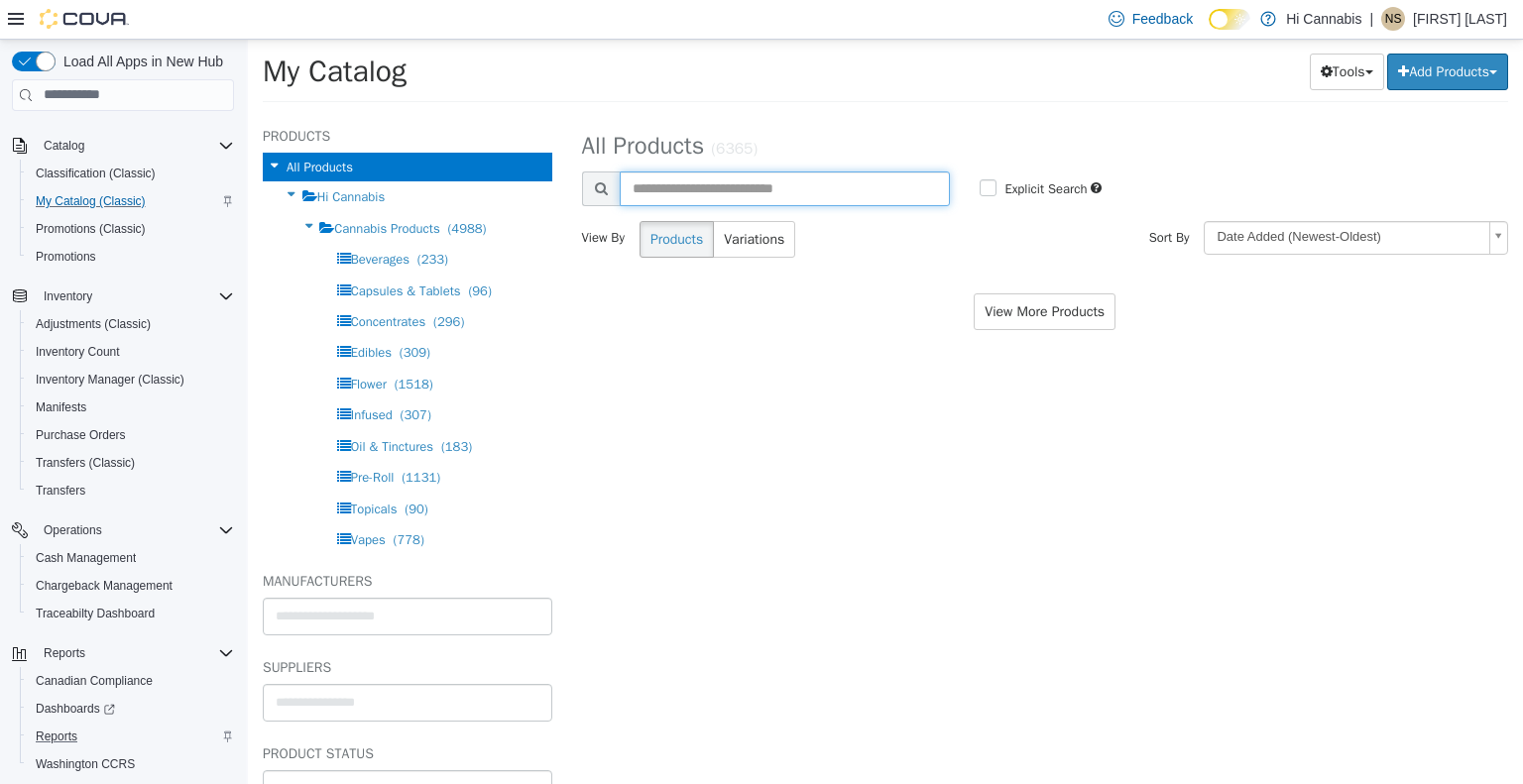 click at bounding box center (785, 187) 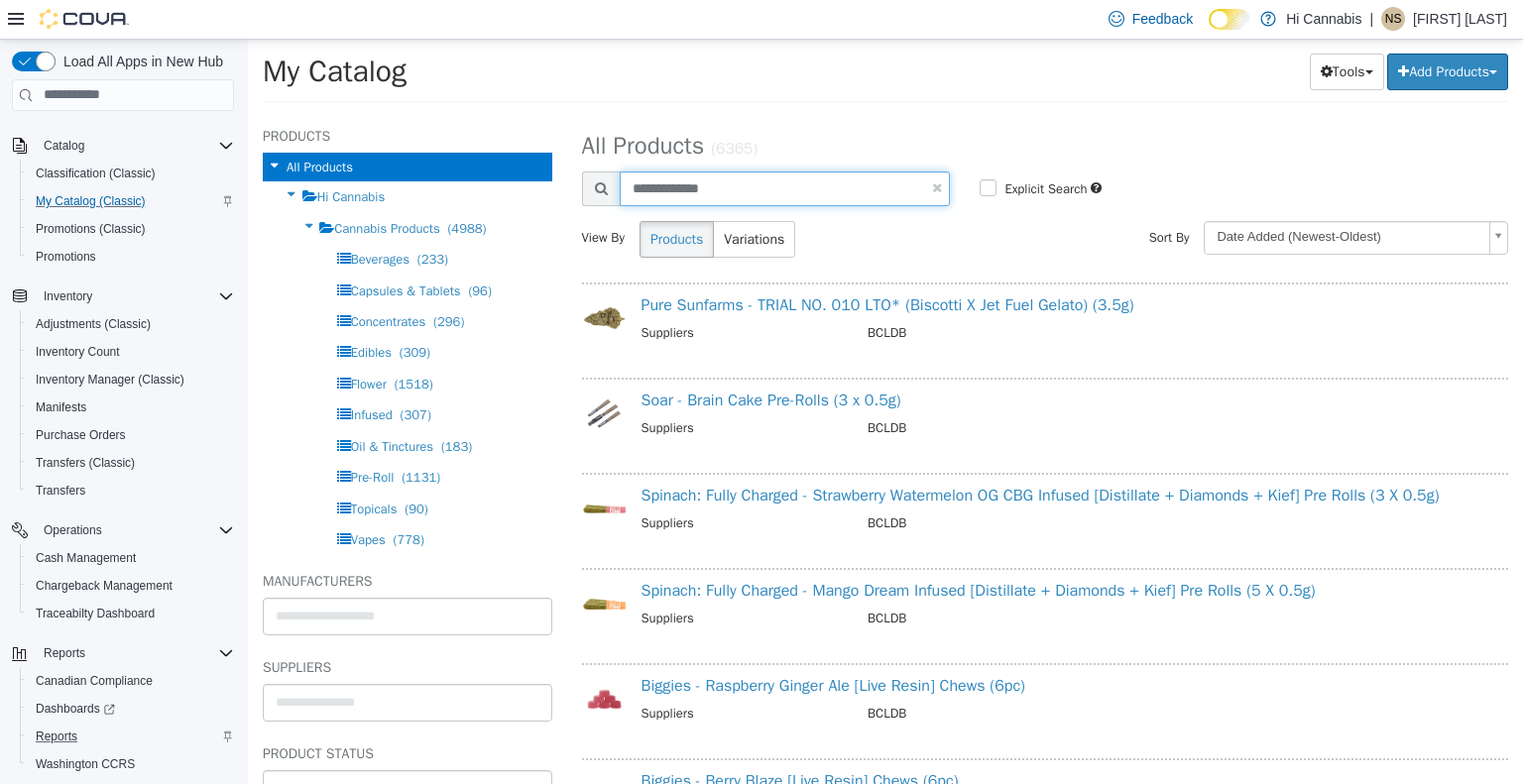 type on "**********" 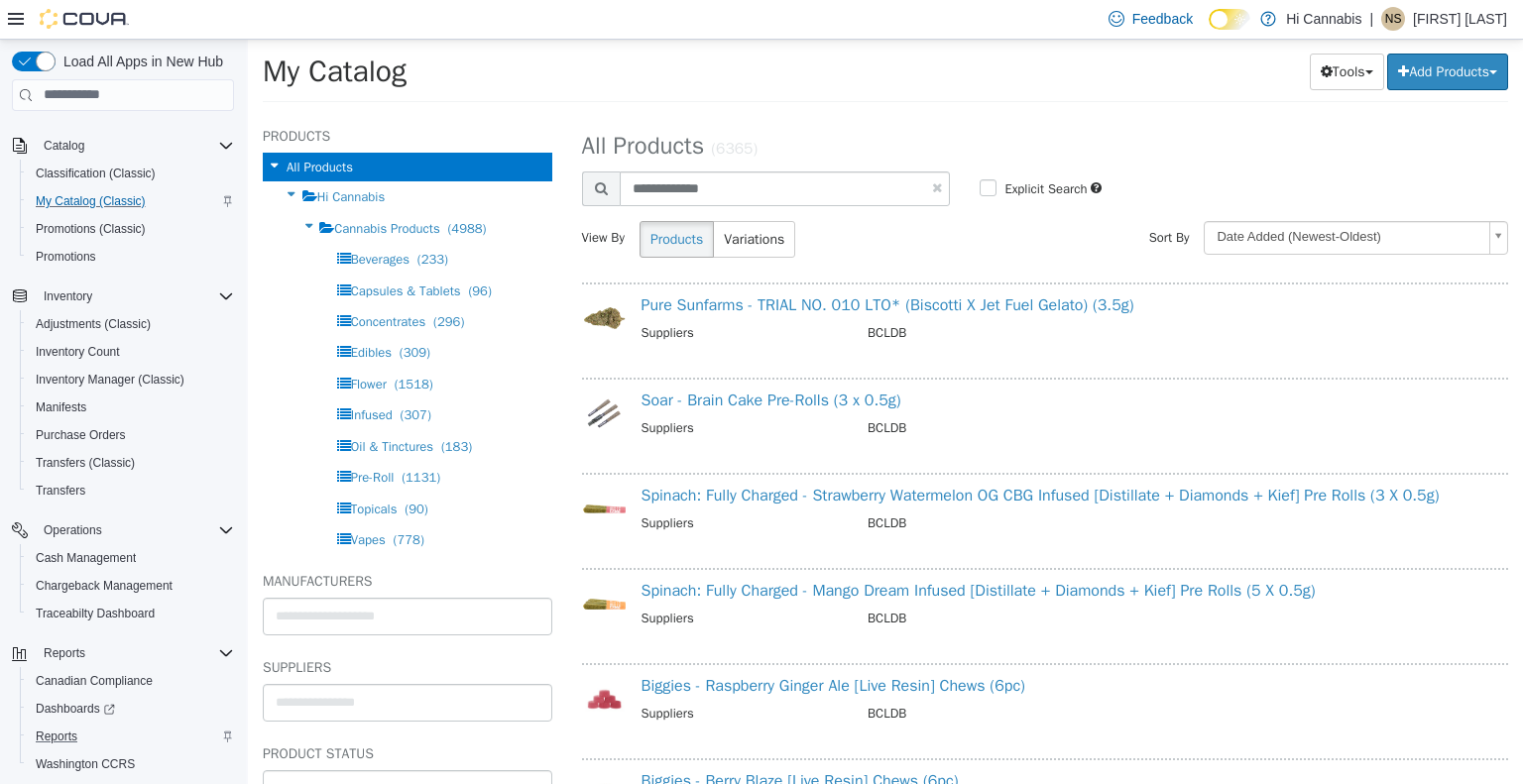 select on "**********" 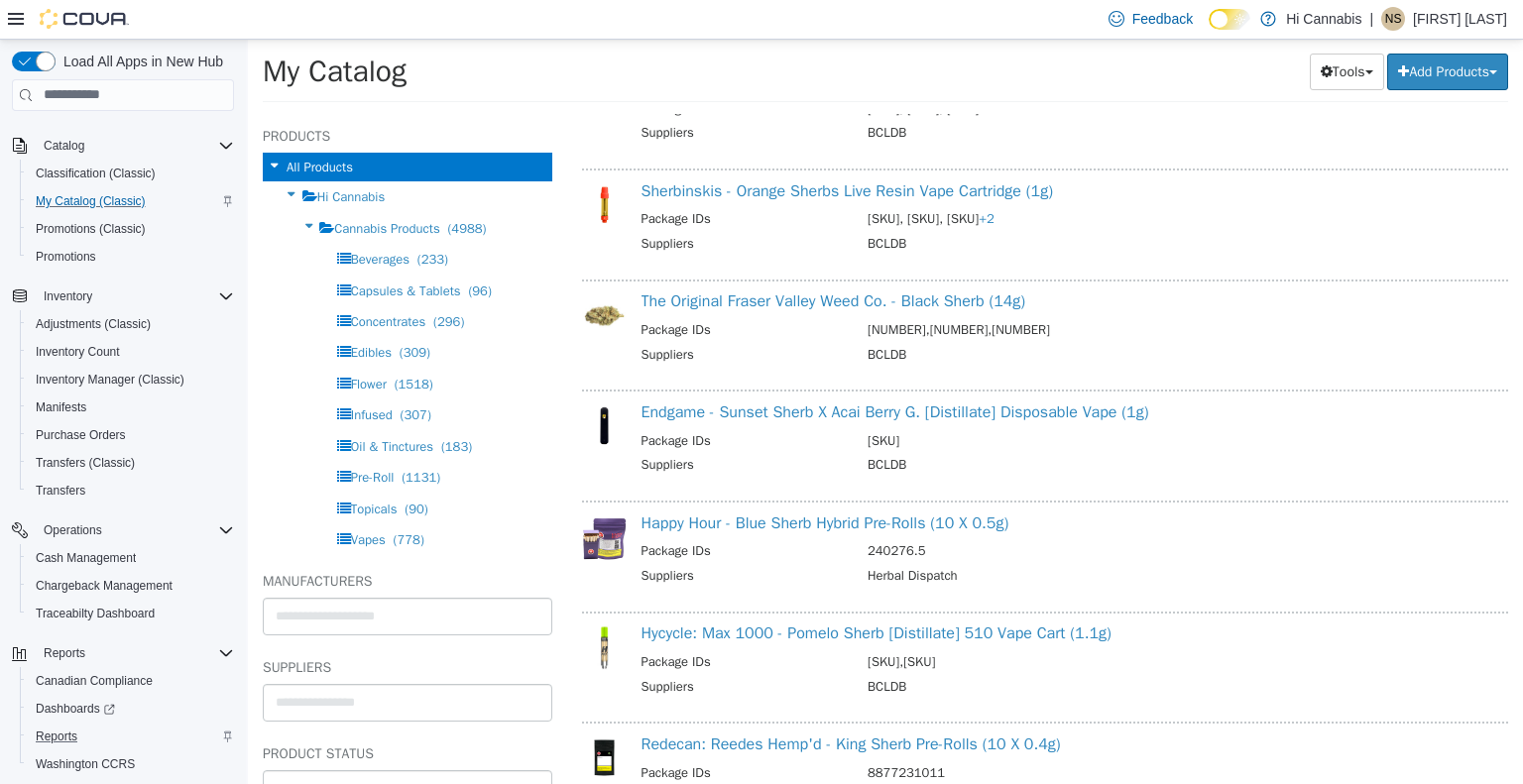 scroll, scrollTop: 991, scrollLeft: 0, axis: vertical 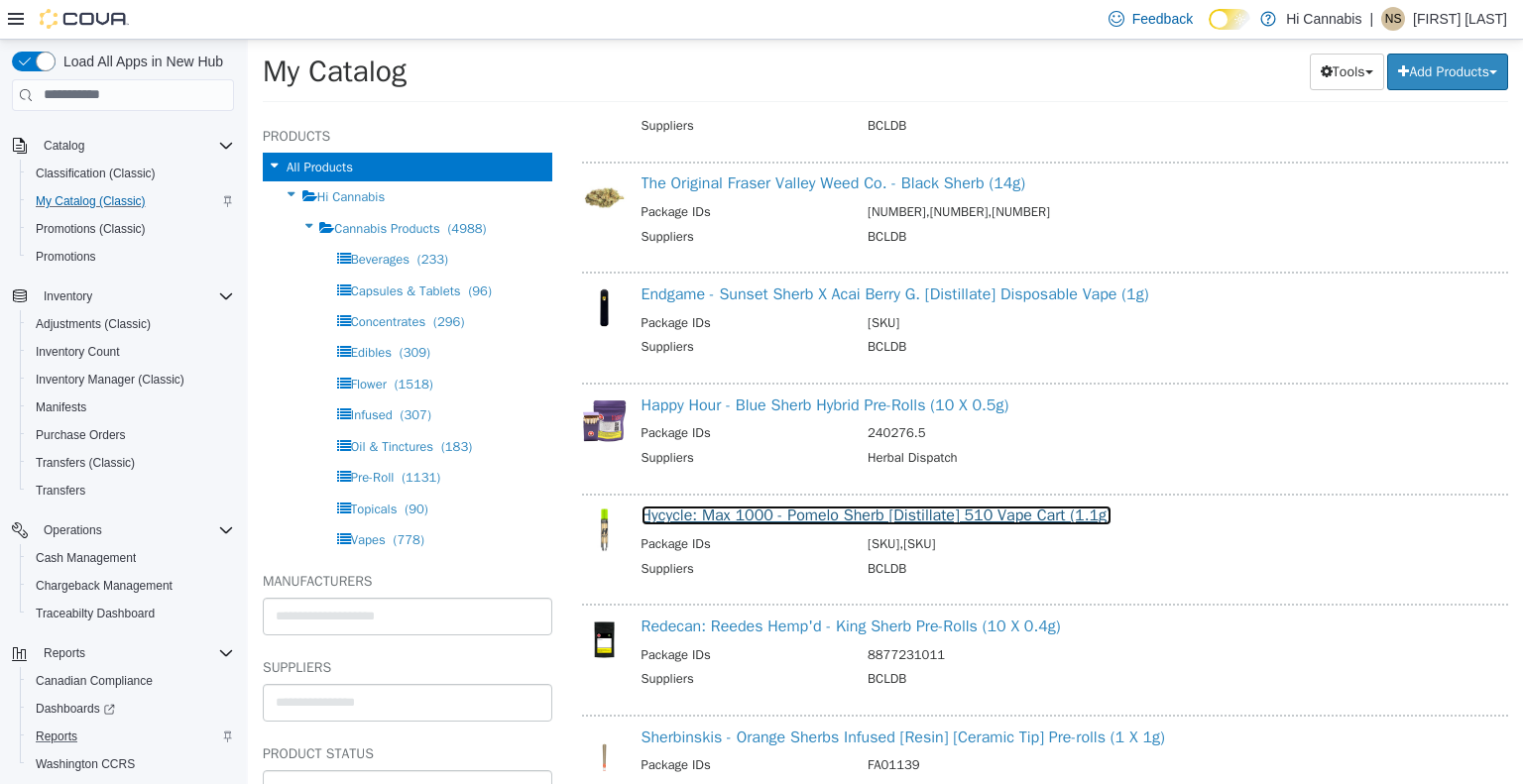 click on "Hycycle: Max 1000 - Pomelo Sherb [Distillate] 510 Vape Cart (1.1g)" at bounding box center (877, 514) 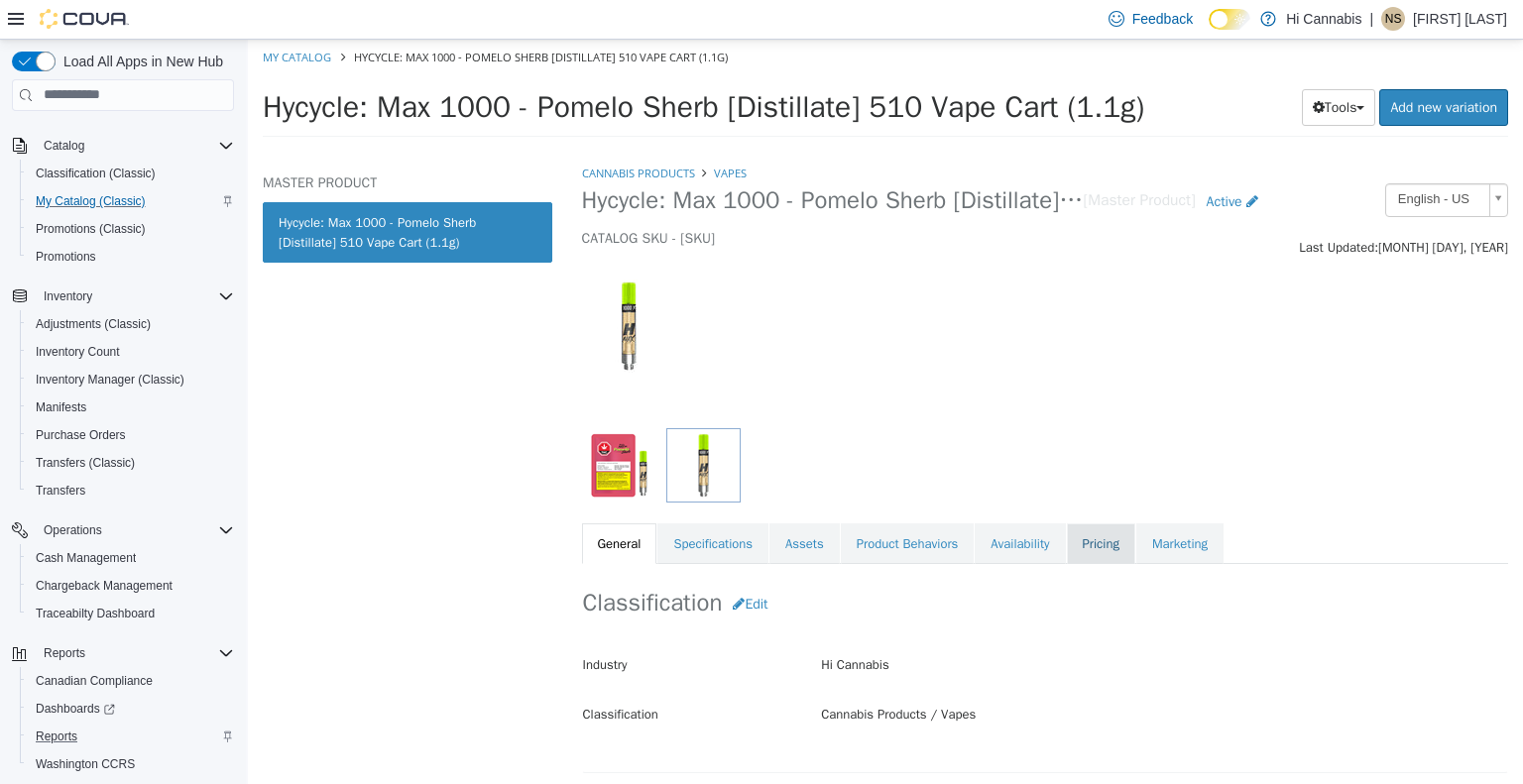 click on "Pricing" at bounding box center [1101, 543] 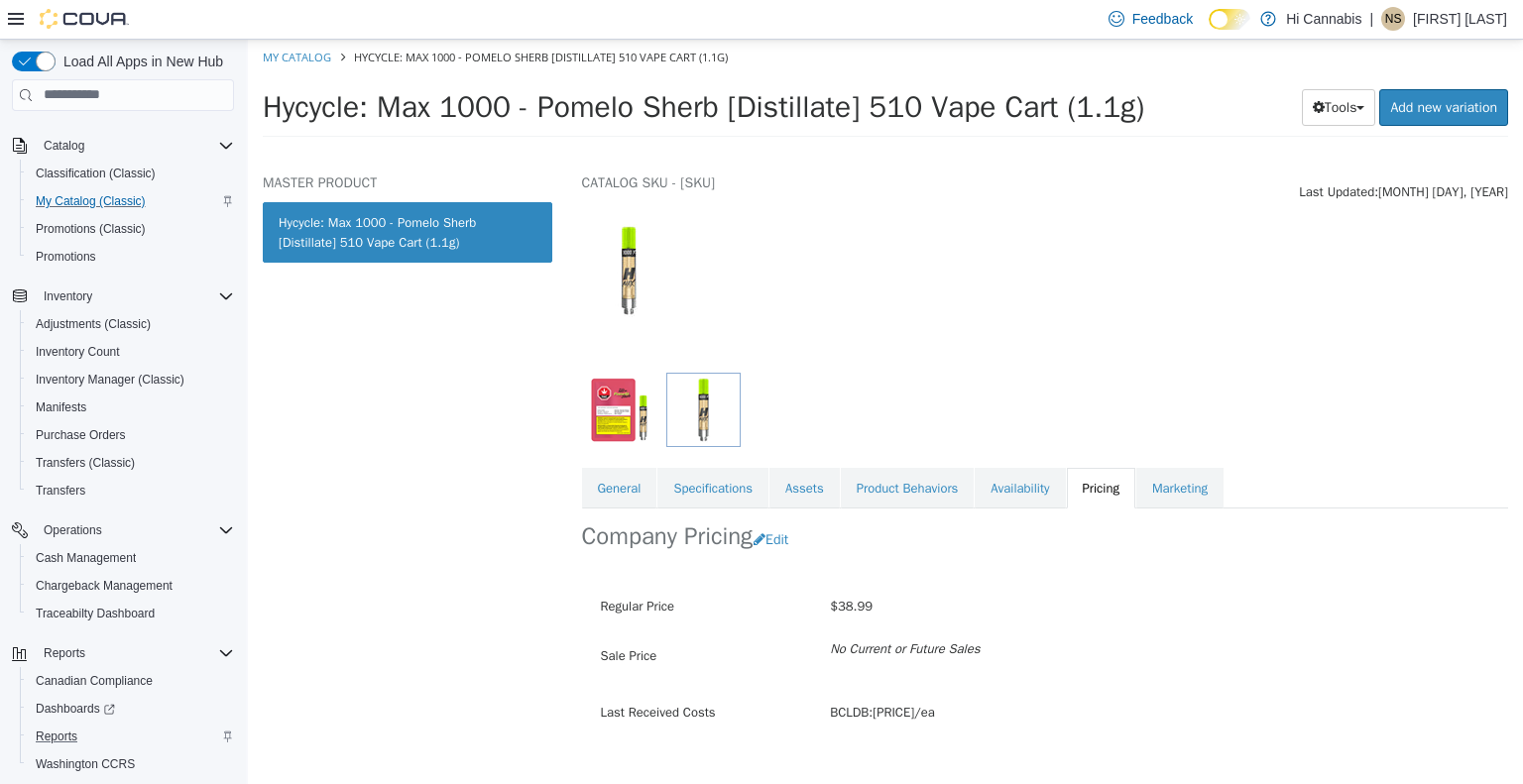 scroll, scrollTop: 87, scrollLeft: 0, axis: vertical 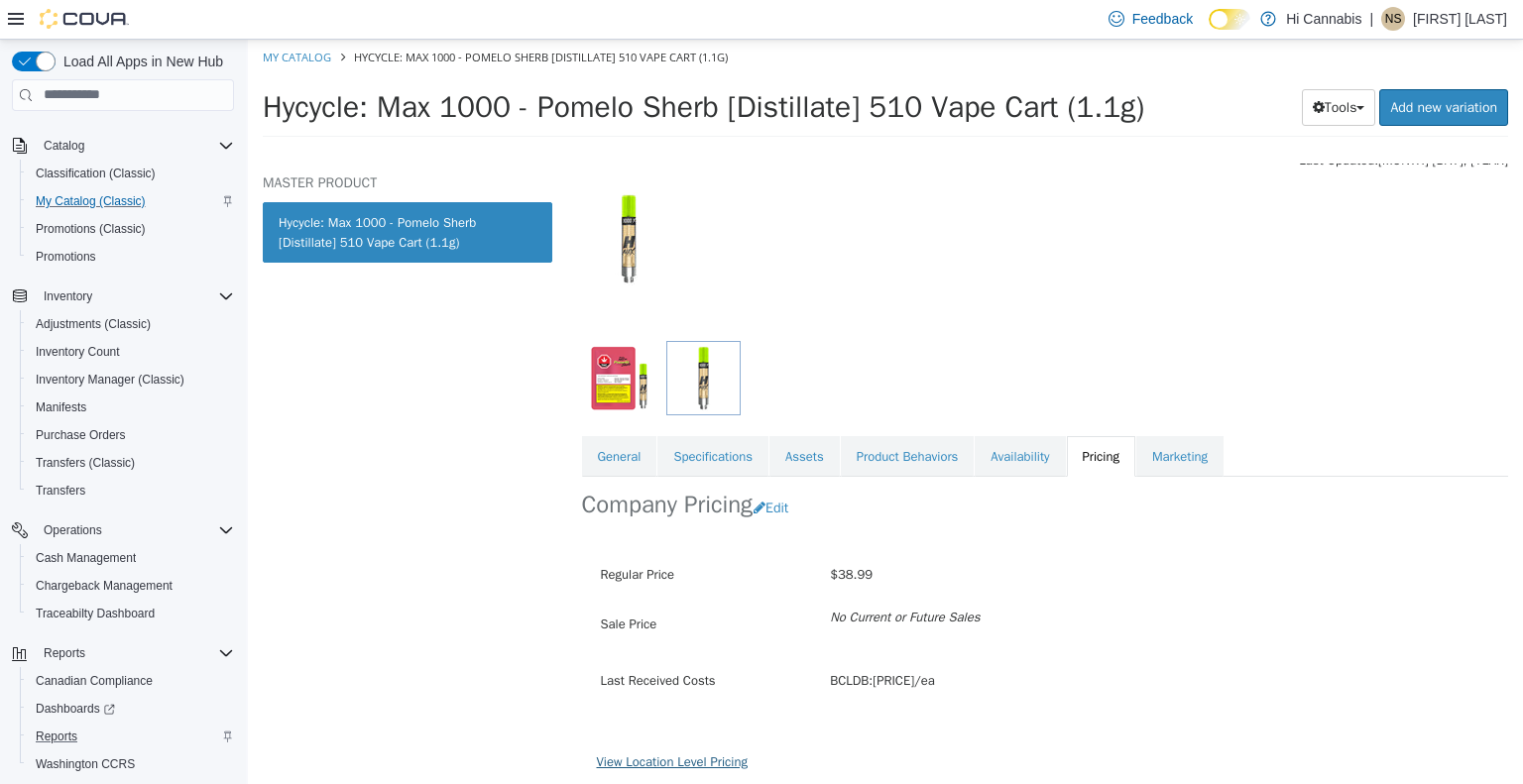 click on "View Location Level Pricing" at bounding box center [672, 760] 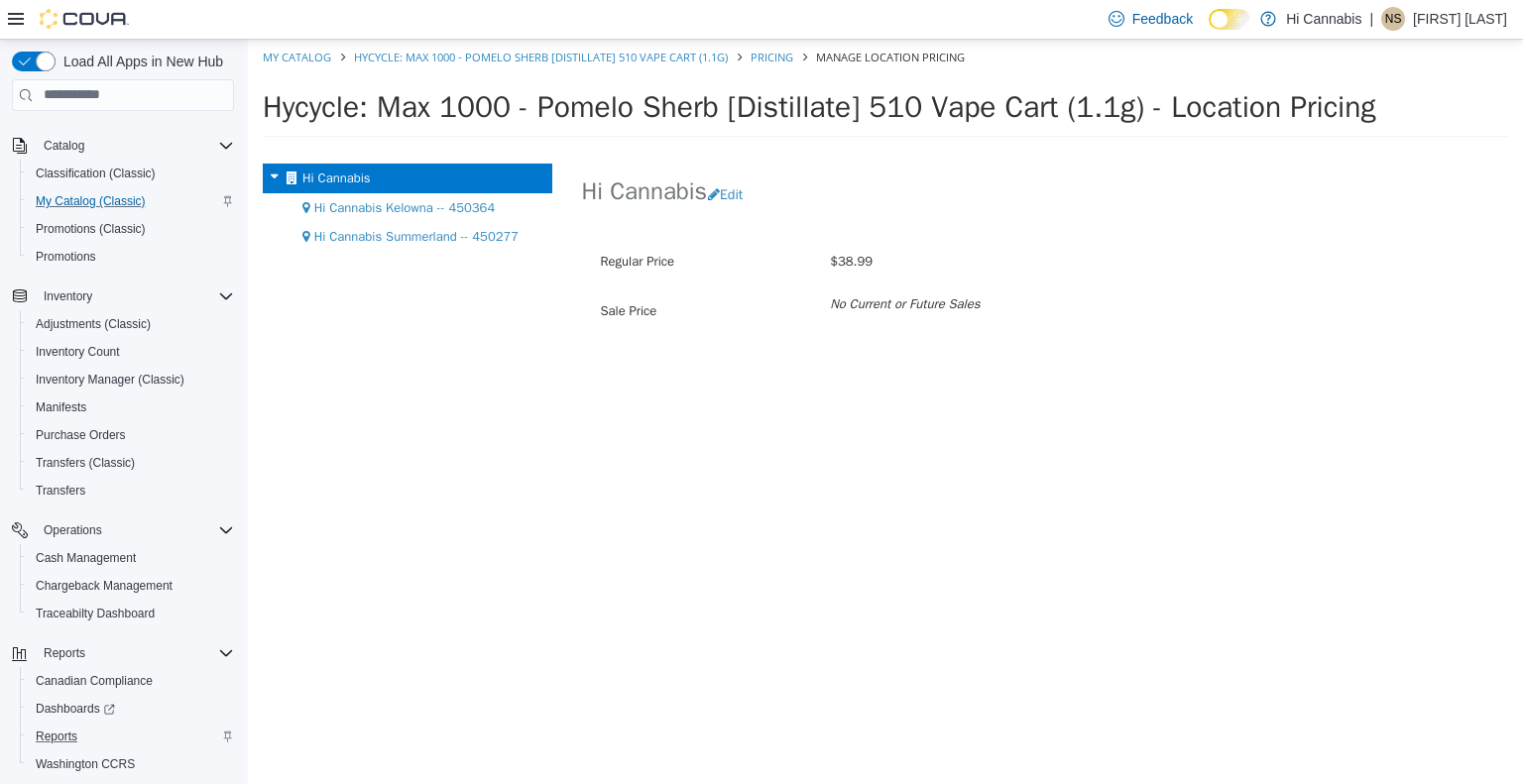 click on "Hi Cannabis Summerland -- 450277" at bounding box center (408, 236) 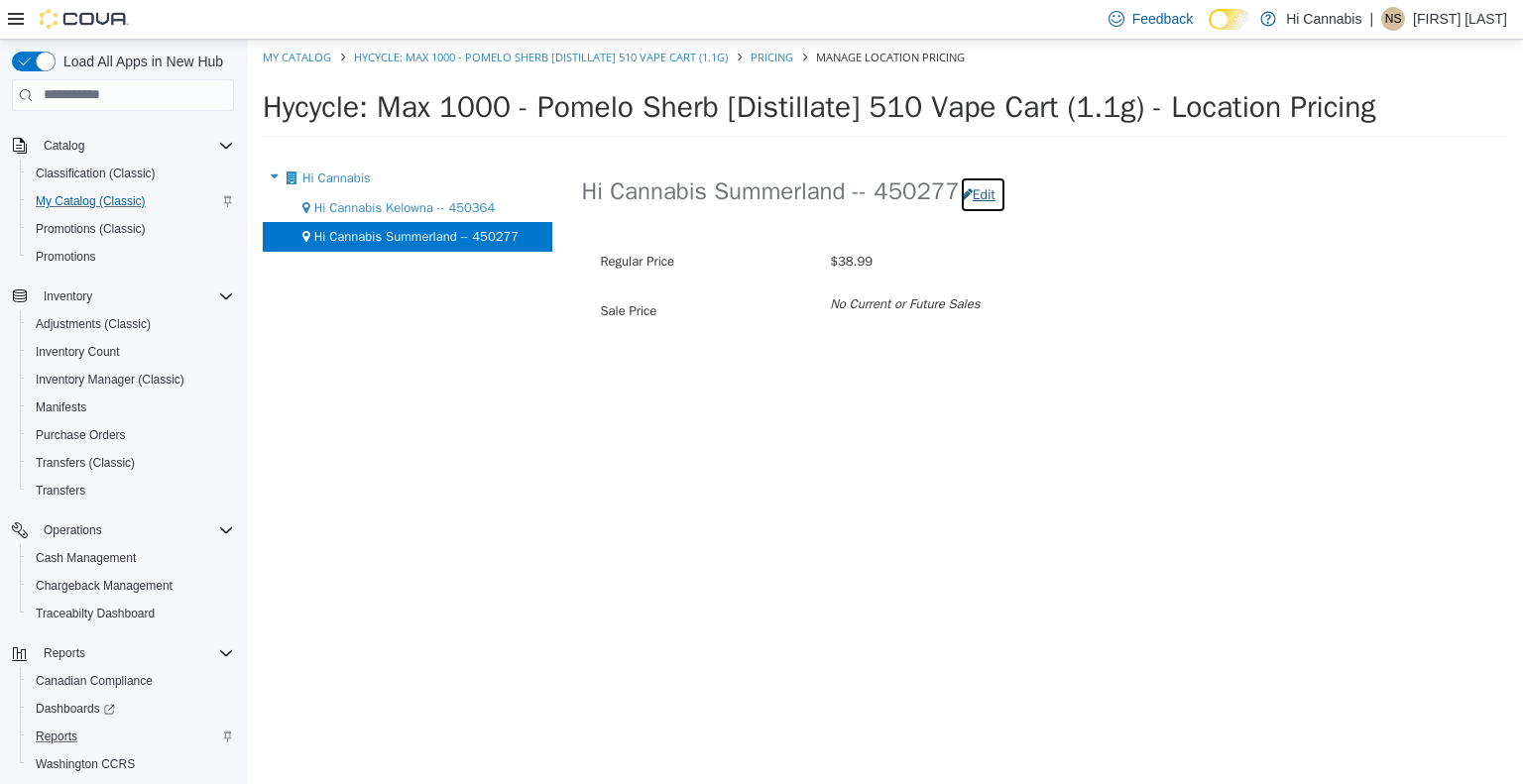 click on "Edit" at bounding box center [983, 193] 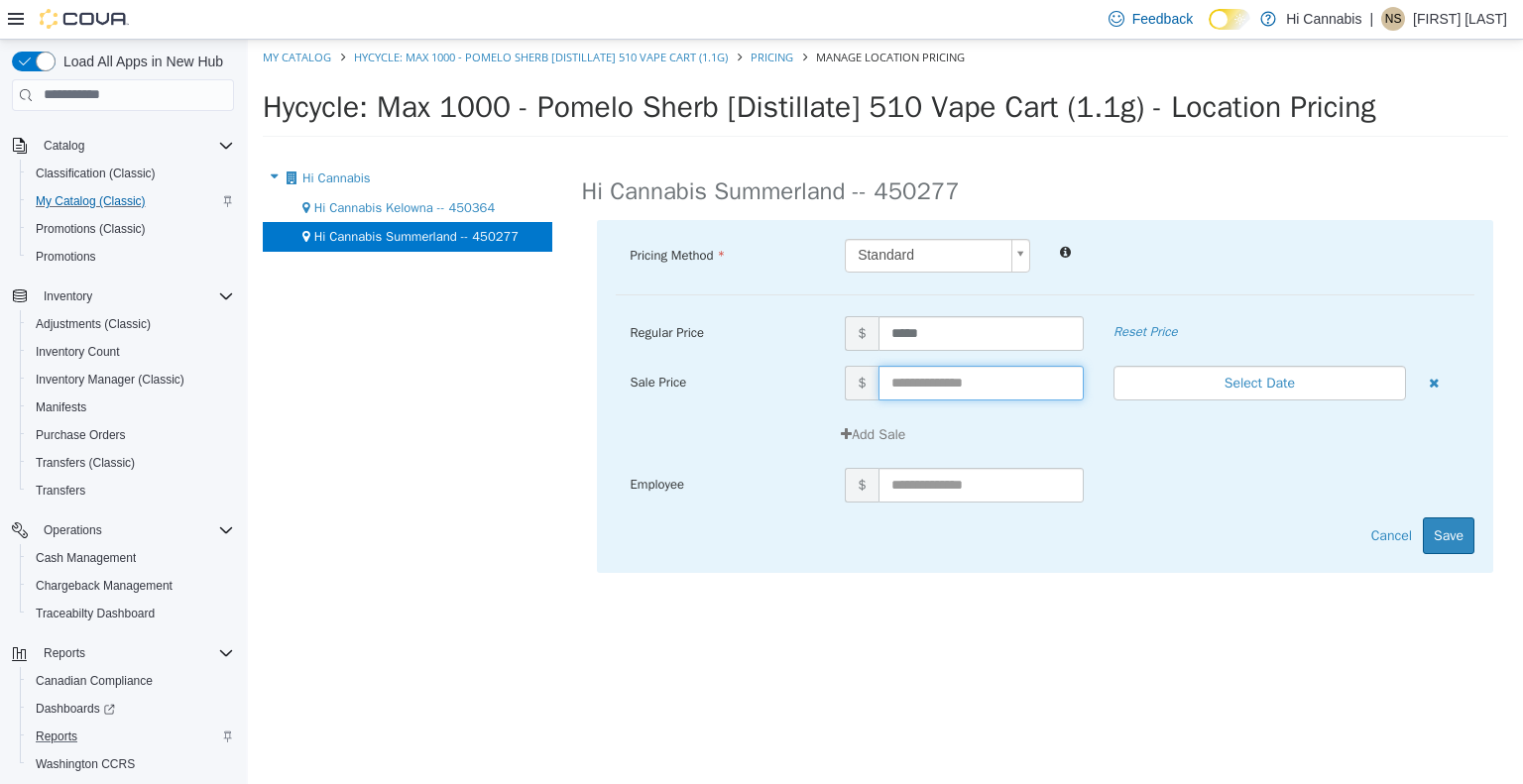 click at bounding box center [981, 382] 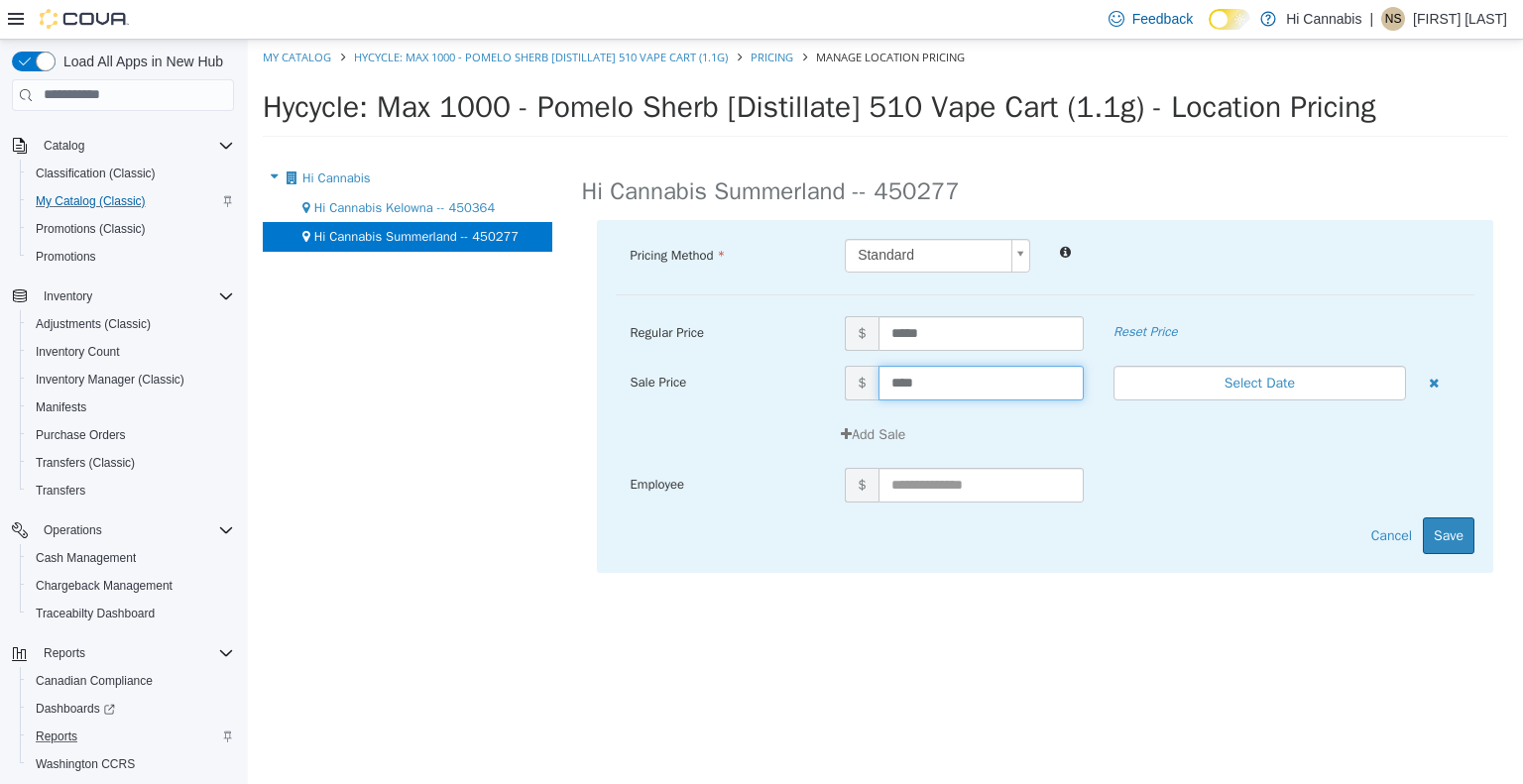 type on "*****" 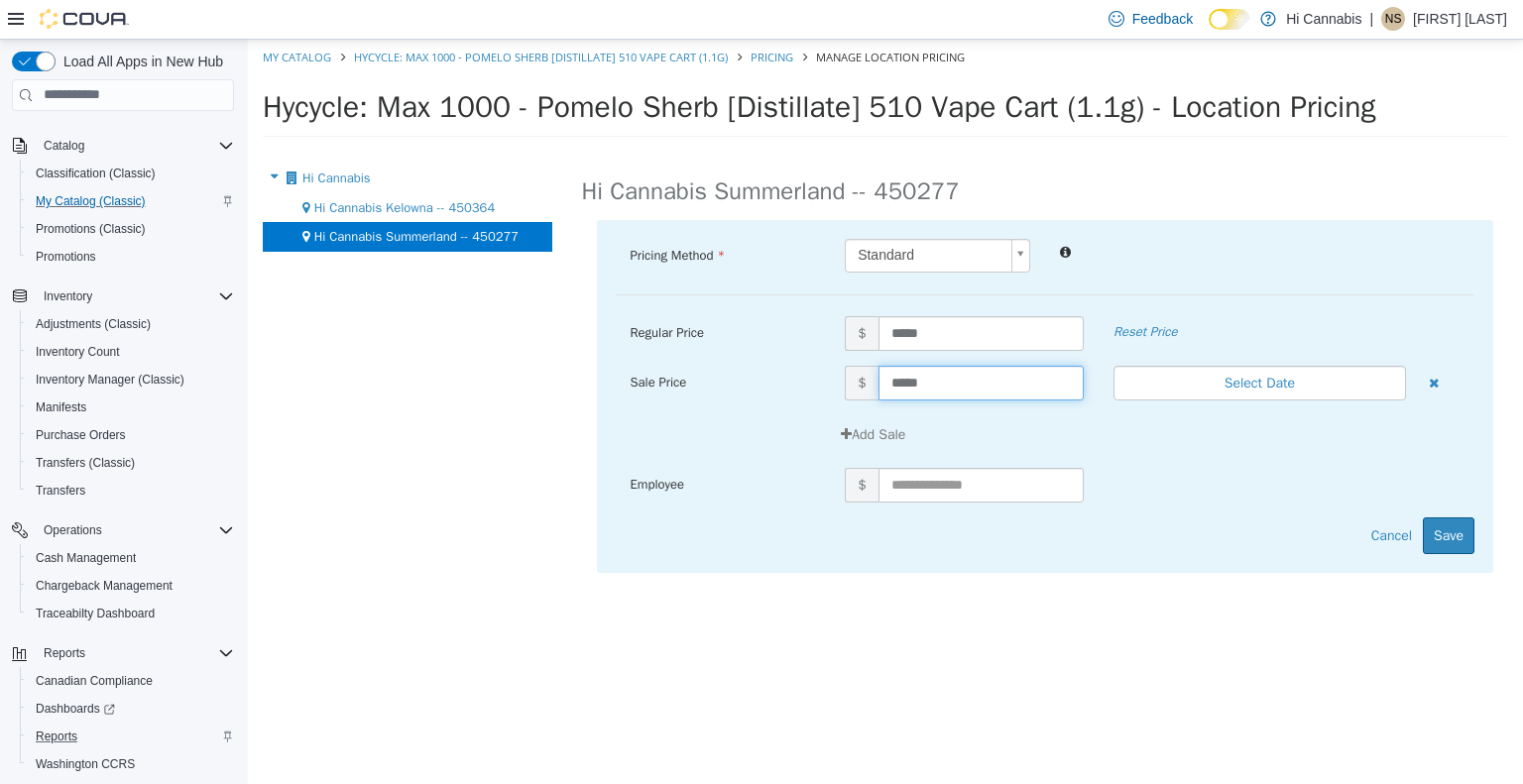 drag, startPoint x: 1188, startPoint y: 490, endPoint x: 1202, endPoint y: 461, distance: 32.202484 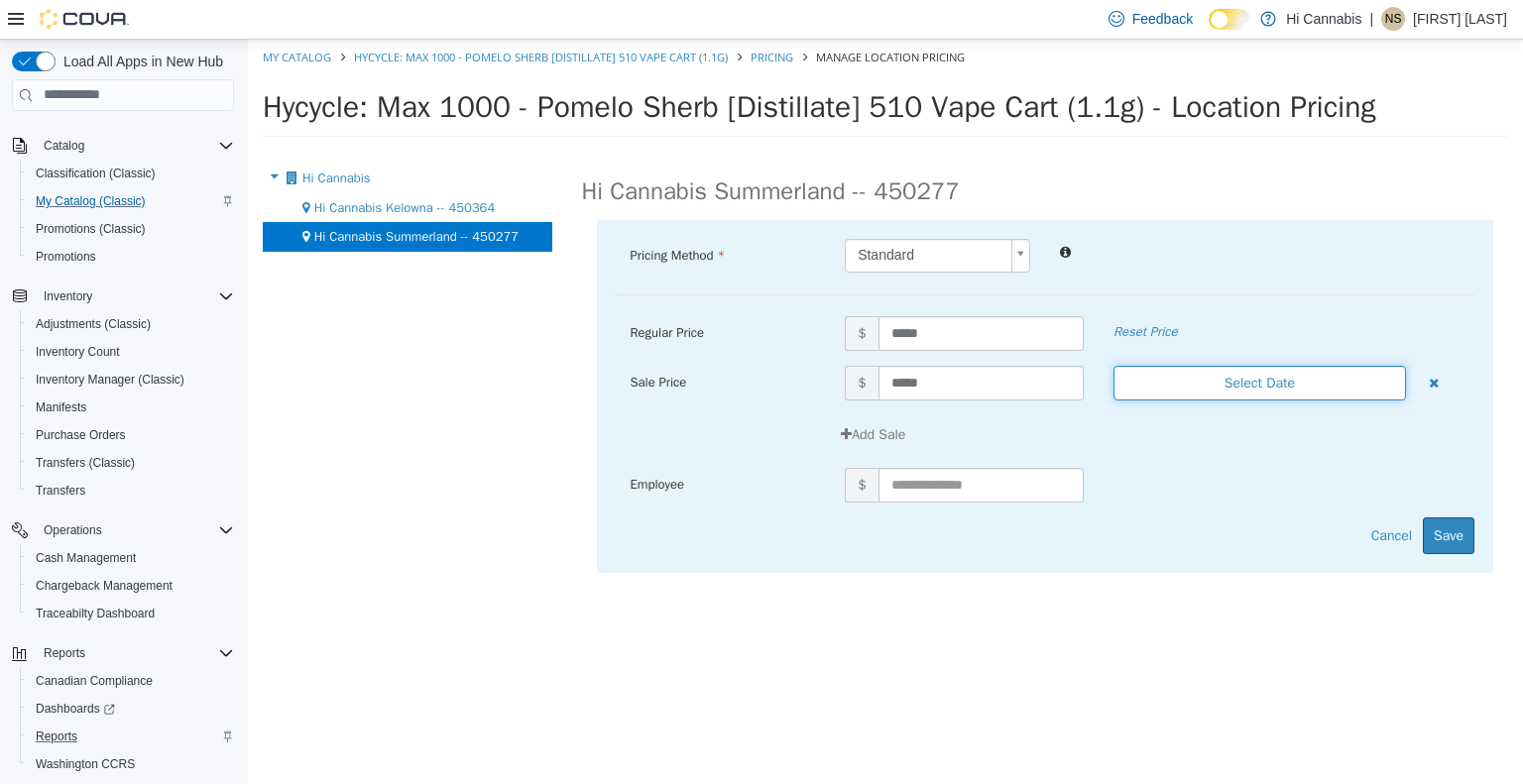 click on "Select Date" at bounding box center (1259, 382) 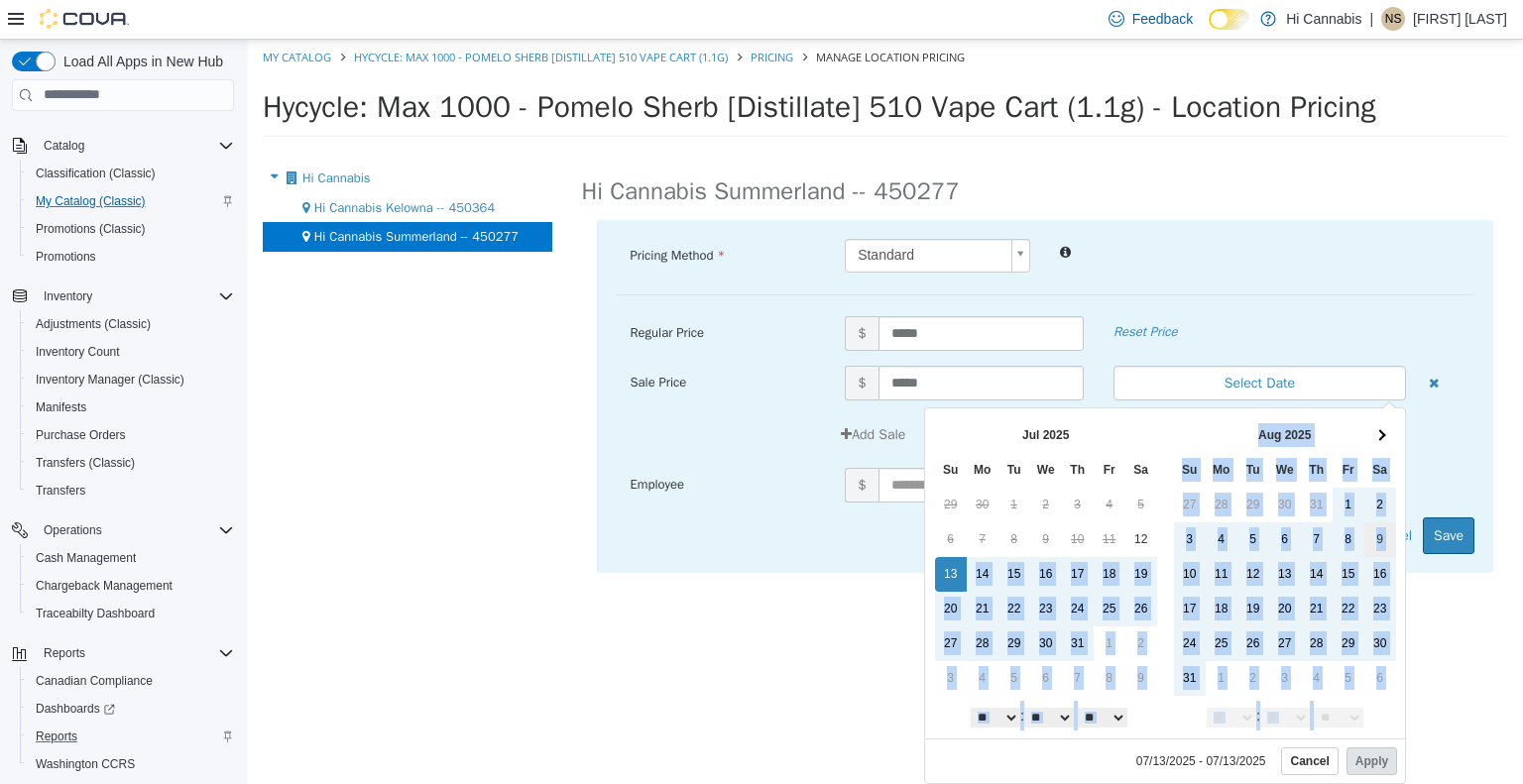 drag, startPoint x: 956, startPoint y: 567, endPoint x: 1392, endPoint y: 526, distance: 437.9235 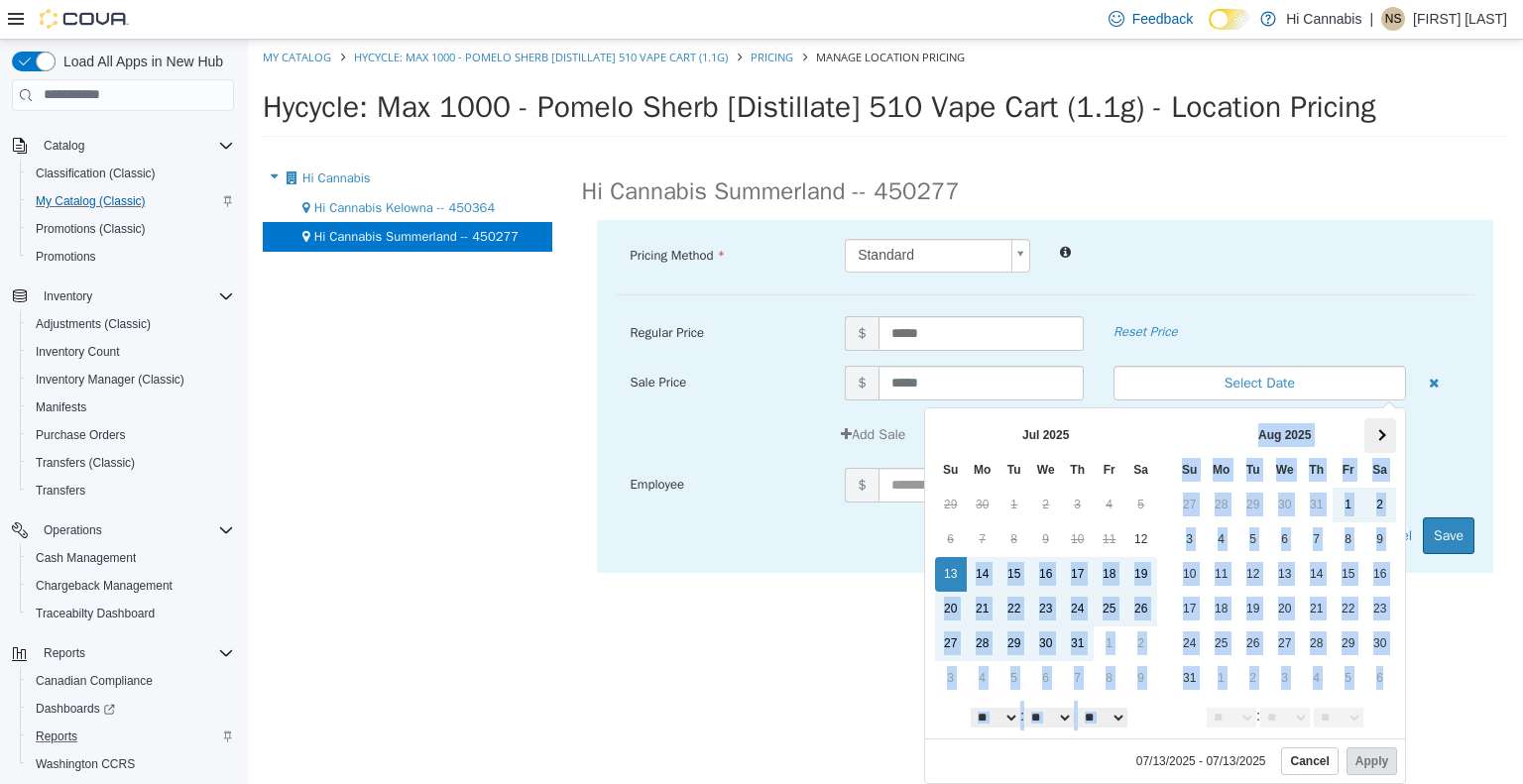 click at bounding box center (1380, 434) 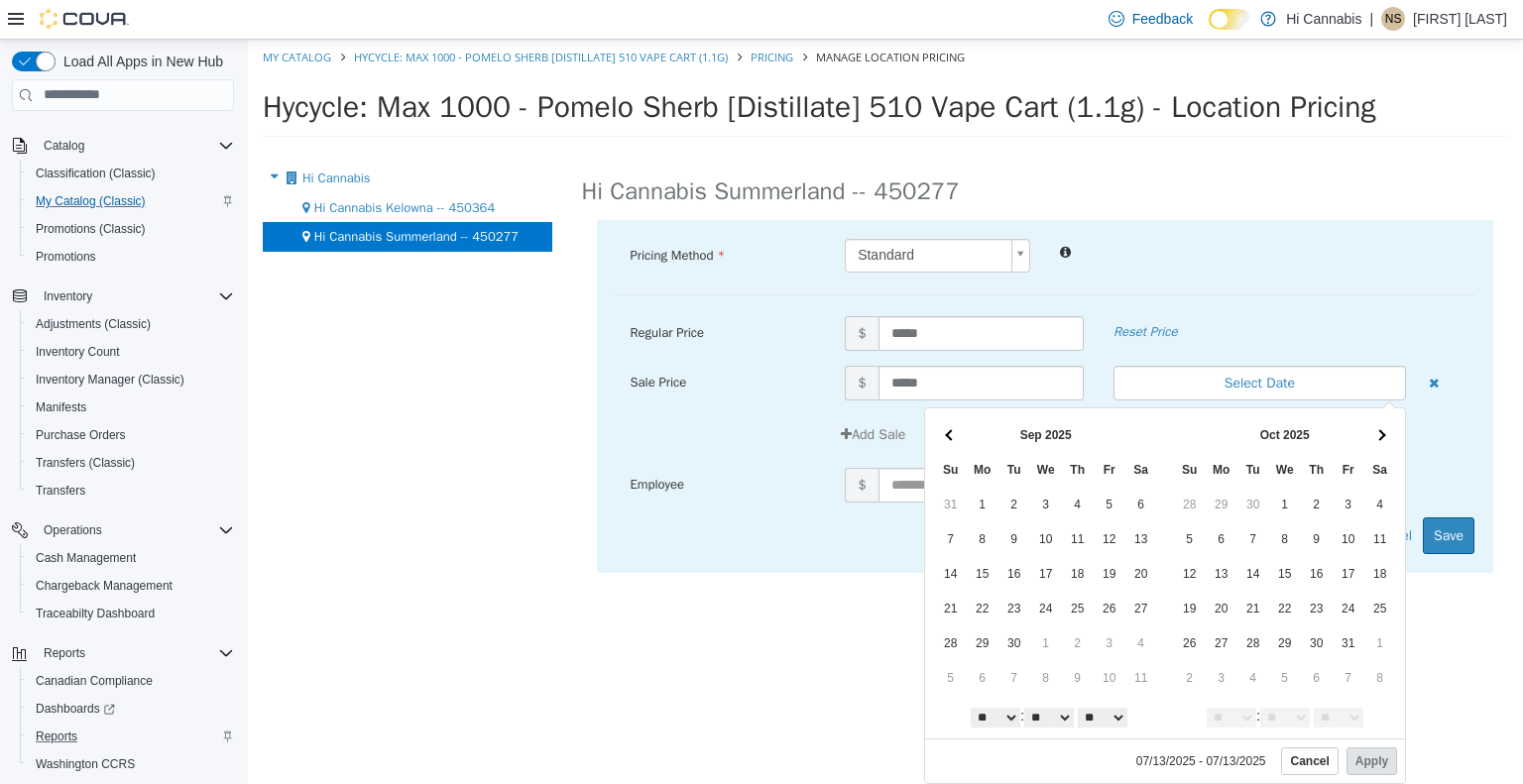 click at bounding box center [1380, 434] 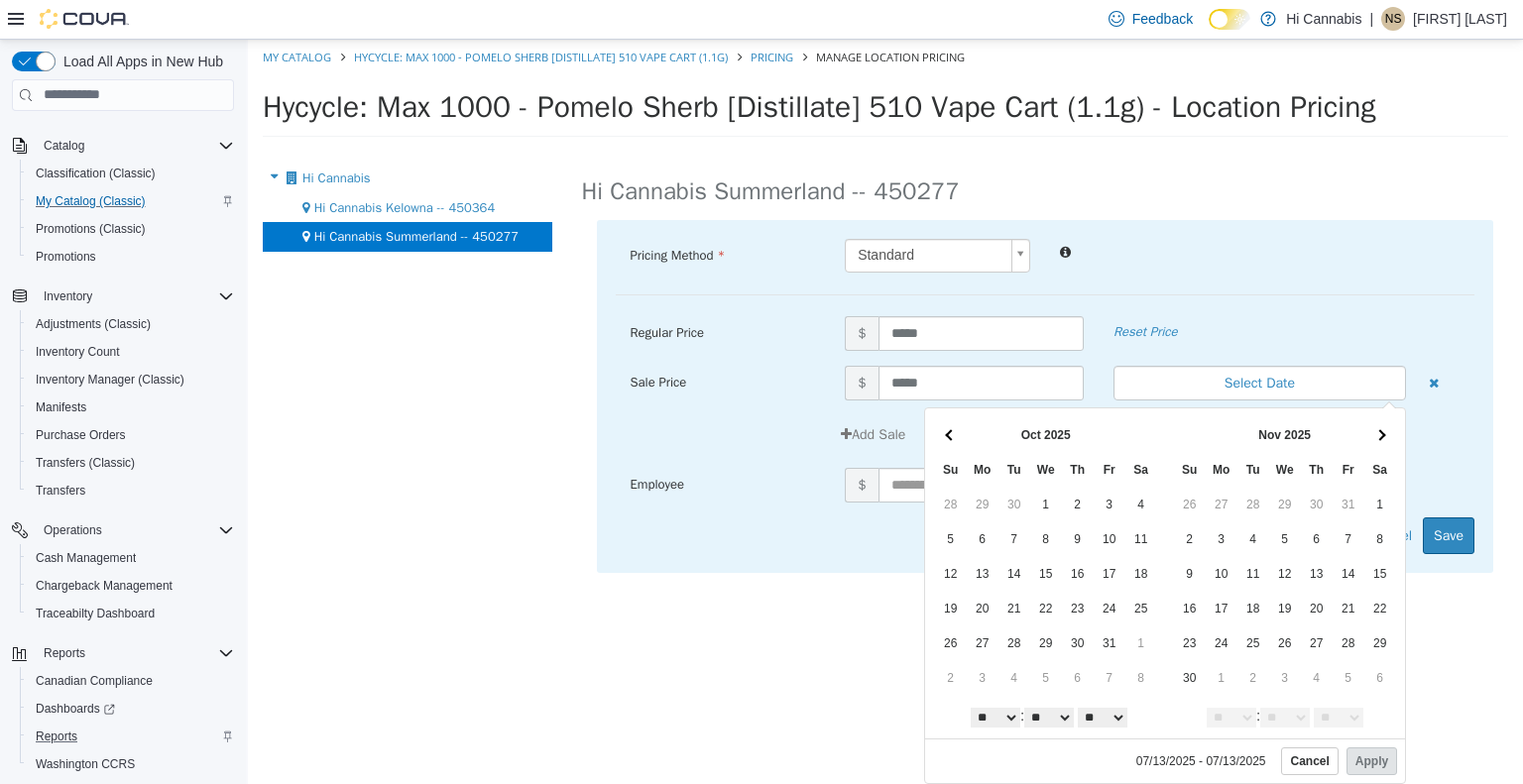 click at bounding box center [1380, 434] 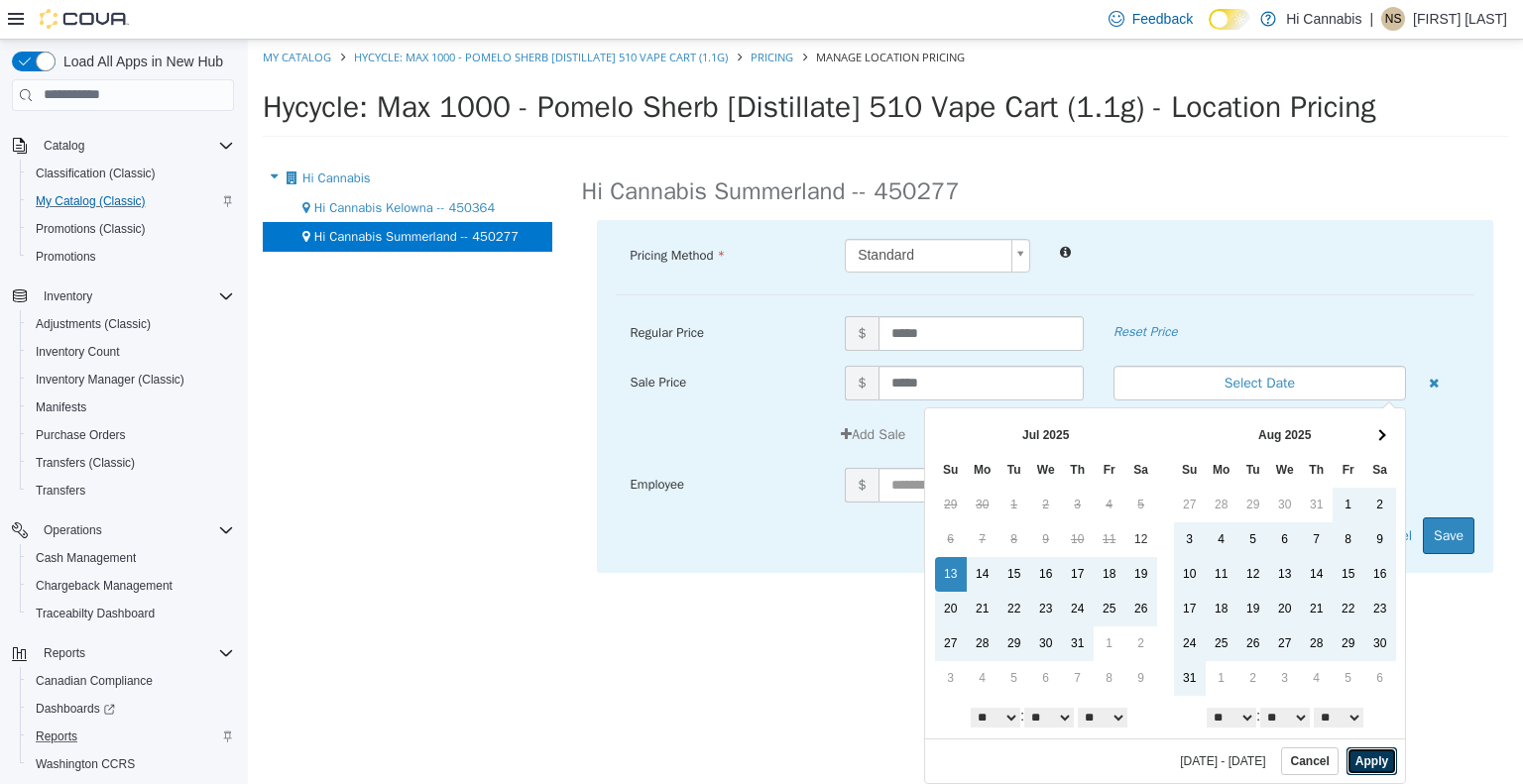 click on "Apply" at bounding box center [1371, 760] 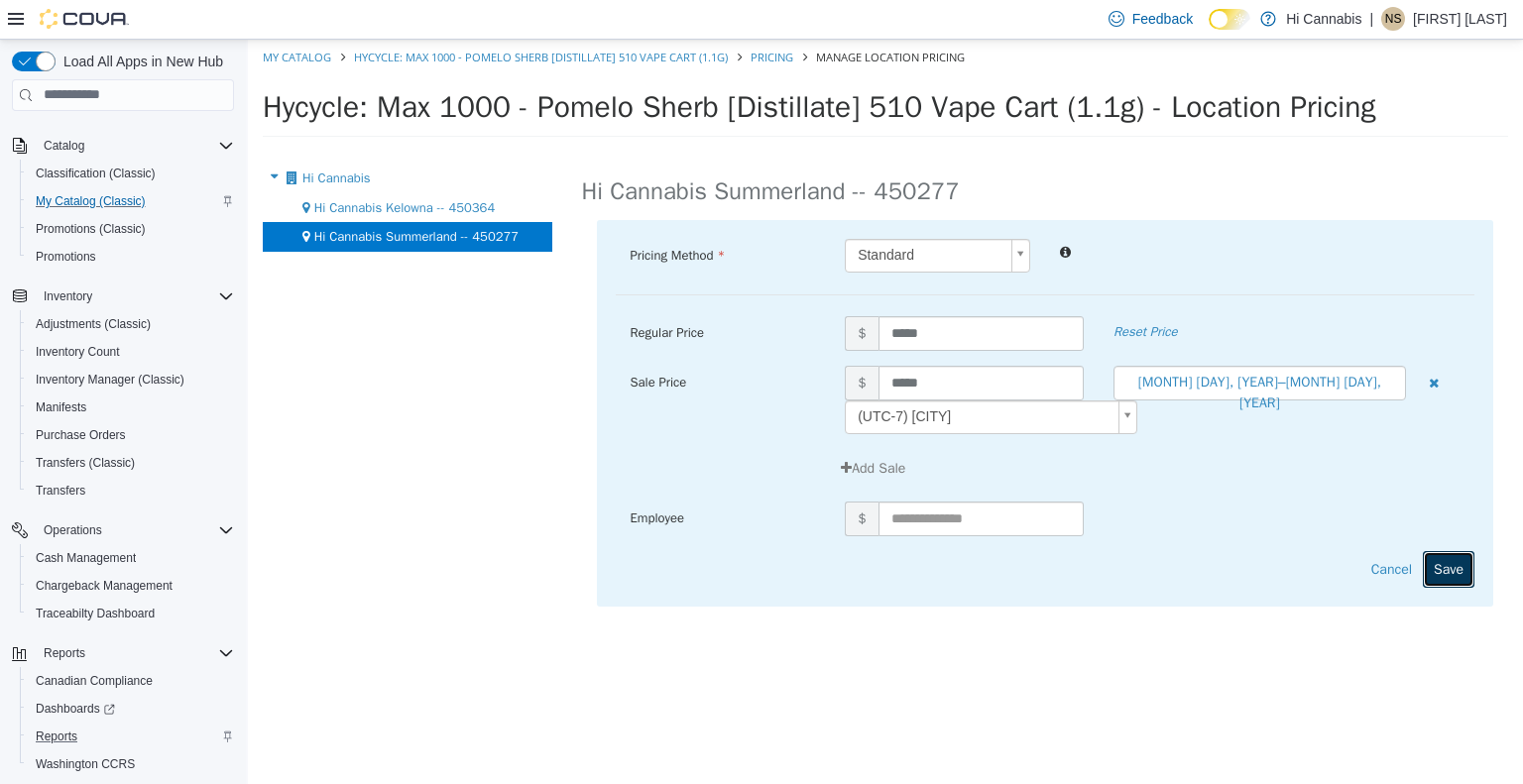 click on "Save" at bounding box center (1449, 568) 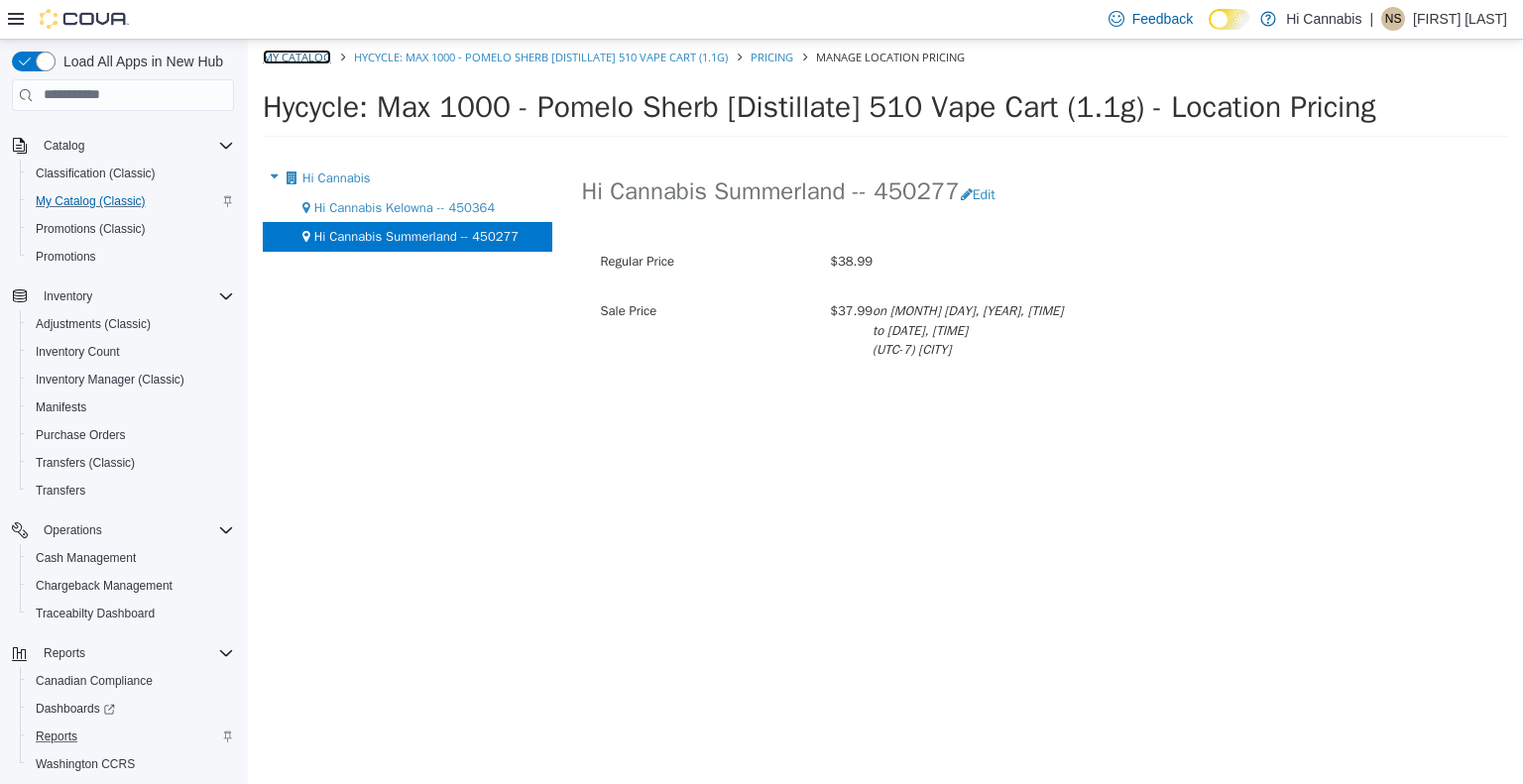 click on "My Catalog" at bounding box center (296, 56) 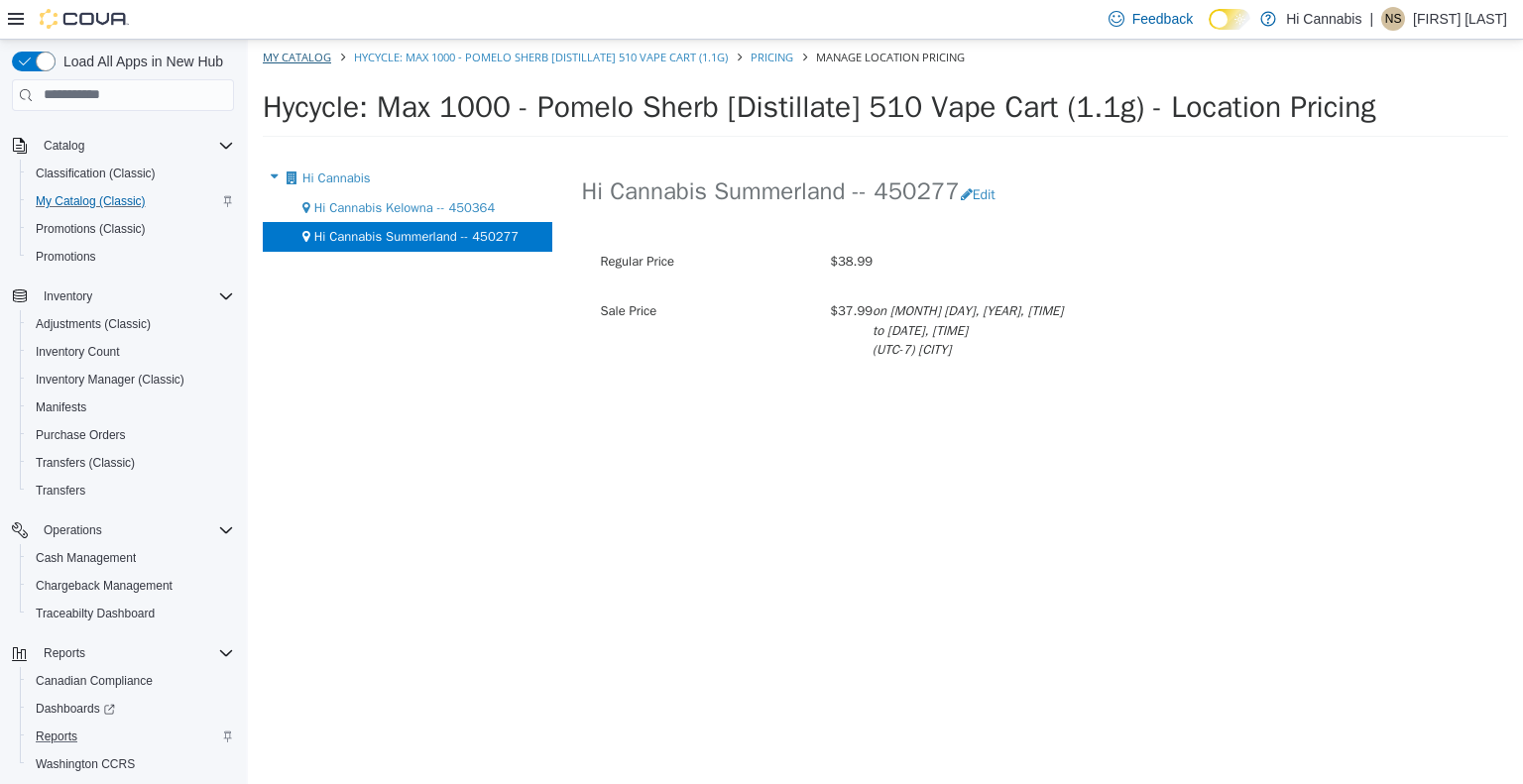 select on "**********" 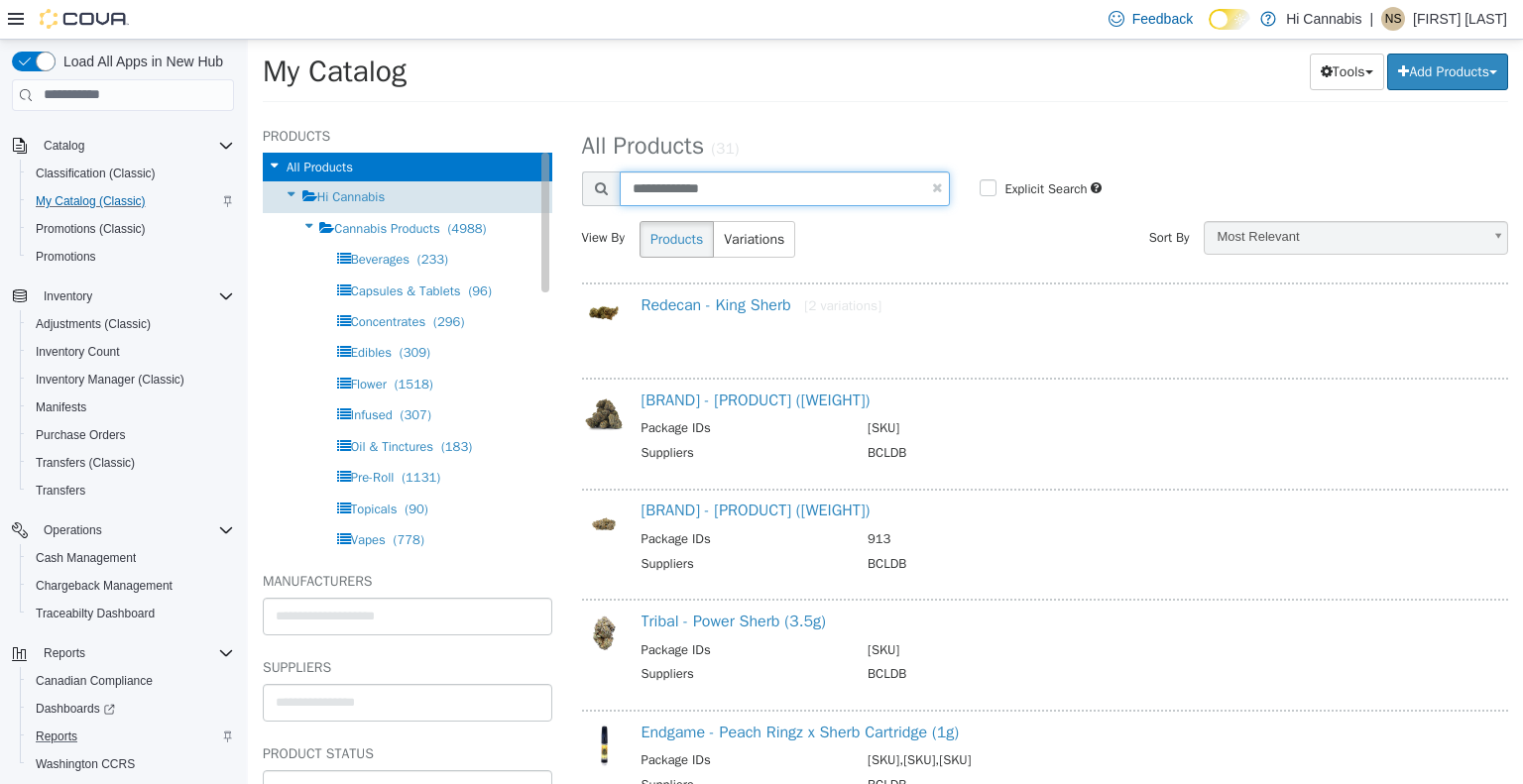 drag, startPoint x: 768, startPoint y: 188, endPoint x: 485, endPoint y: 188, distance: 283 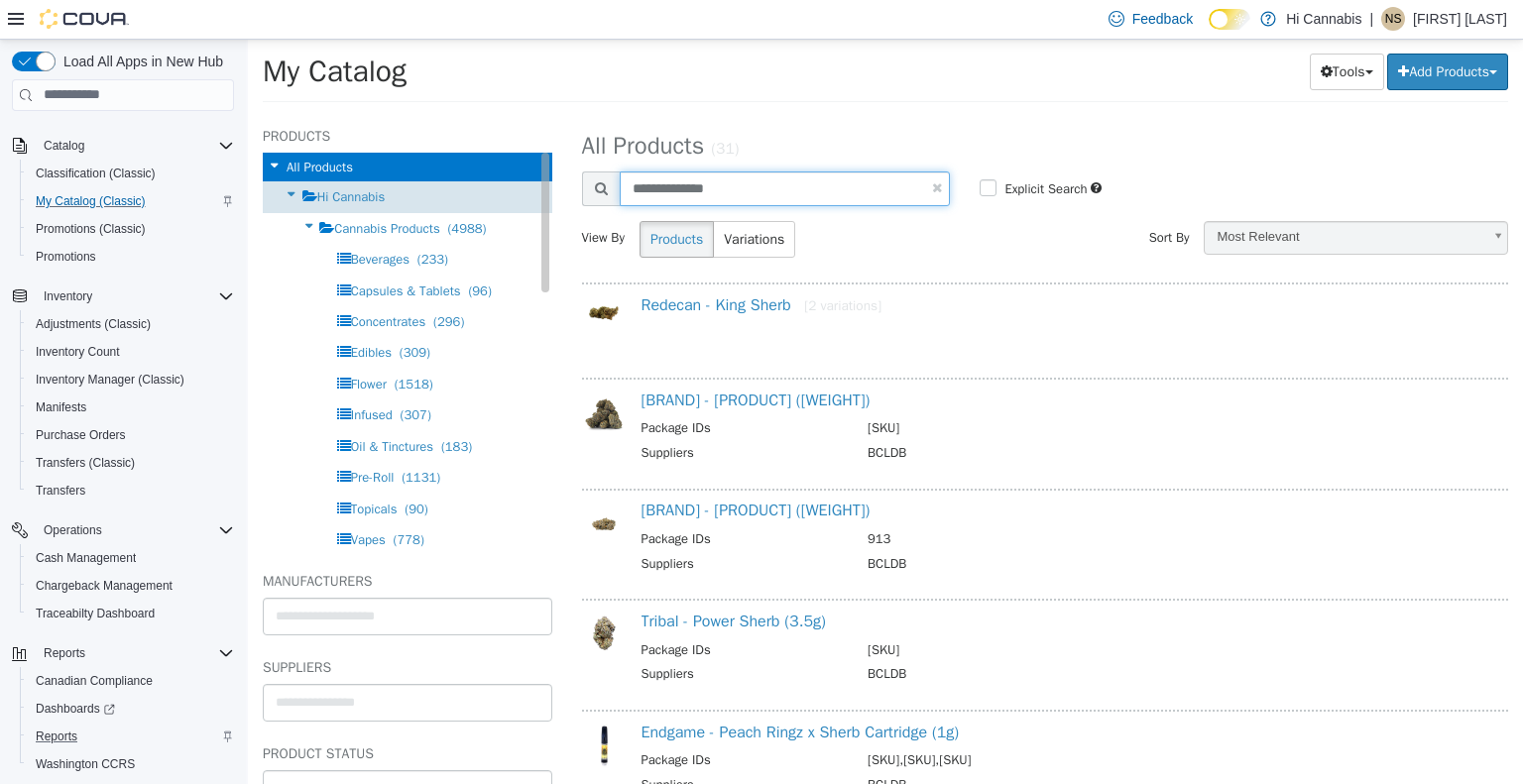 type on "**********" 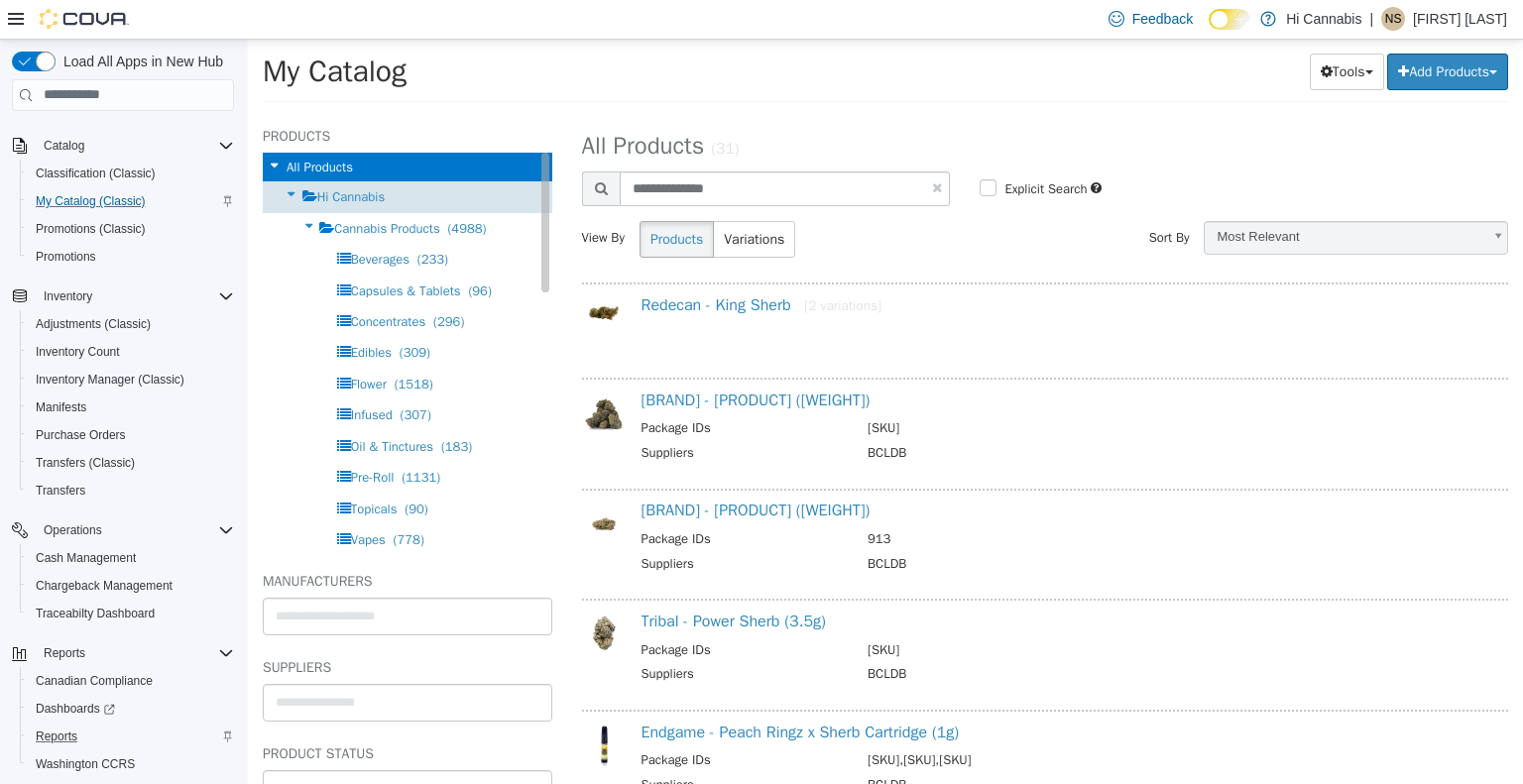 select on "**********" 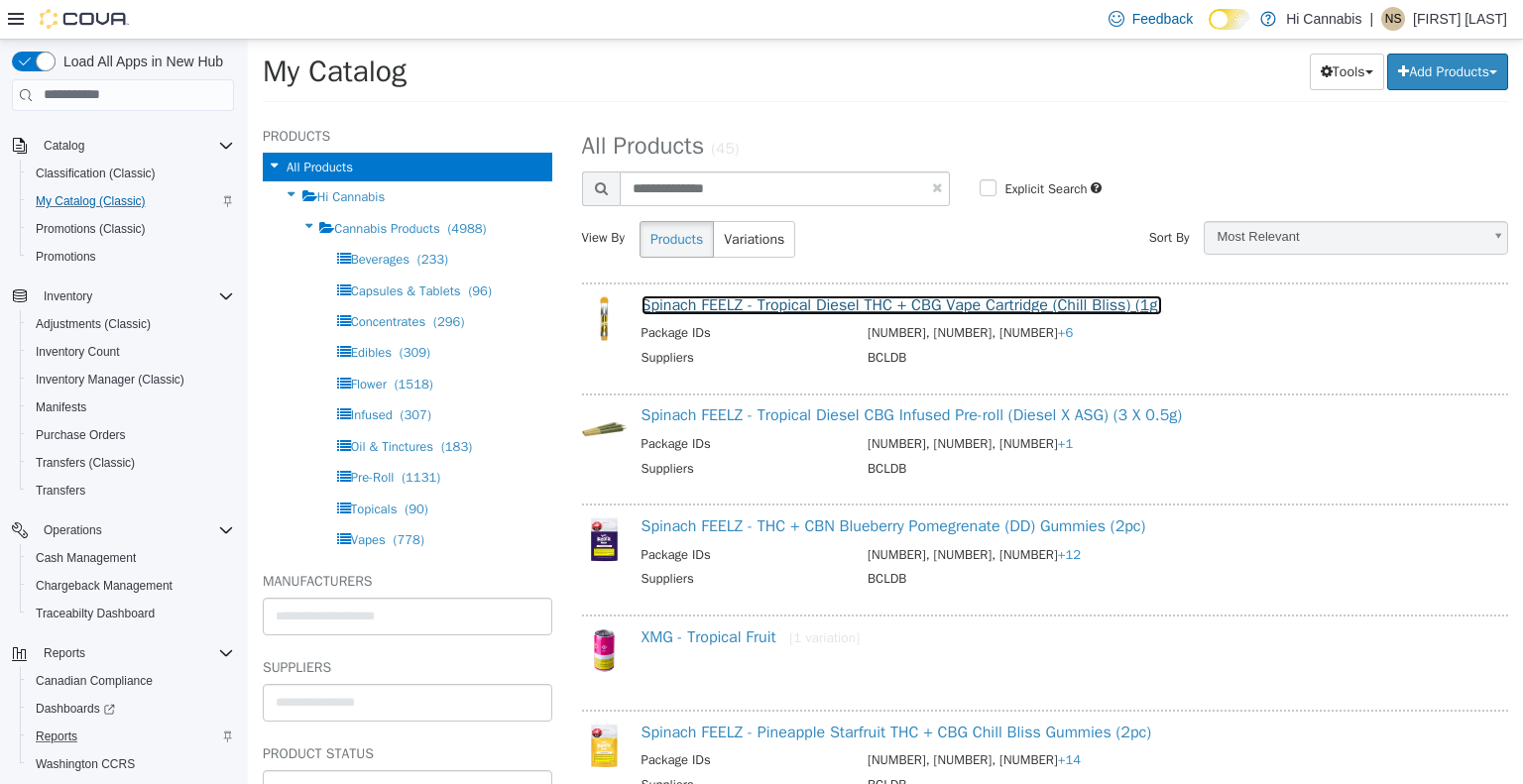 click on "Spinach FEELZ - Tropical Diesel THC + CBG Vape Cartridge (Chill Bliss) (1g)" at bounding box center [902, 304] 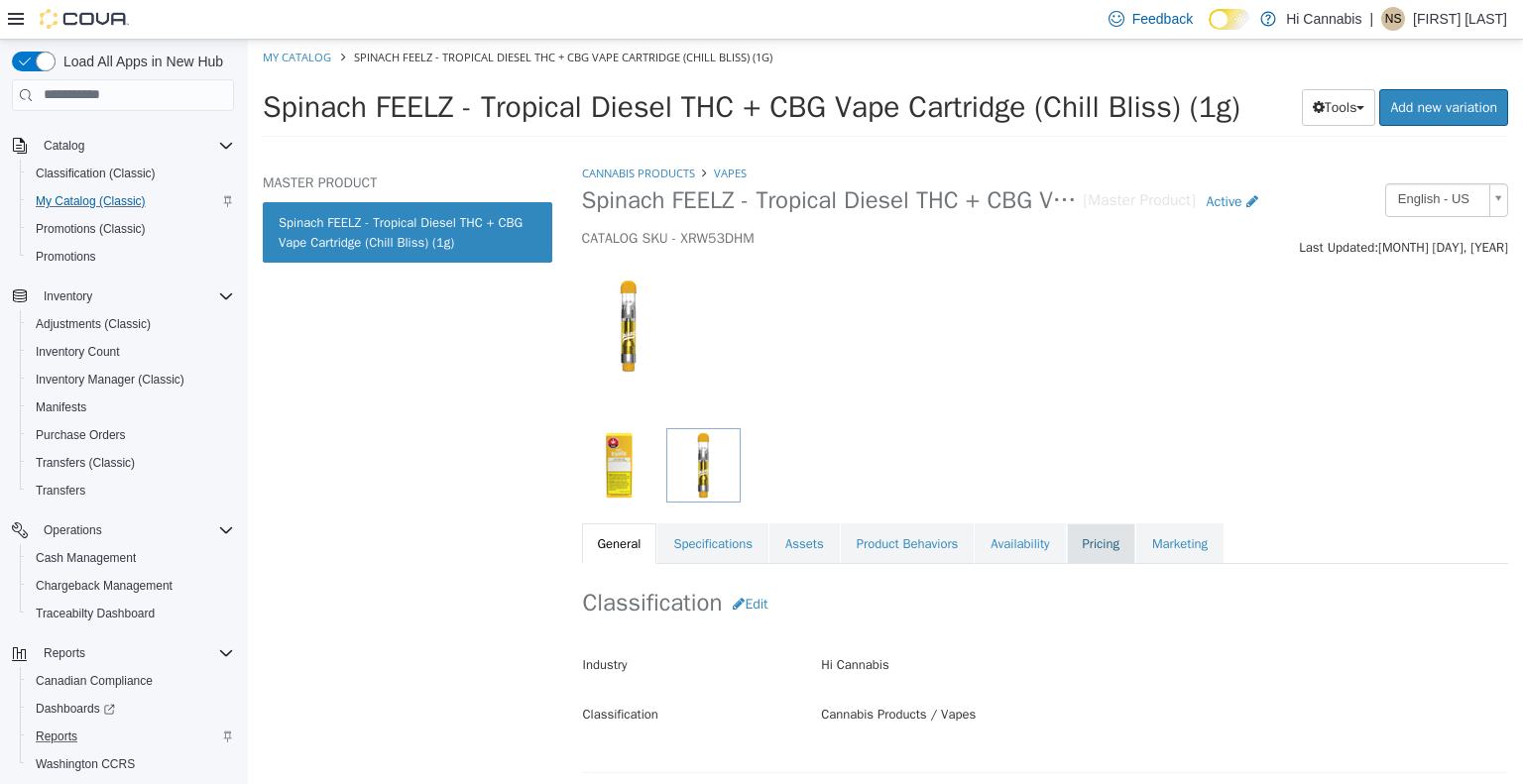 click on "Pricing" at bounding box center (1101, 543) 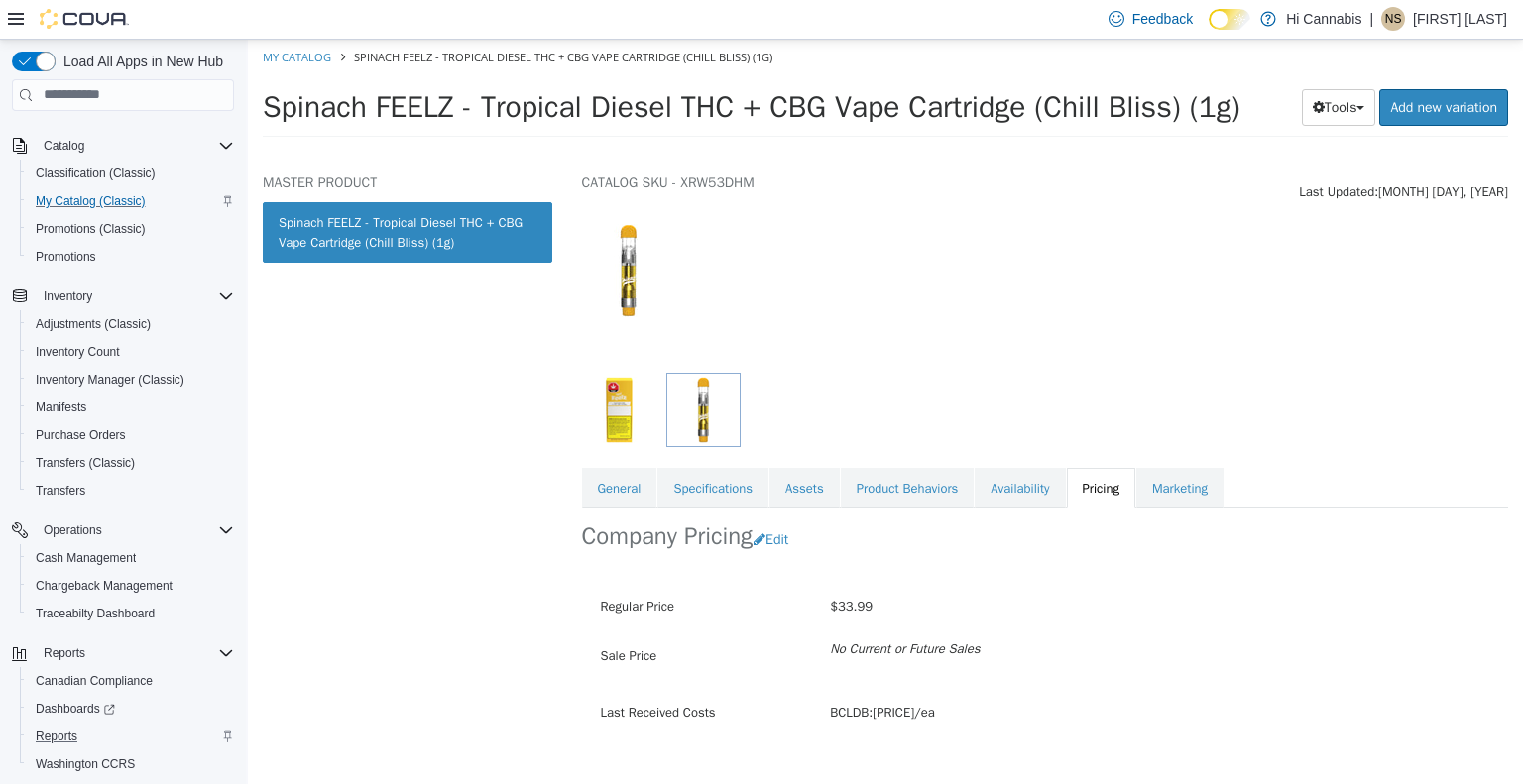 scroll, scrollTop: 87, scrollLeft: 0, axis: vertical 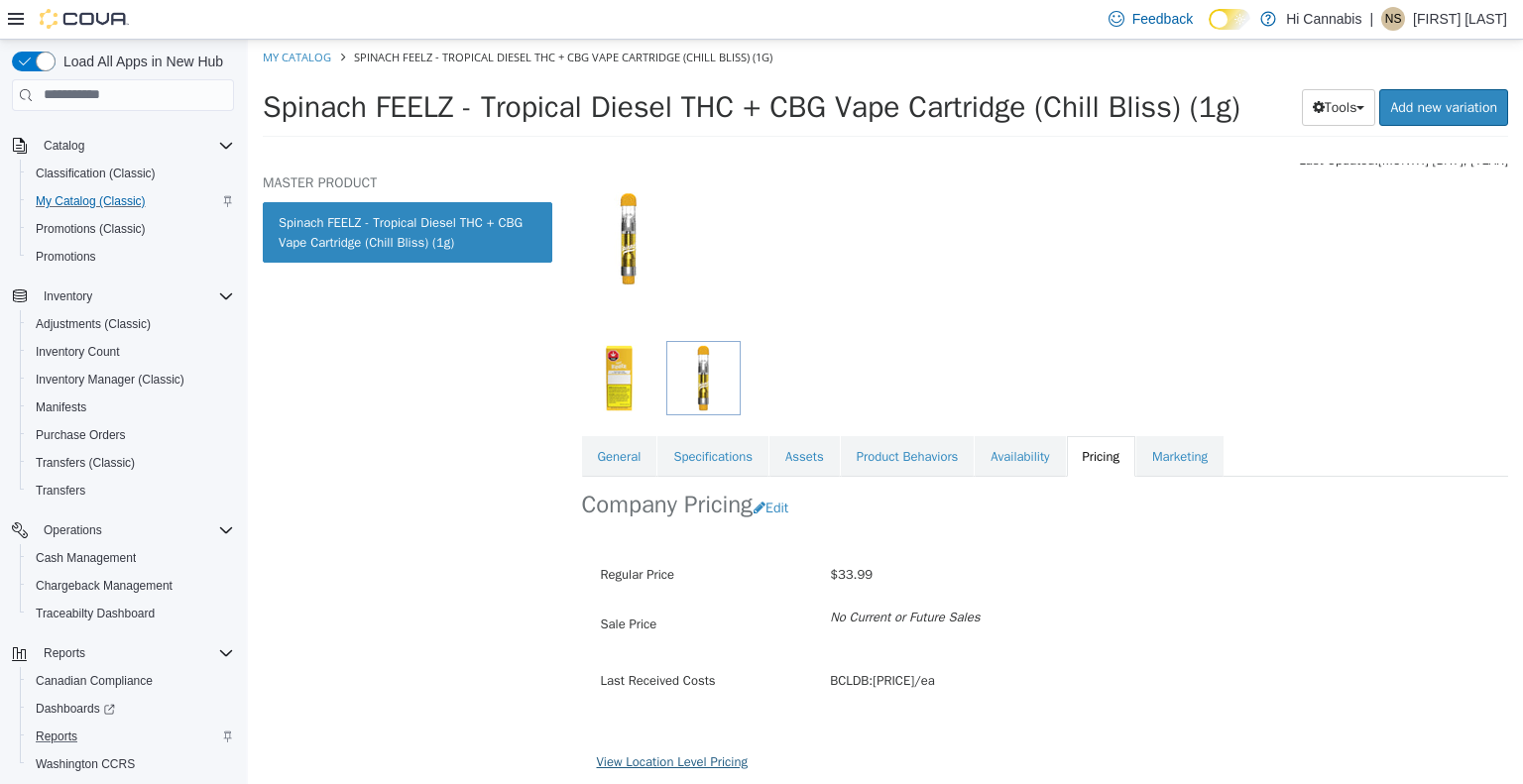 click on "View Location Level Pricing" at bounding box center (672, 760) 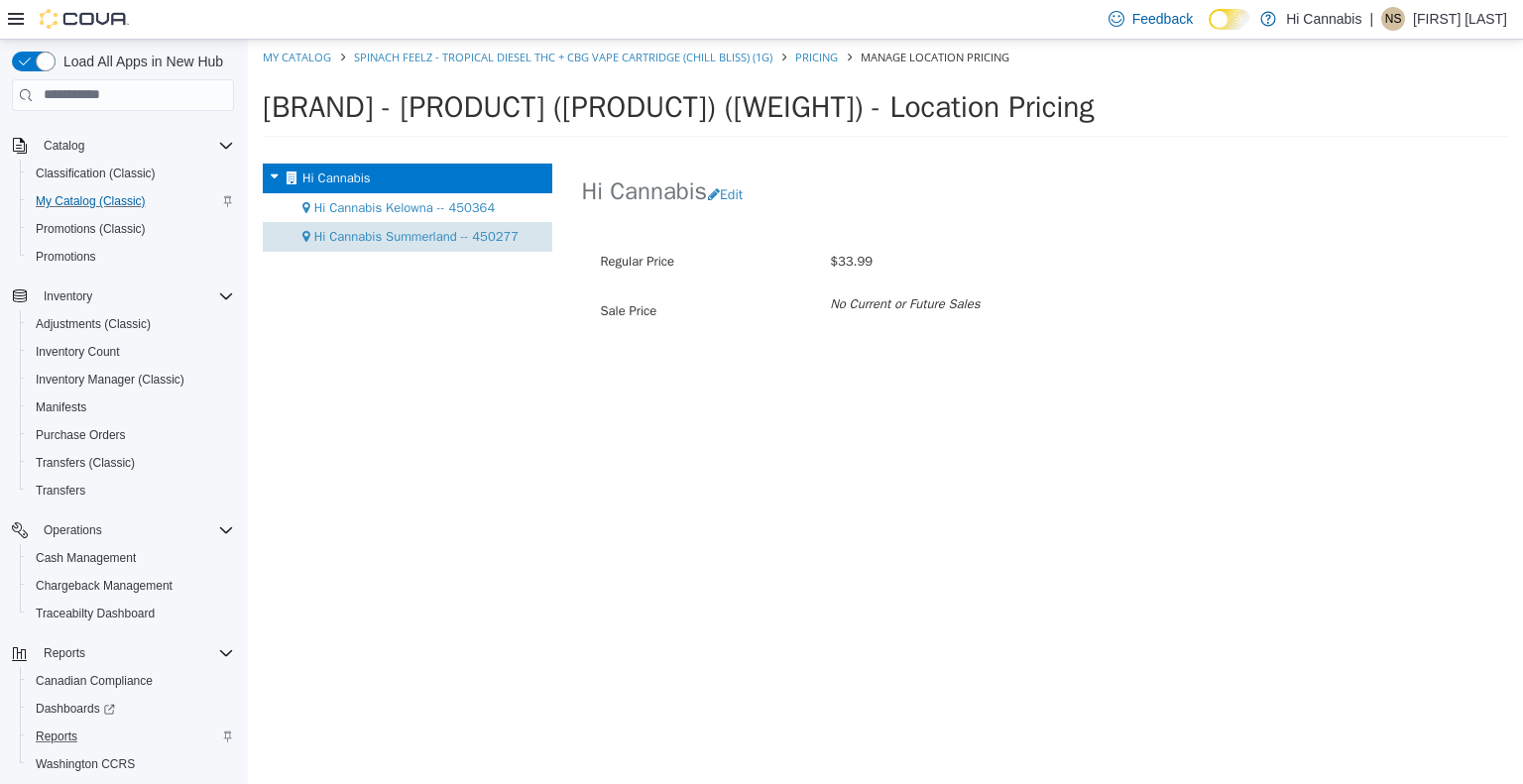 click on "Hi Cannabis Summerland -- 450277" at bounding box center [416, 235] 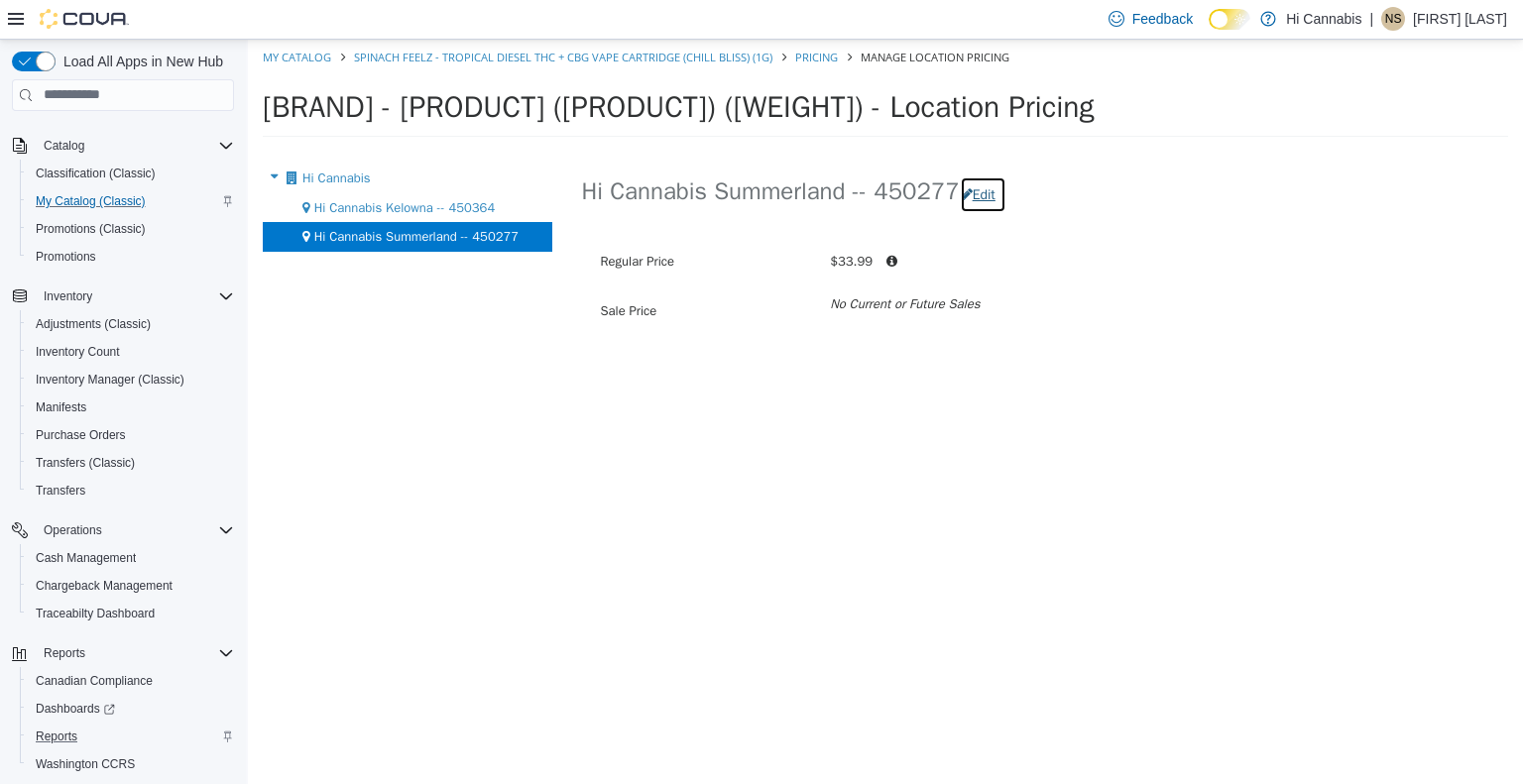 click on "Edit" at bounding box center (983, 193) 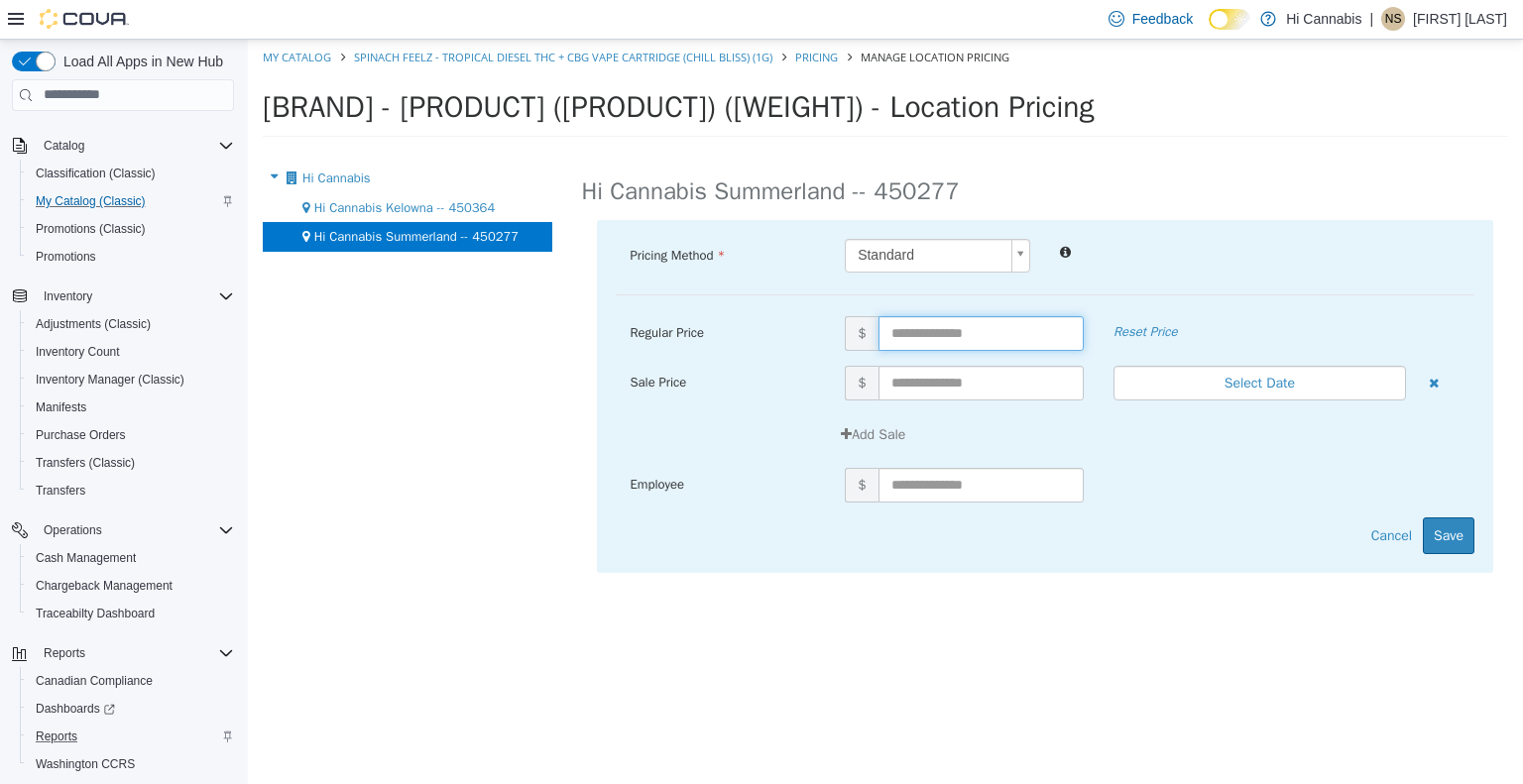 click at bounding box center (981, 332) 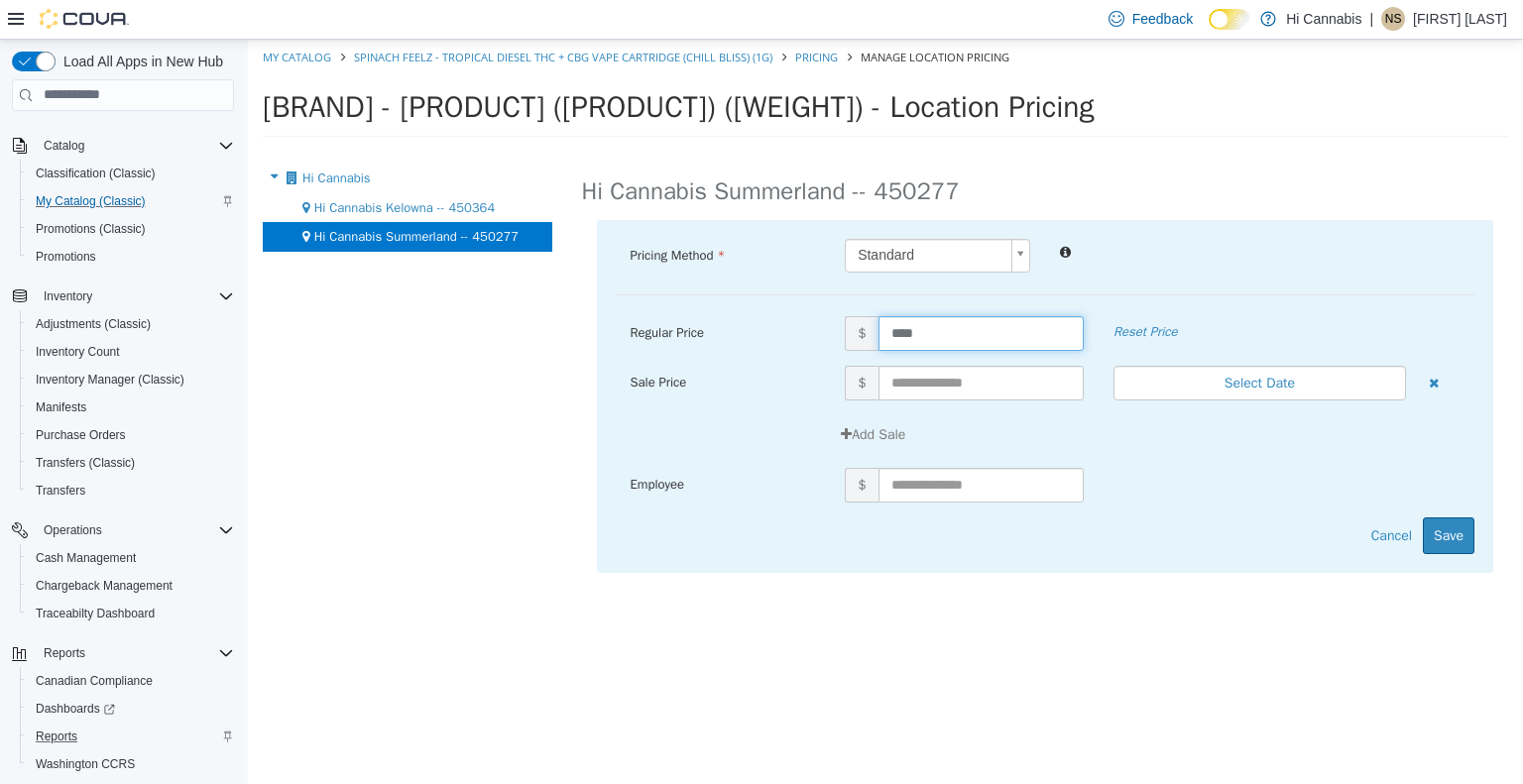 type on "*****" 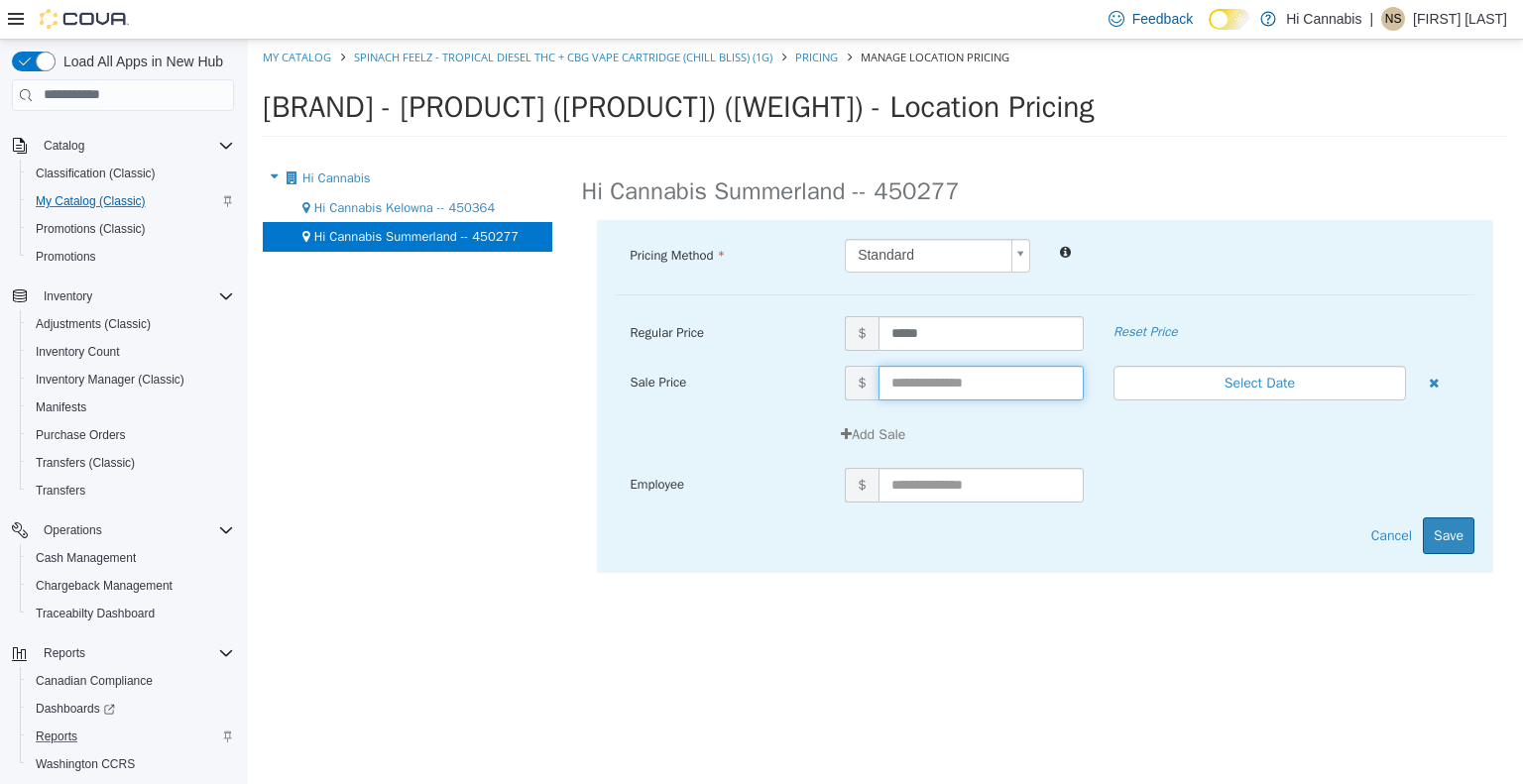 drag, startPoint x: 933, startPoint y: 385, endPoint x: 953, endPoint y: 381, distance: 20.396078 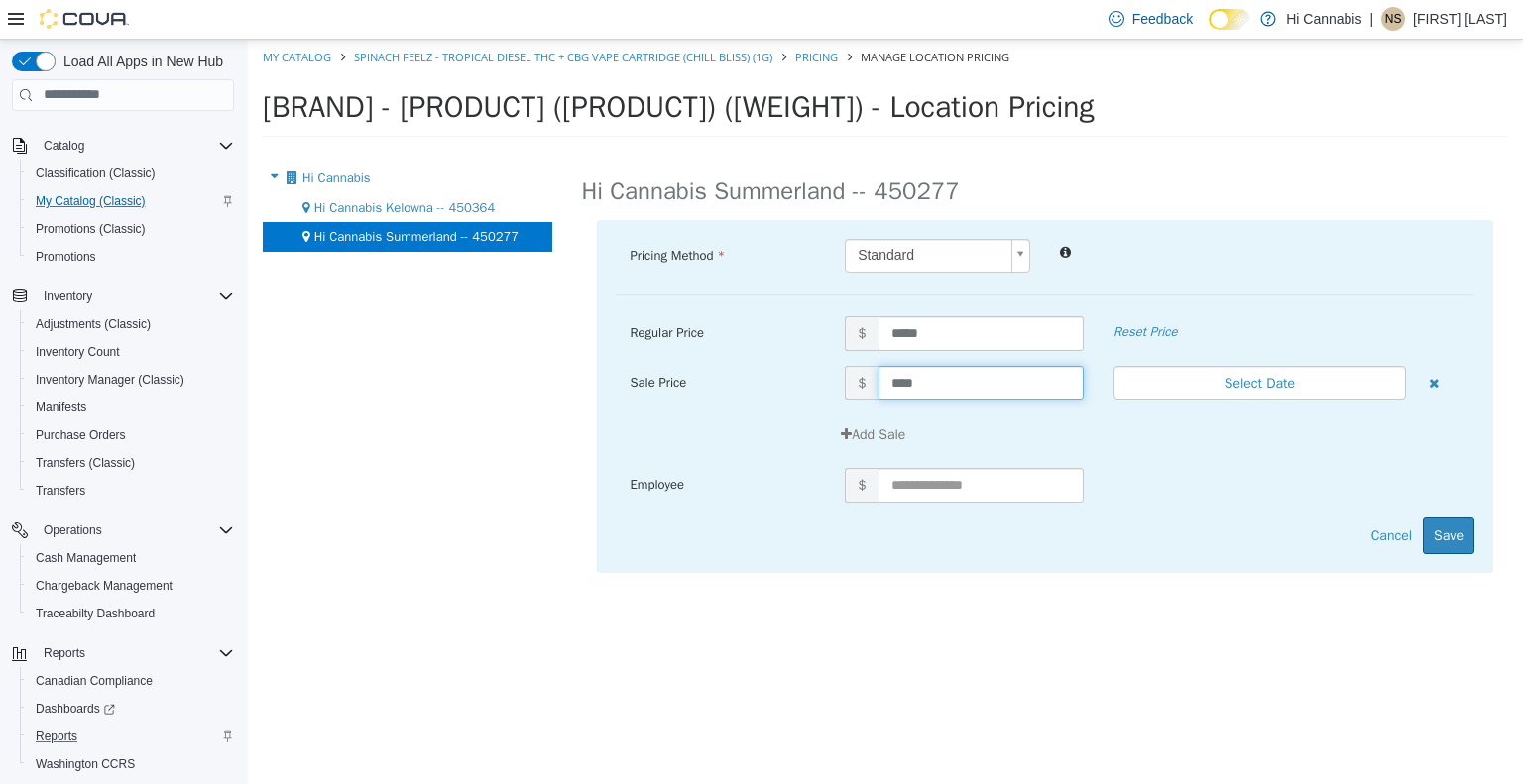 type on "*****" 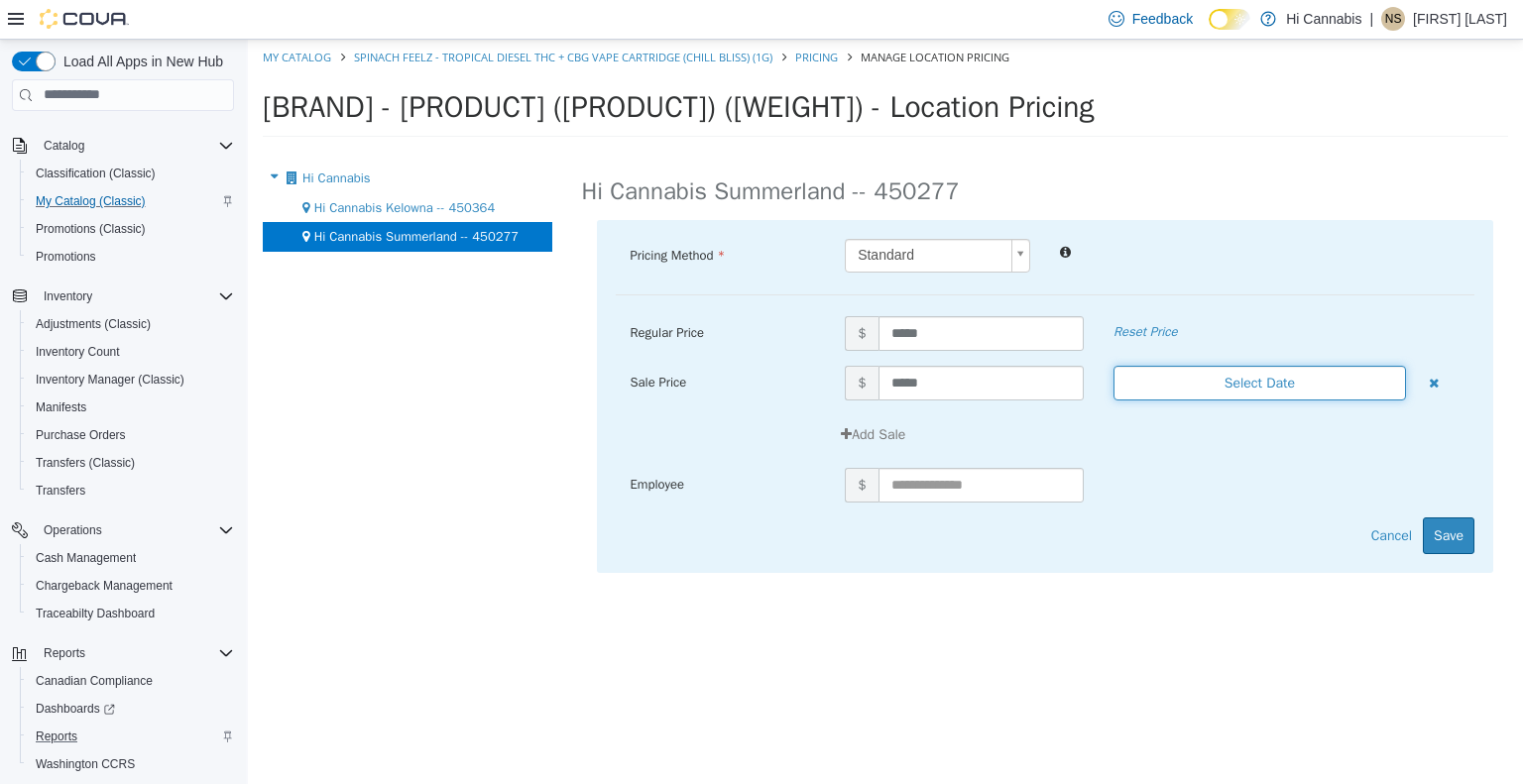 click on "Select Date" at bounding box center [1259, 382] 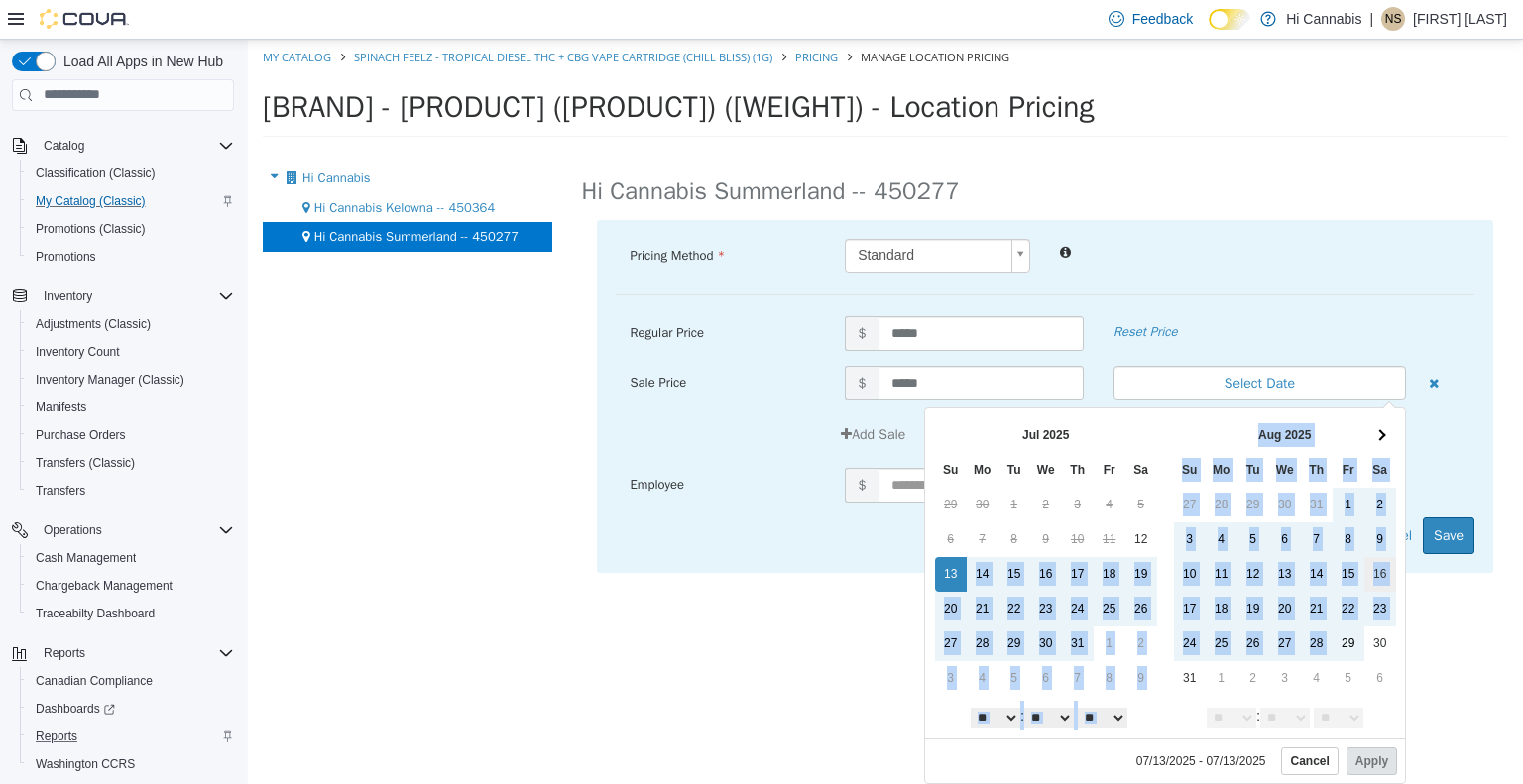 drag, startPoint x: 960, startPoint y: 563, endPoint x: 1365, endPoint y: 588, distance: 405.77087 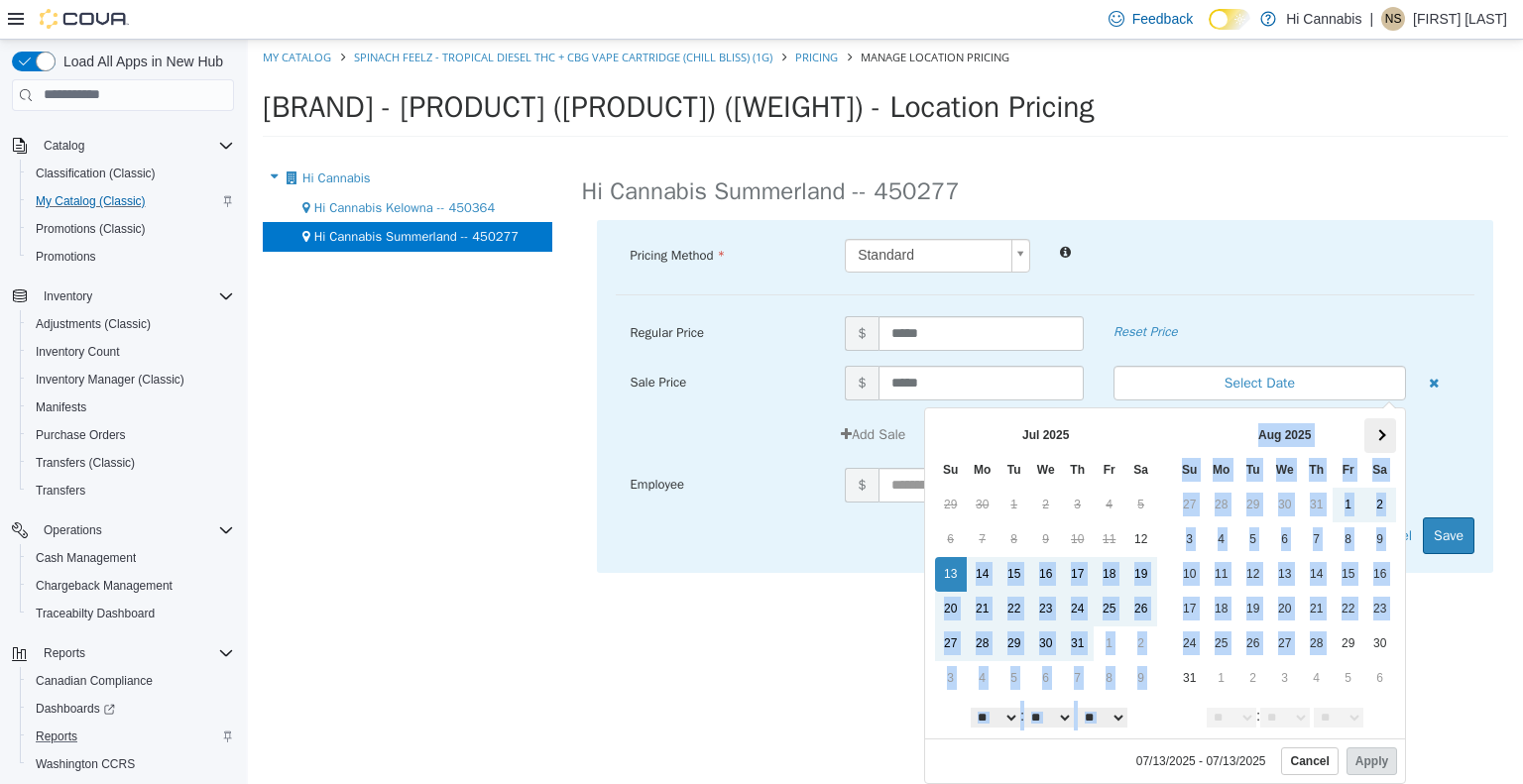 click at bounding box center (1380, 434) 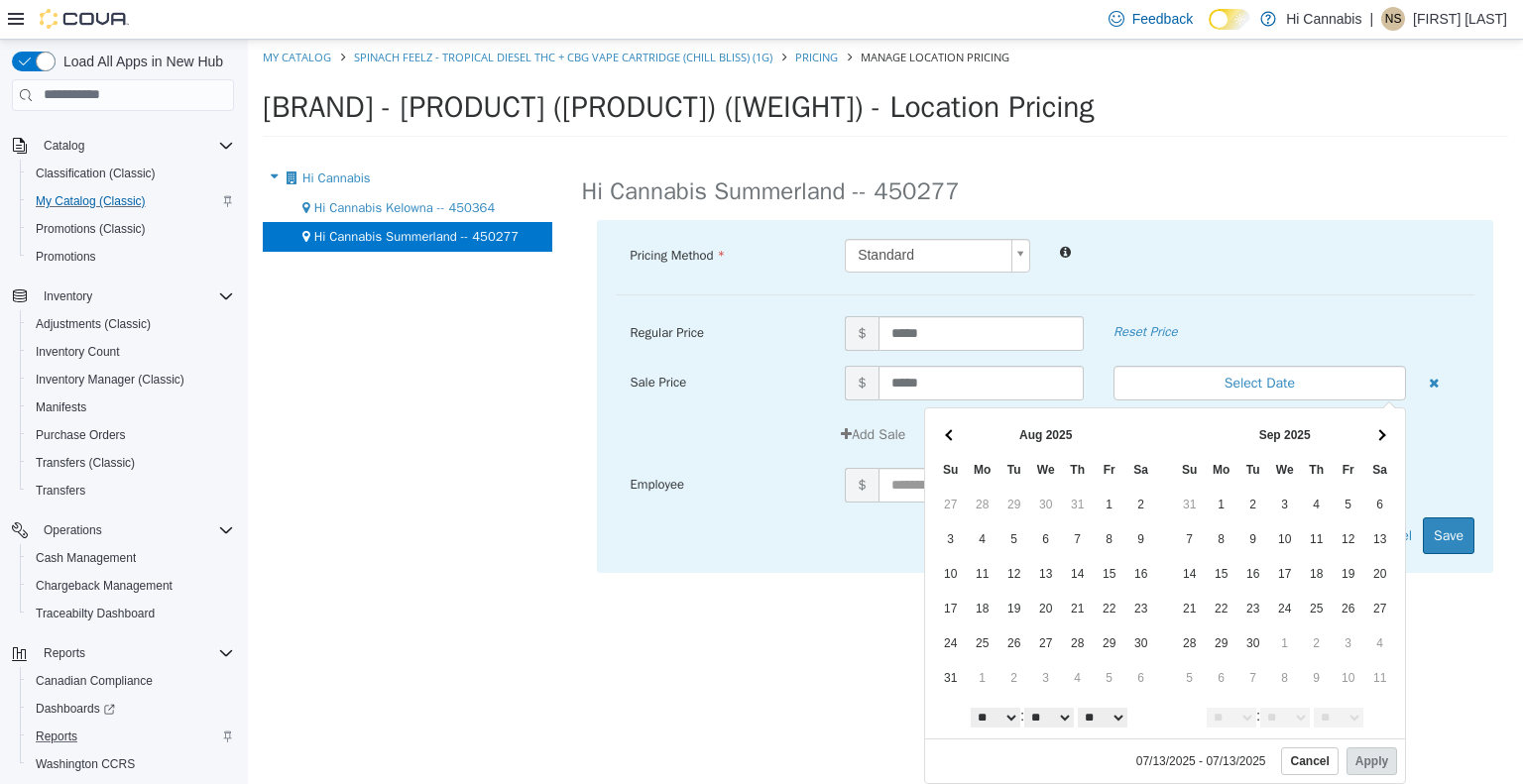 click at bounding box center [1380, 434] 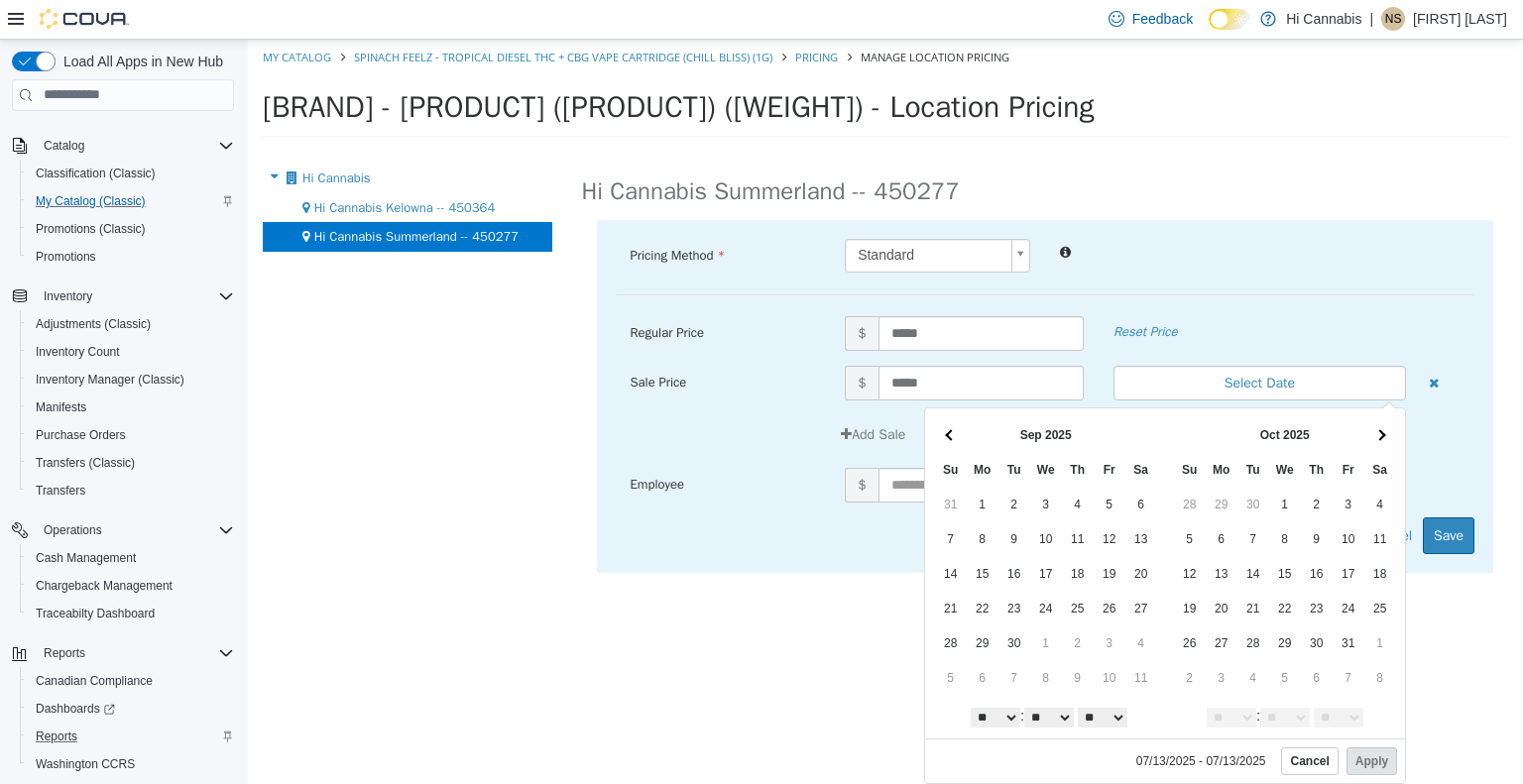click at bounding box center (1380, 434) 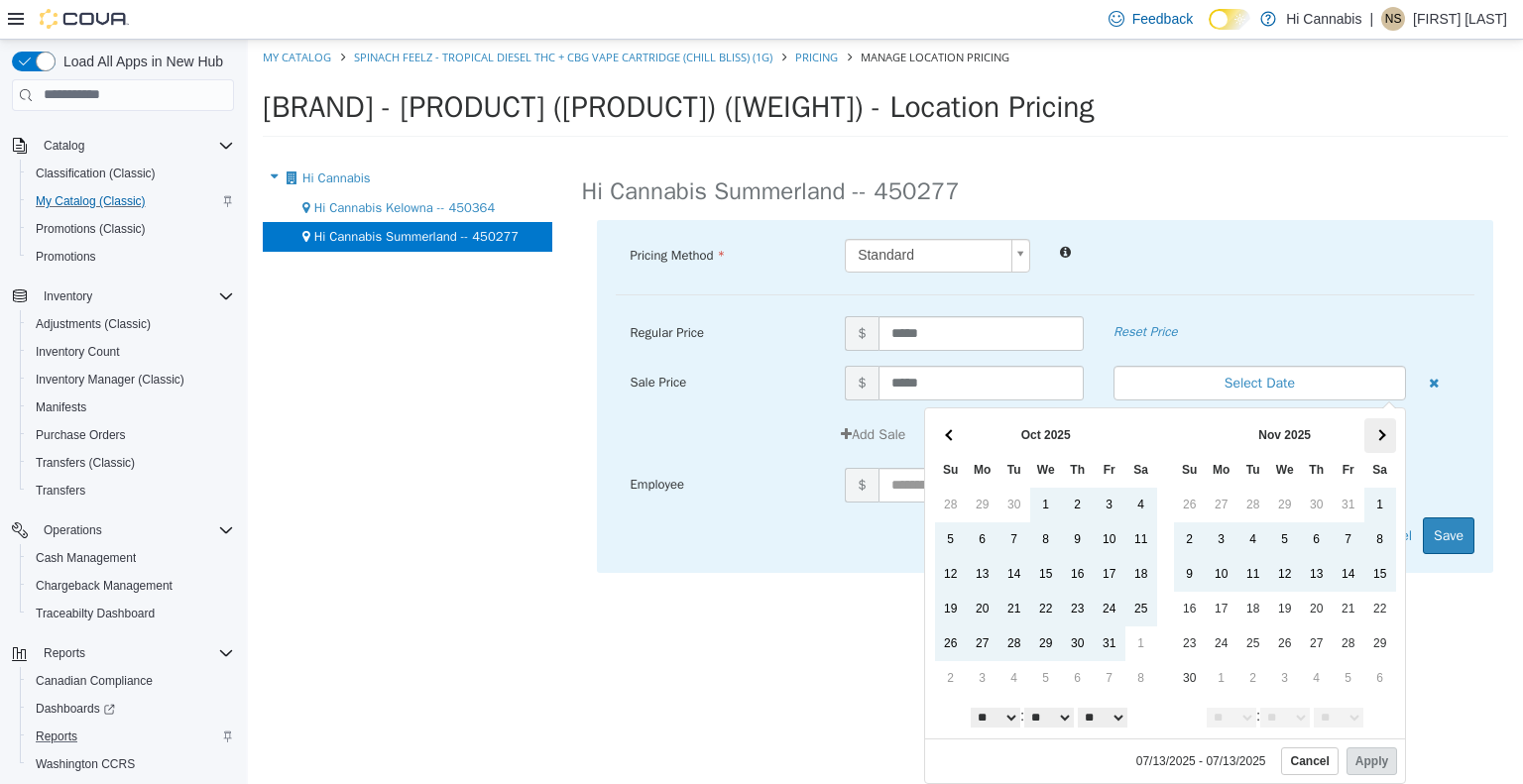 click at bounding box center (1380, 434) 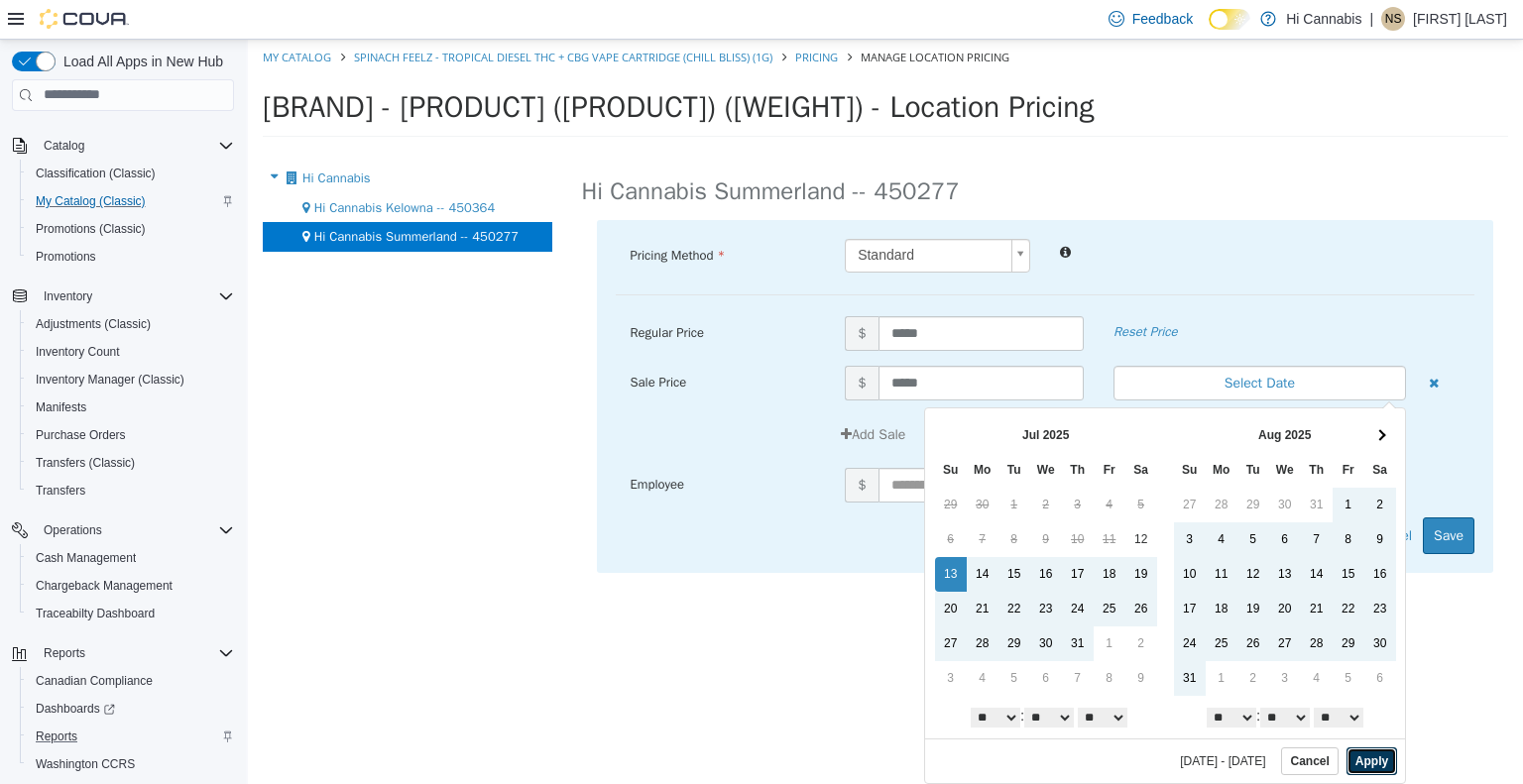 click on "Apply" at bounding box center [1371, 760] 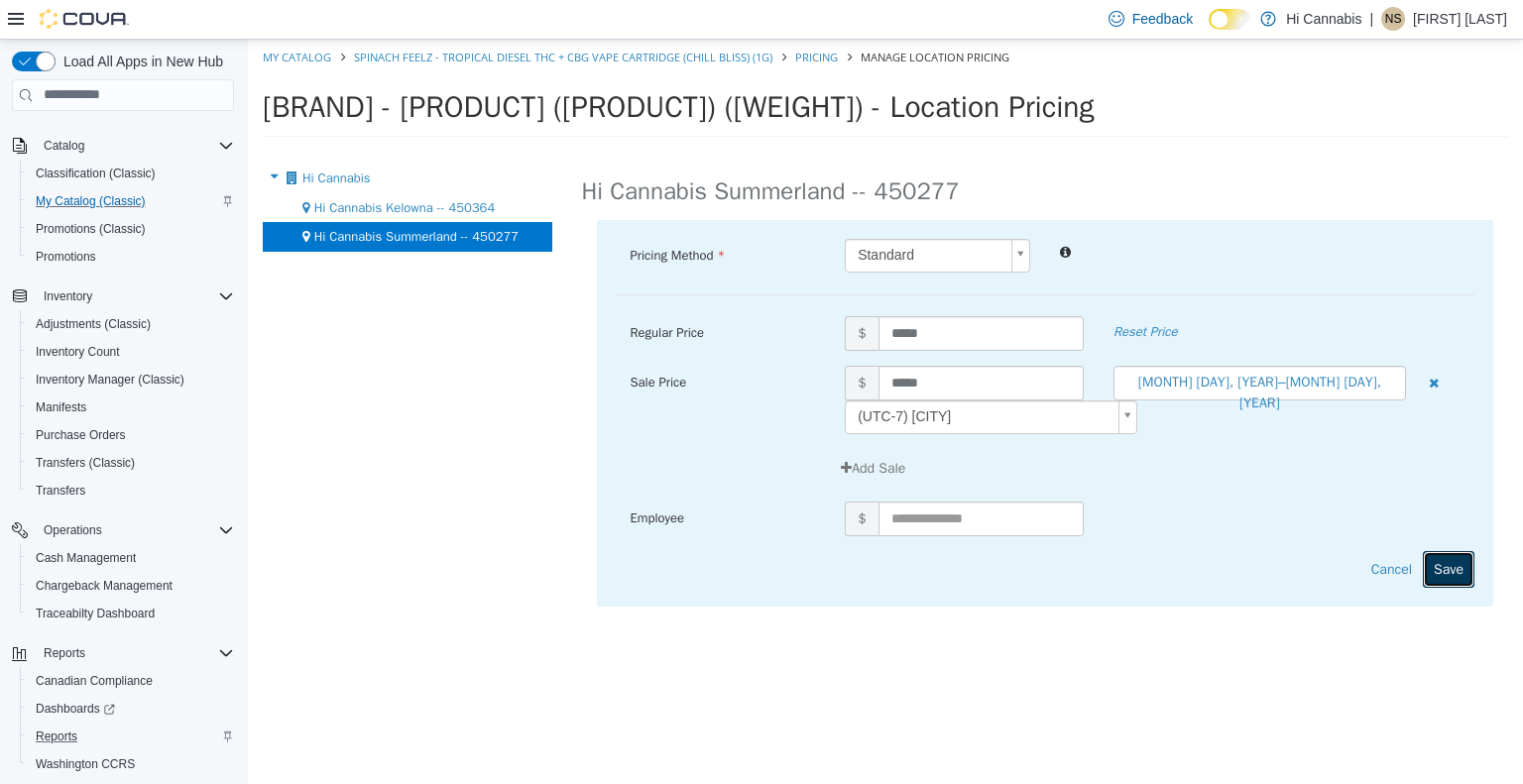 click on "Save" at bounding box center [1449, 568] 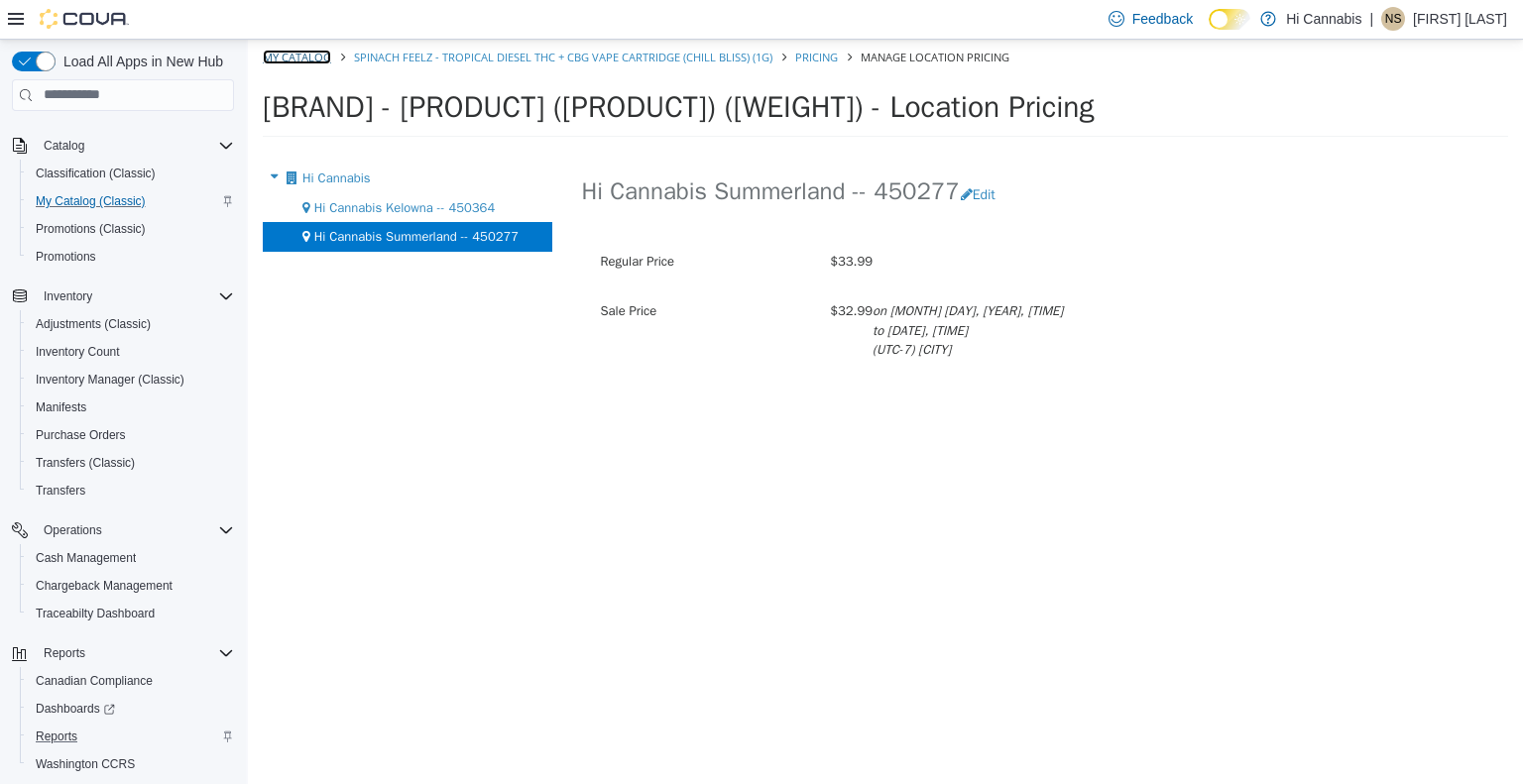 click on "My Catalog" at bounding box center (296, 56) 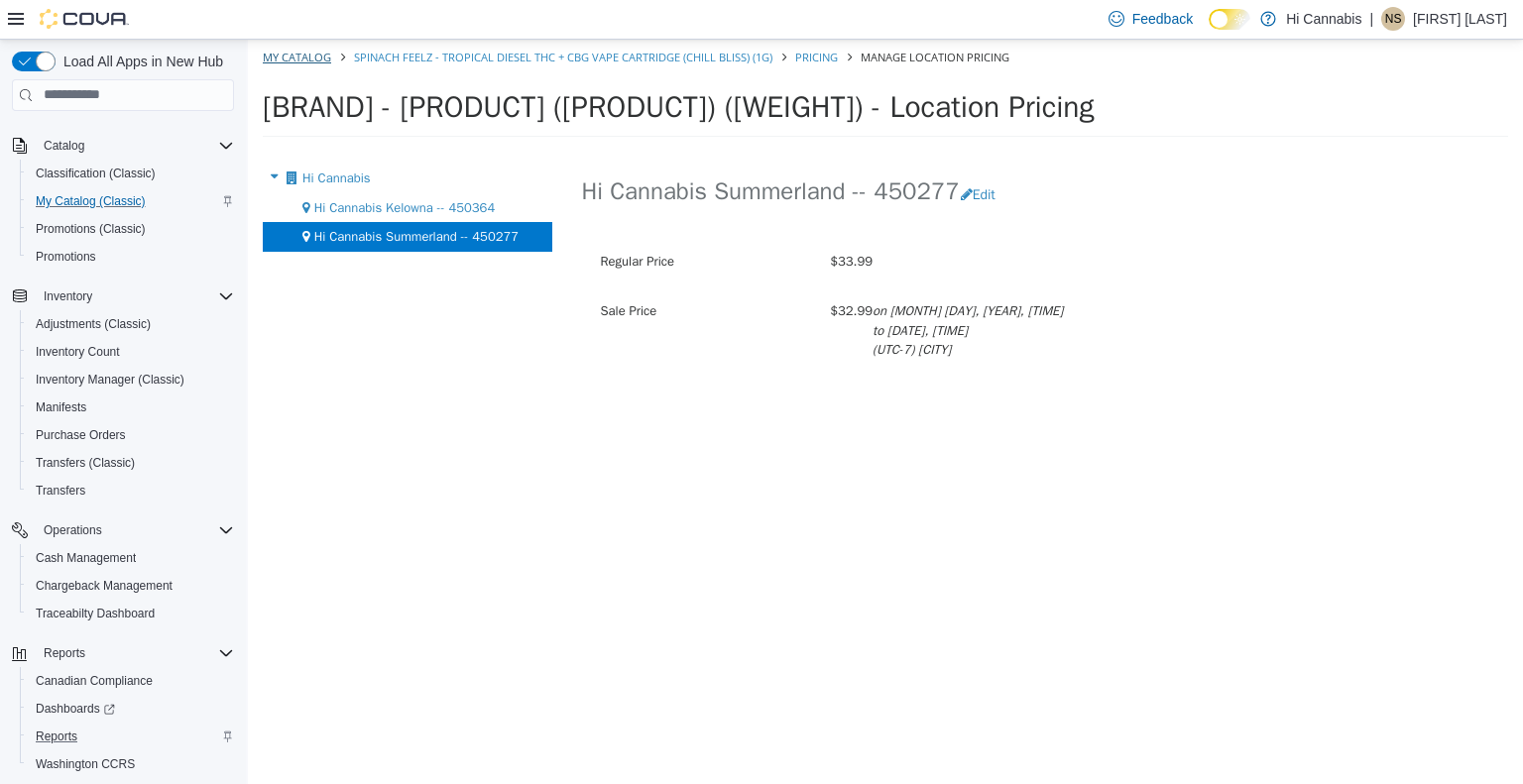 select on "**********" 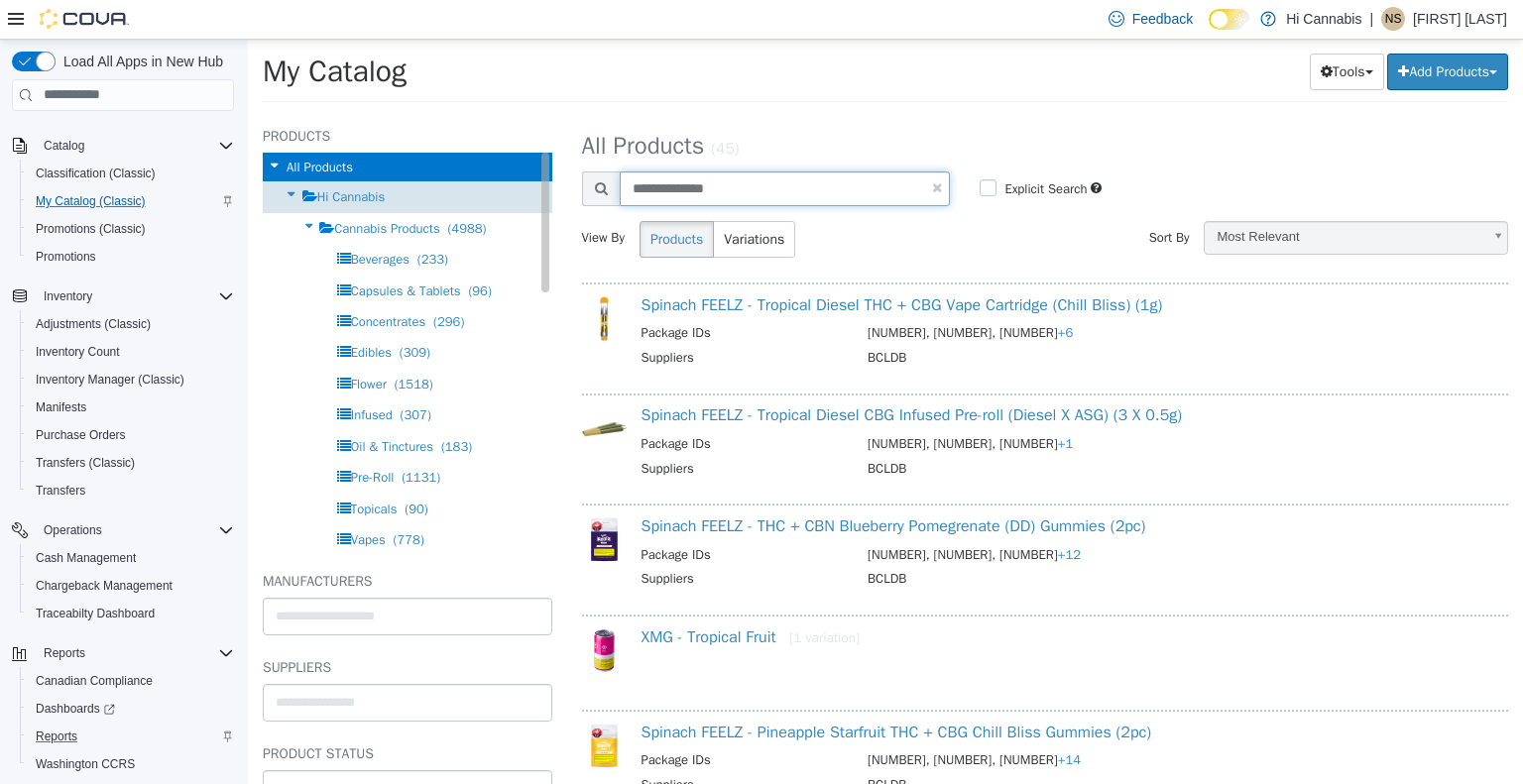 drag, startPoint x: 802, startPoint y: 191, endPoint x: 436, endPoint y: 193, distance: 366.00546 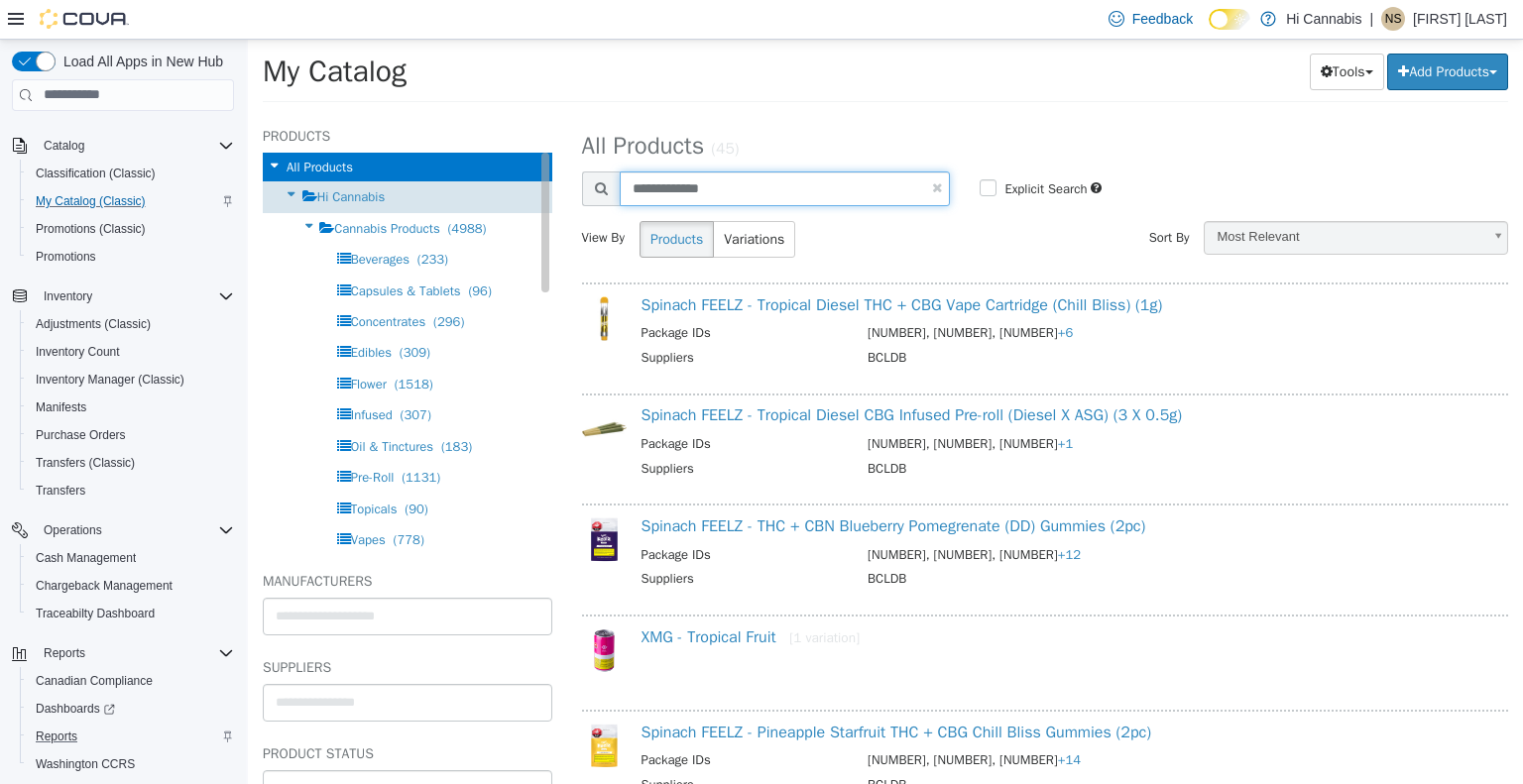 type on "**********" 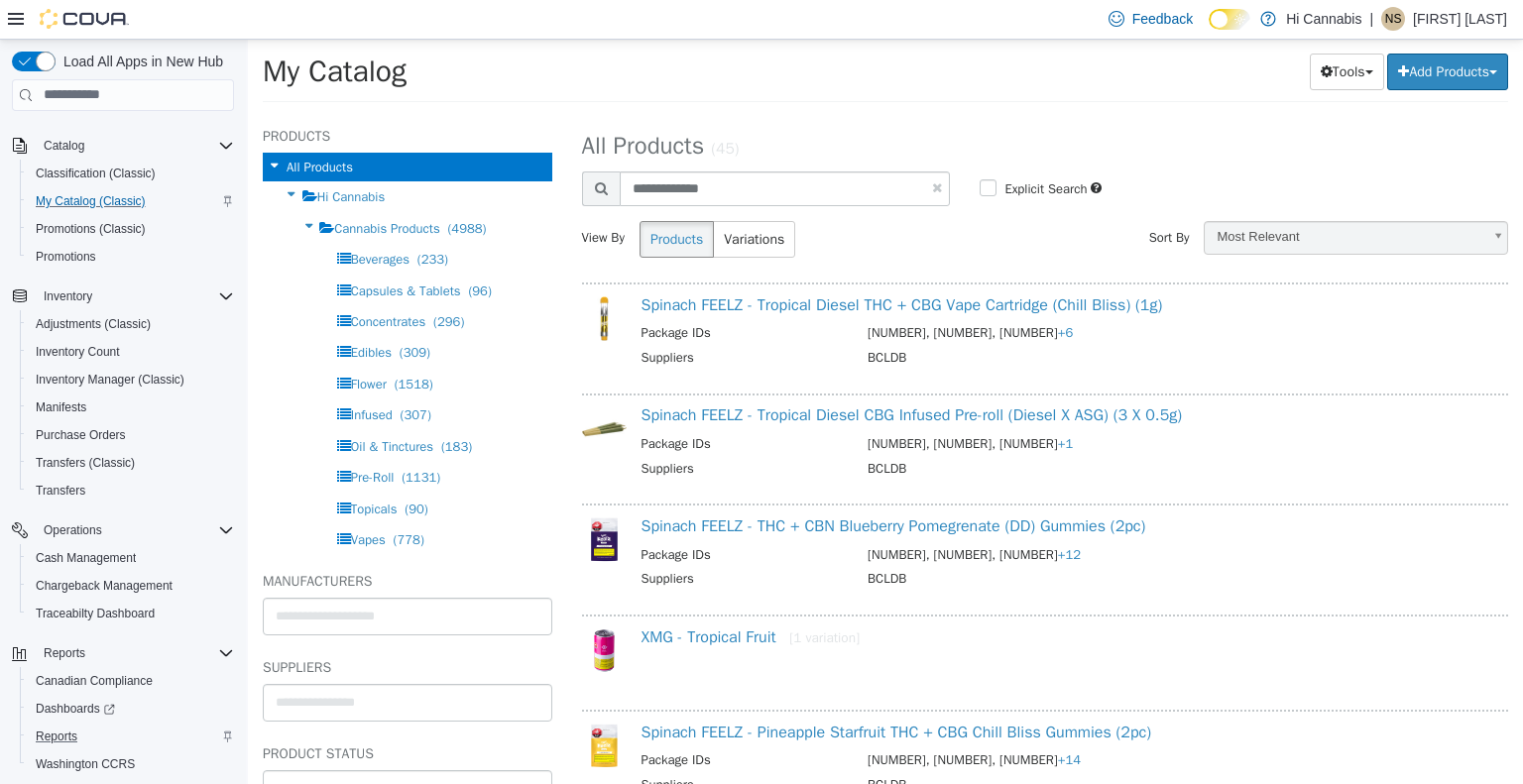 select on "**********" 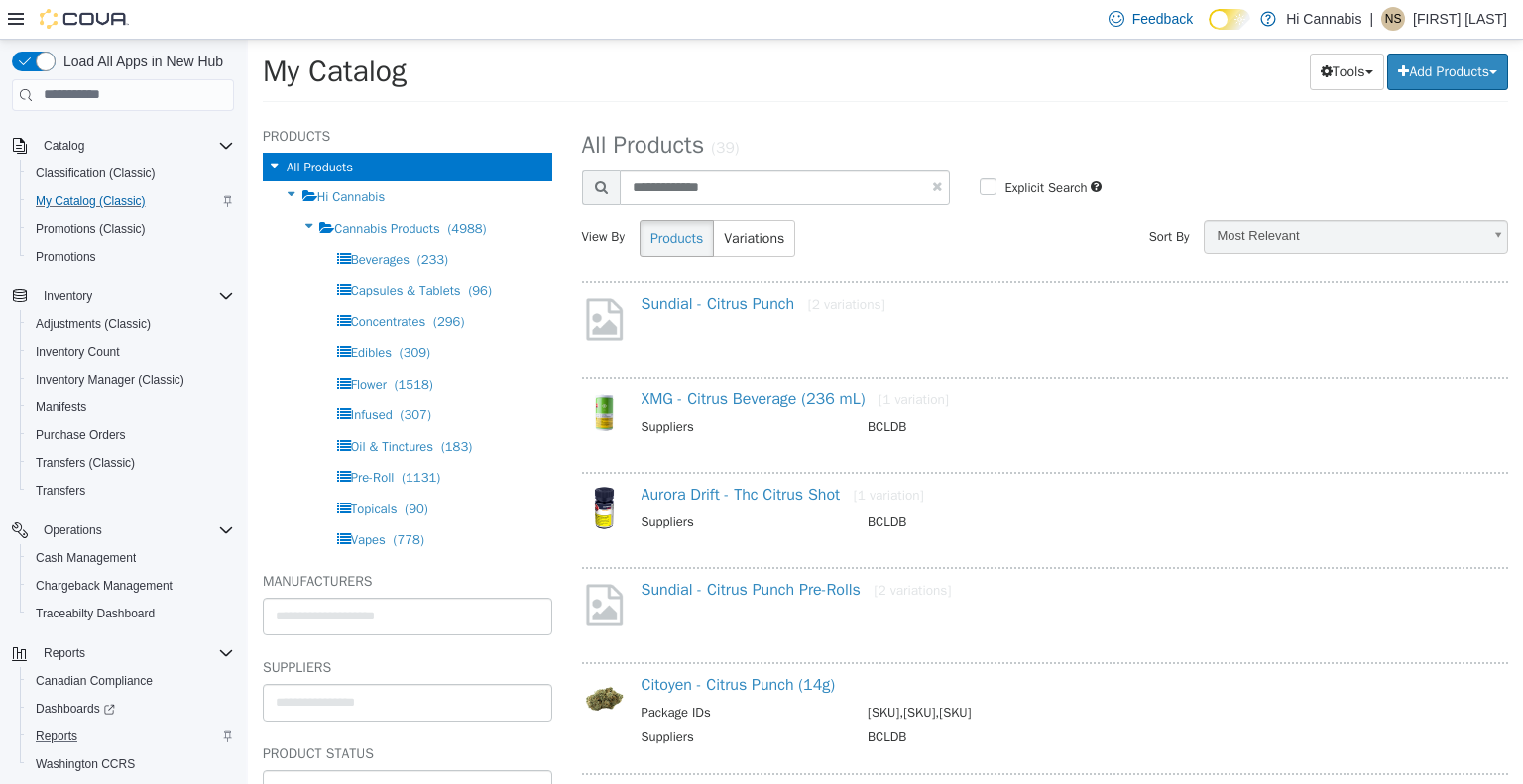 scroll, scrollTop: 0, scrollLeft: 0, axis: both 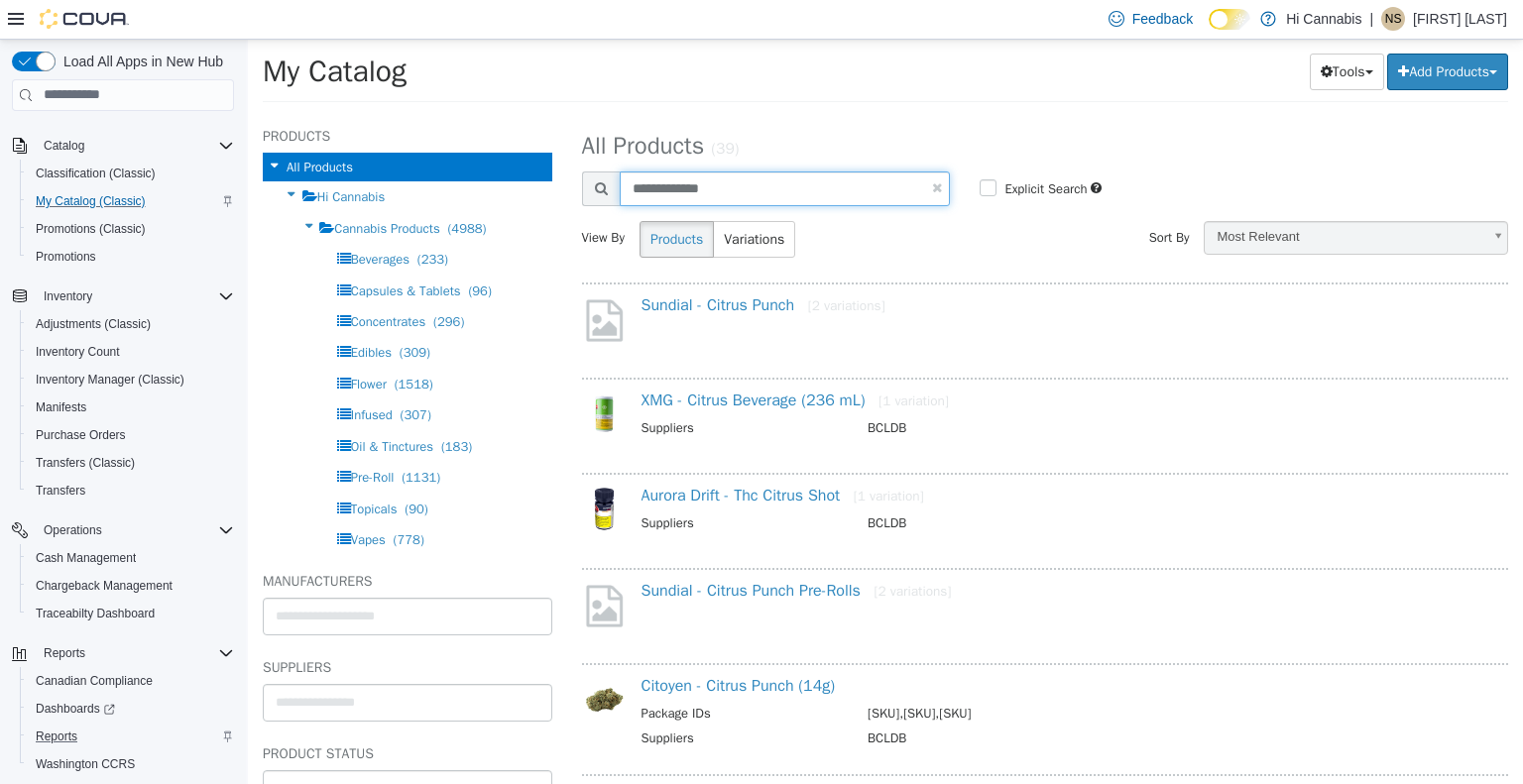 click on "**********" at bounding box center (785, 187) 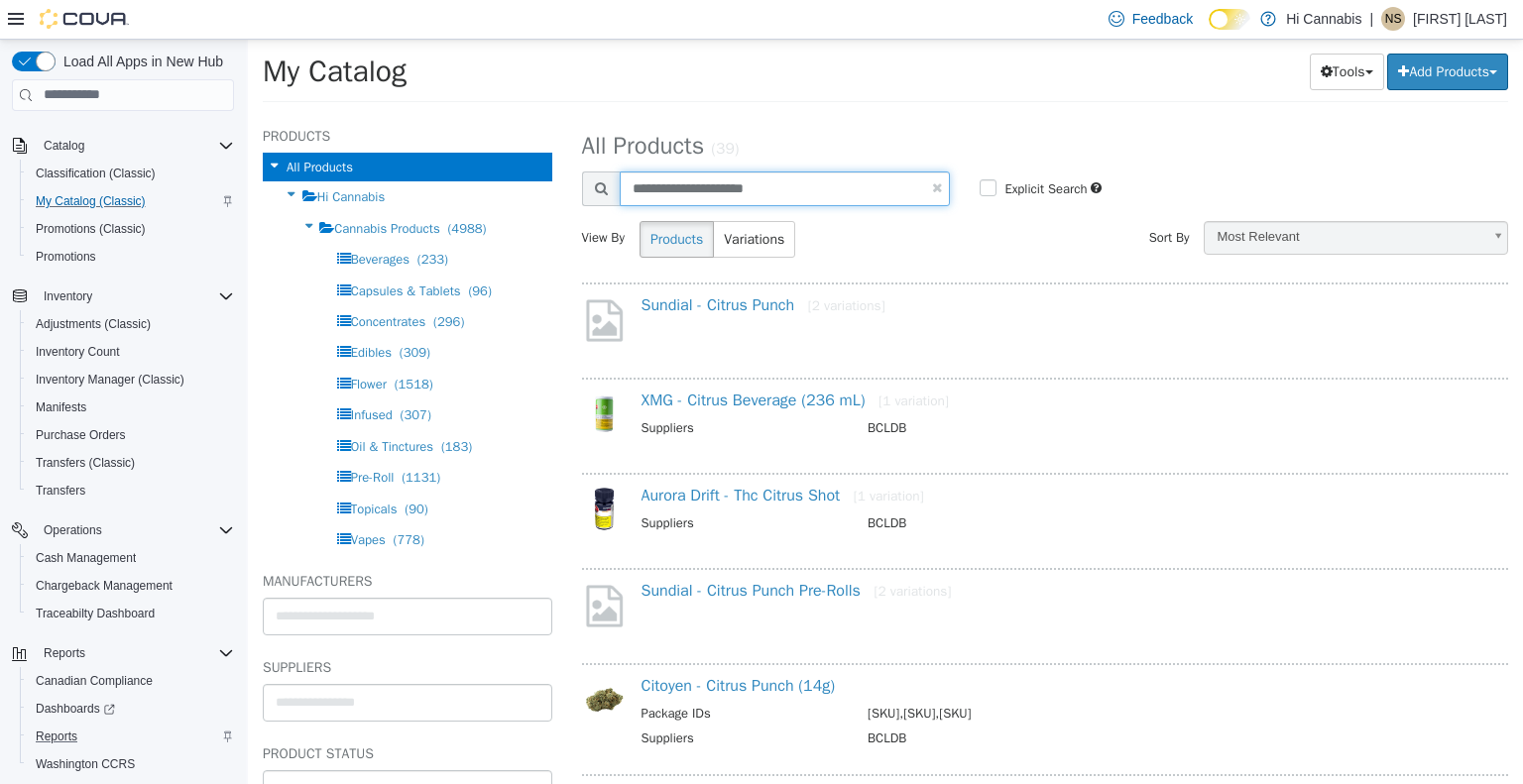 type on "**********" 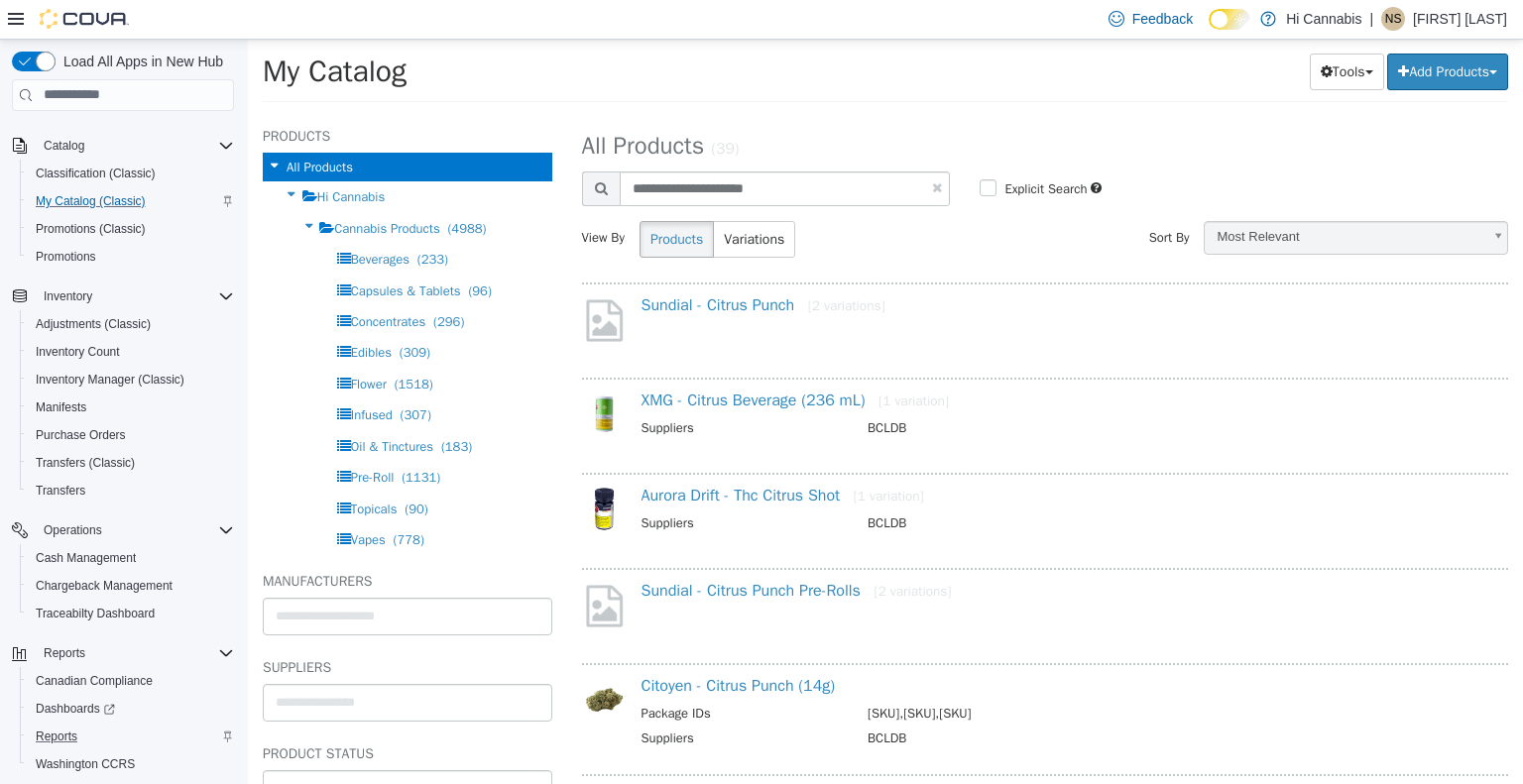 select on "**********" 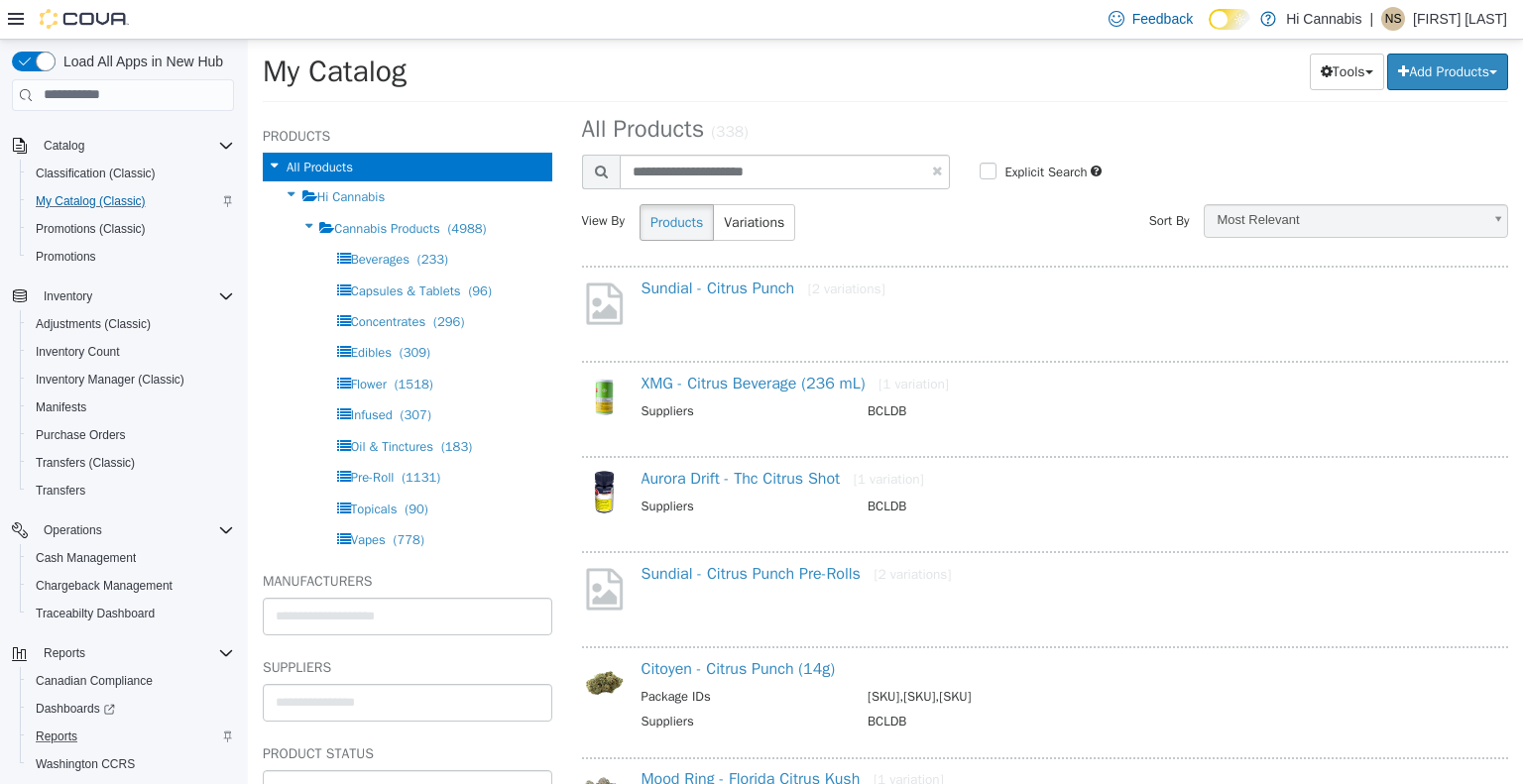scroll, scrollTop: 0, scrollLeft: 0, axis: both 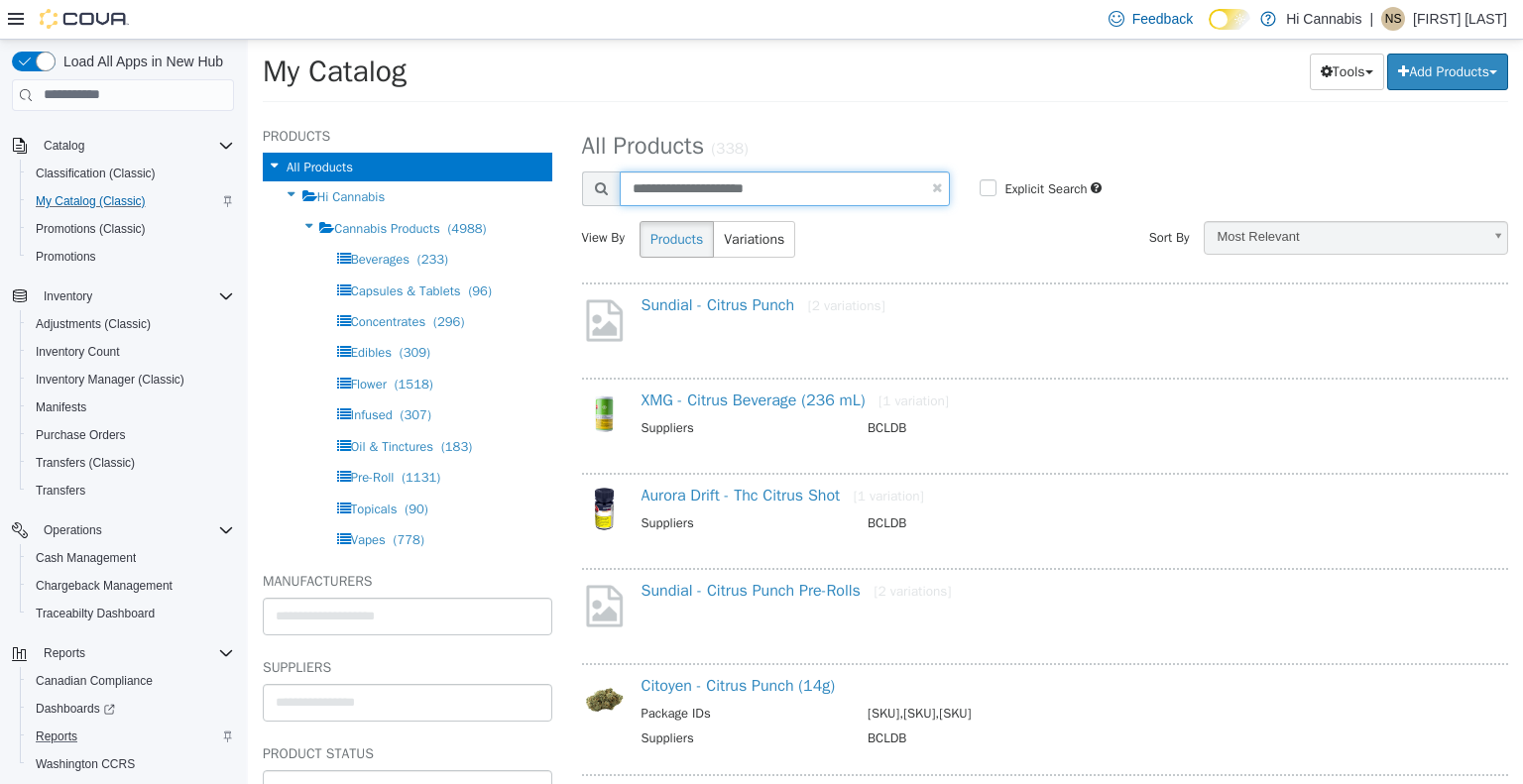 drag, startPoint x: 844, startPoint y: 183, endPoint x: 702, endPoint y: 181, distance: 142.01408 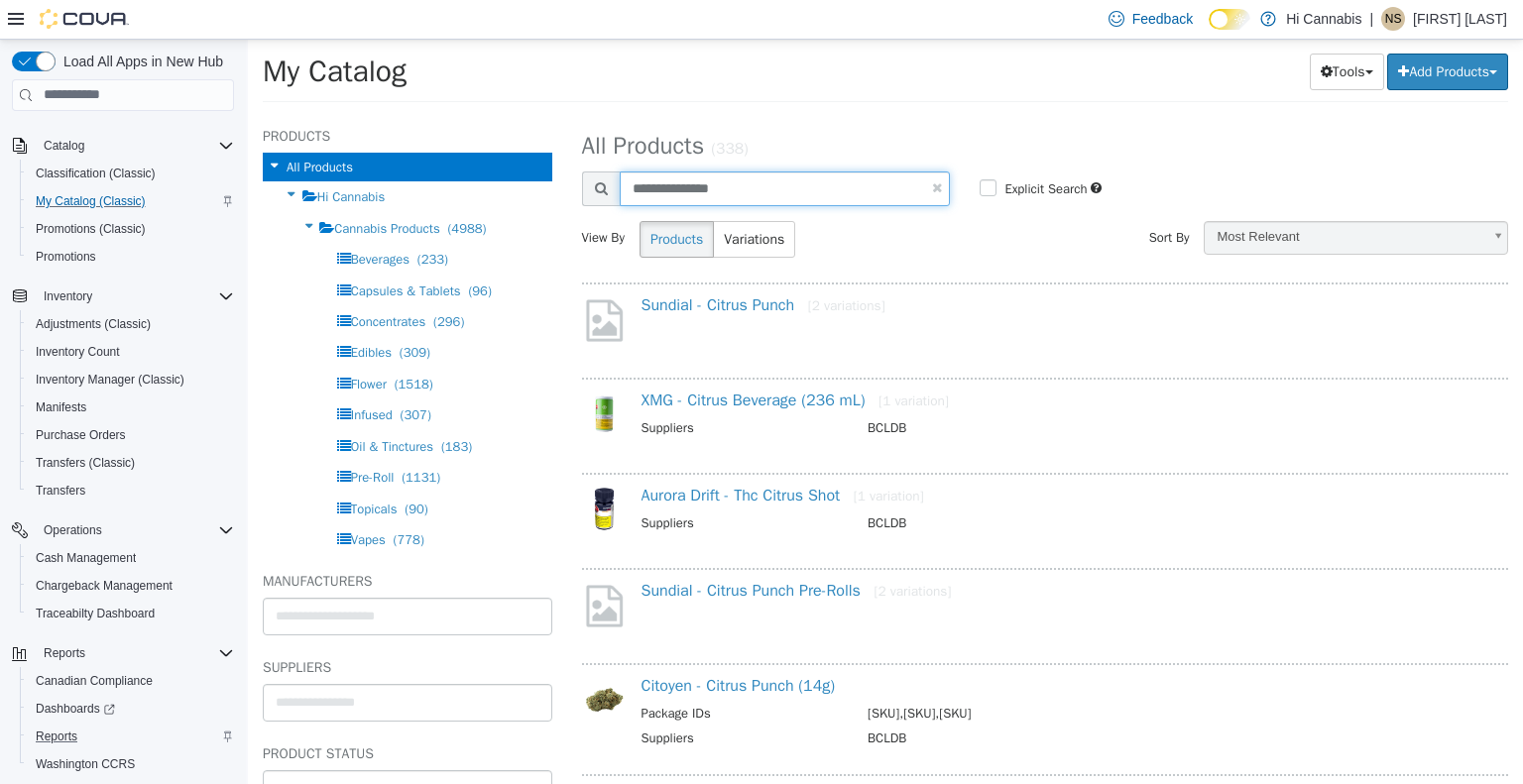 type on "**********" 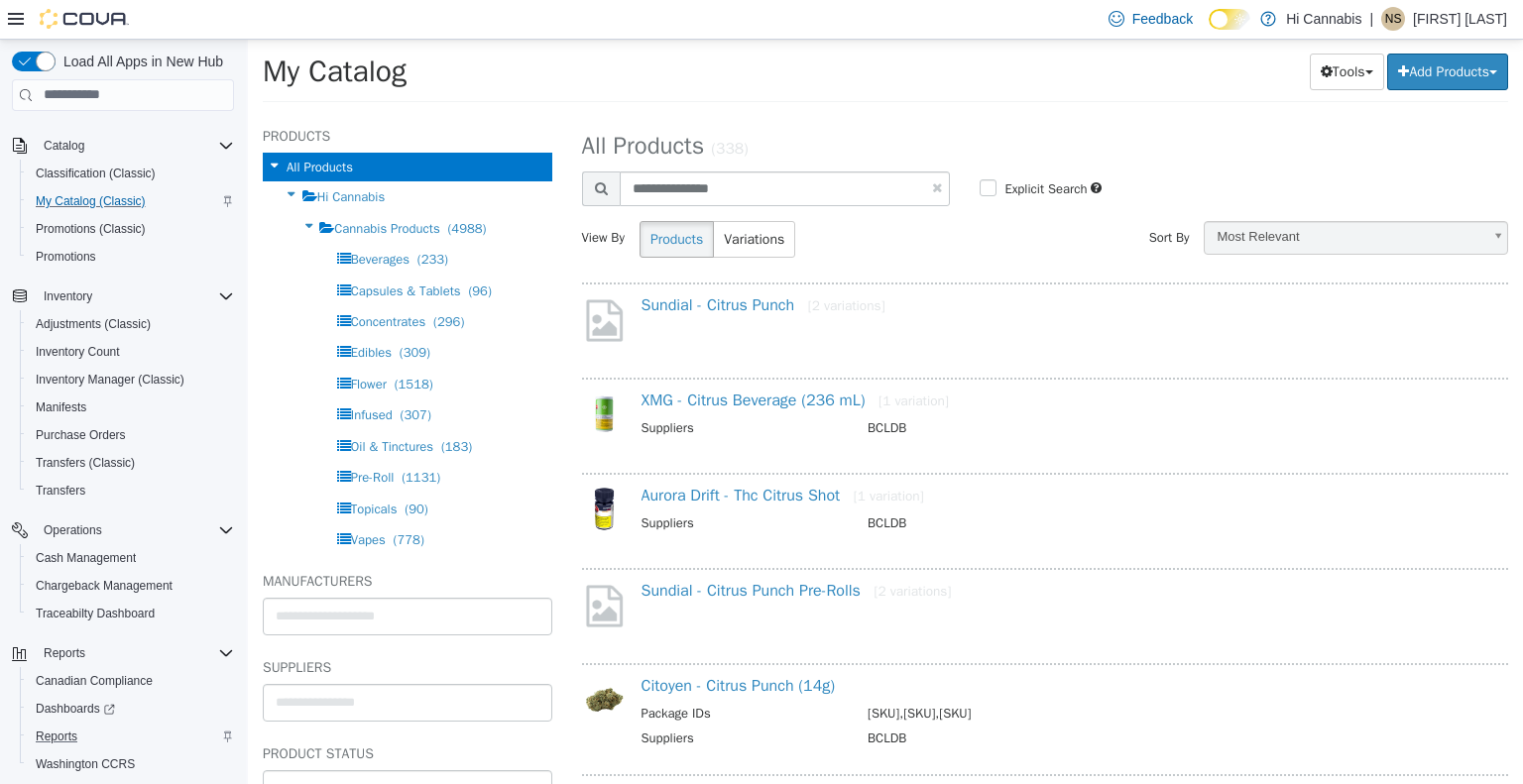 select on "**********" 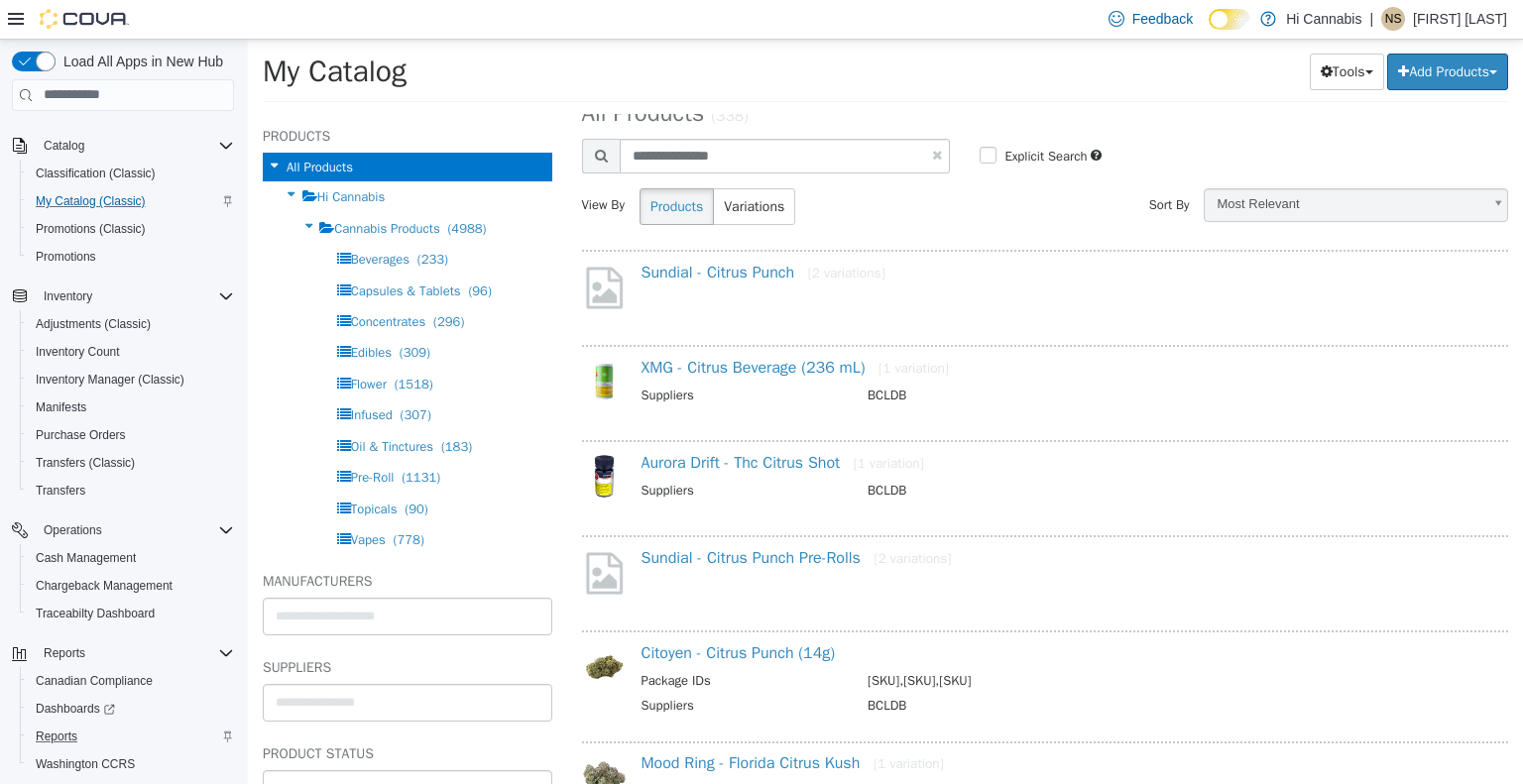 scroll, scrollTop: 0, scrollLeft: 0, axis: both 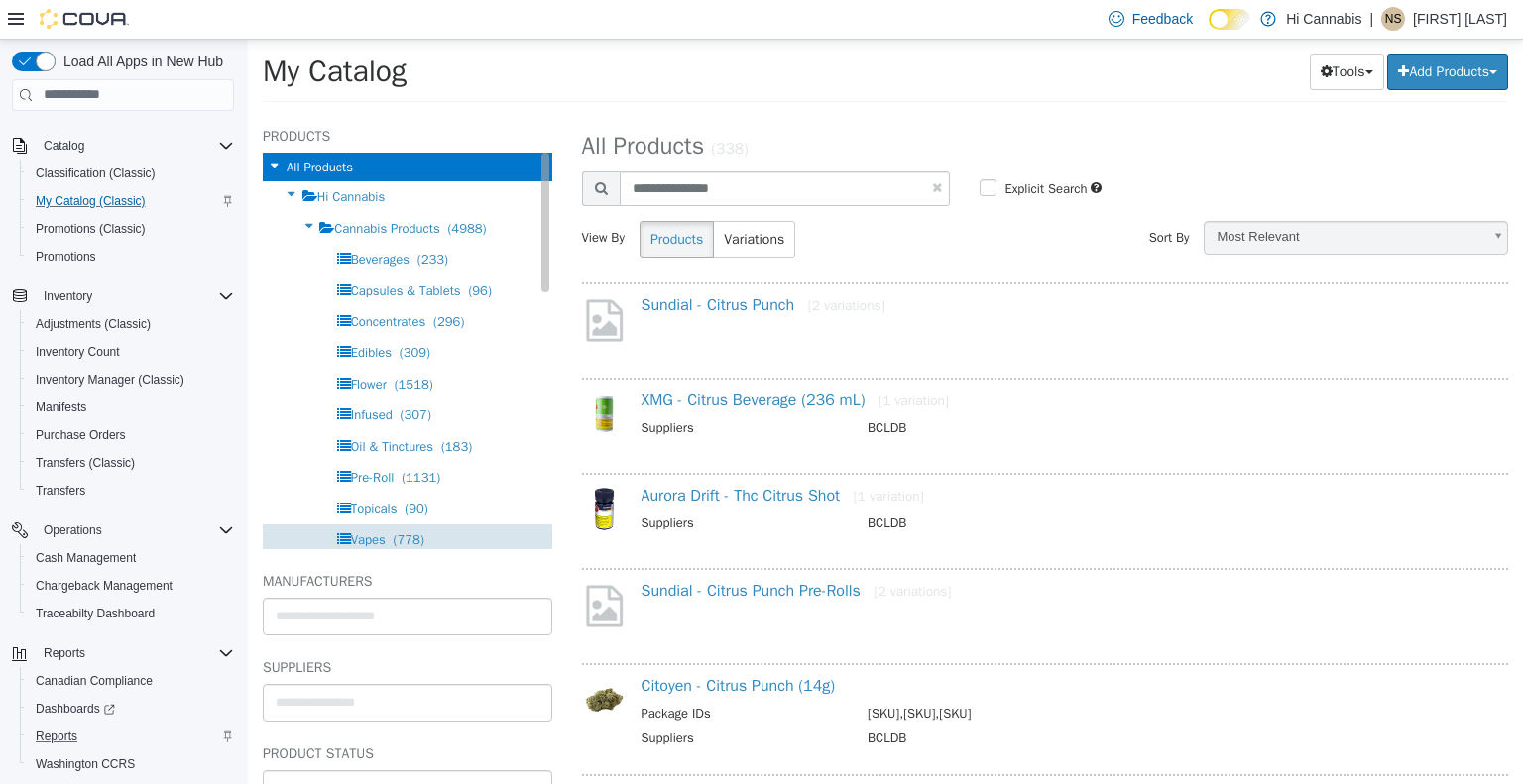 click on "Vapes" at bounding box center (368, 538) 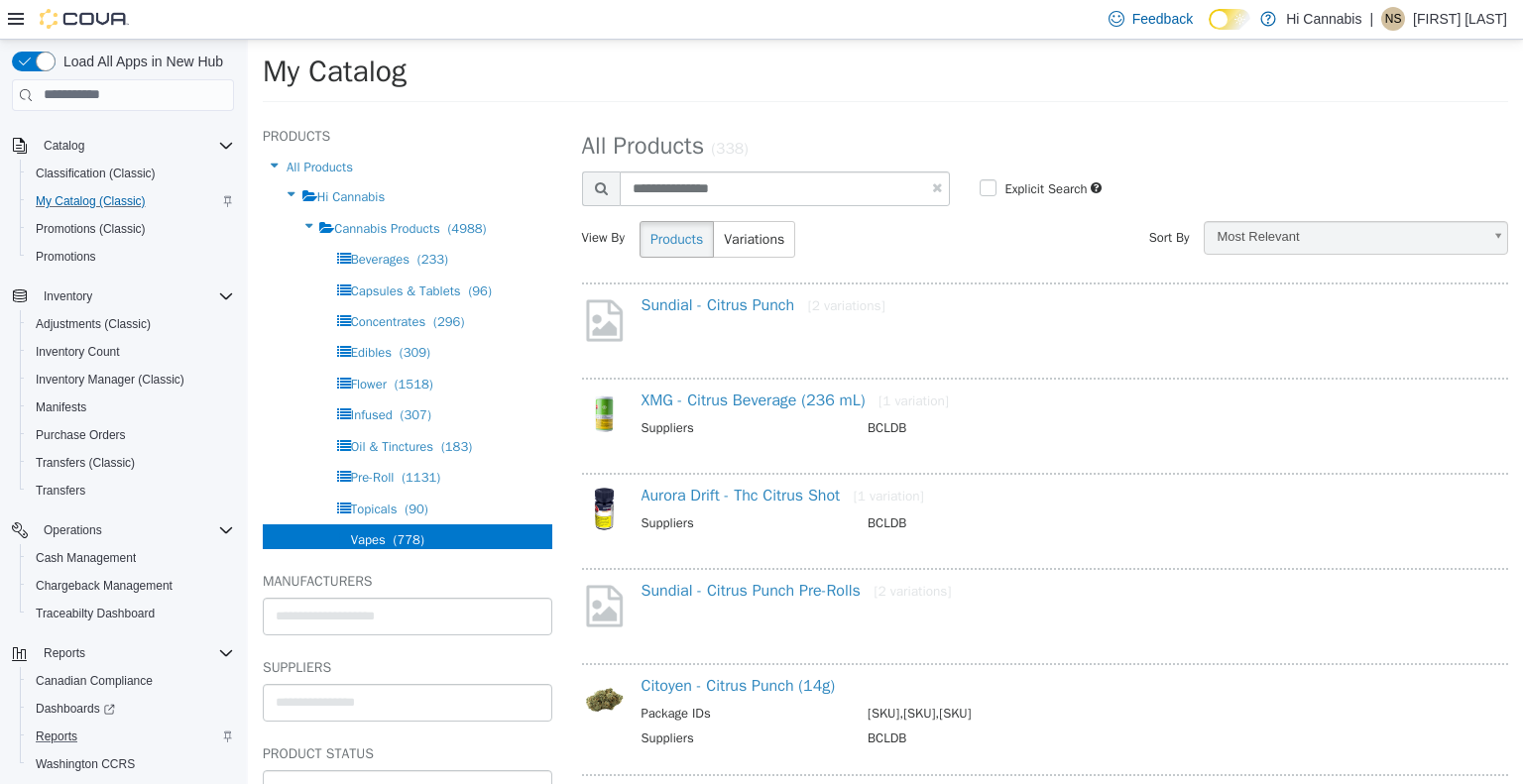 select on "**********" 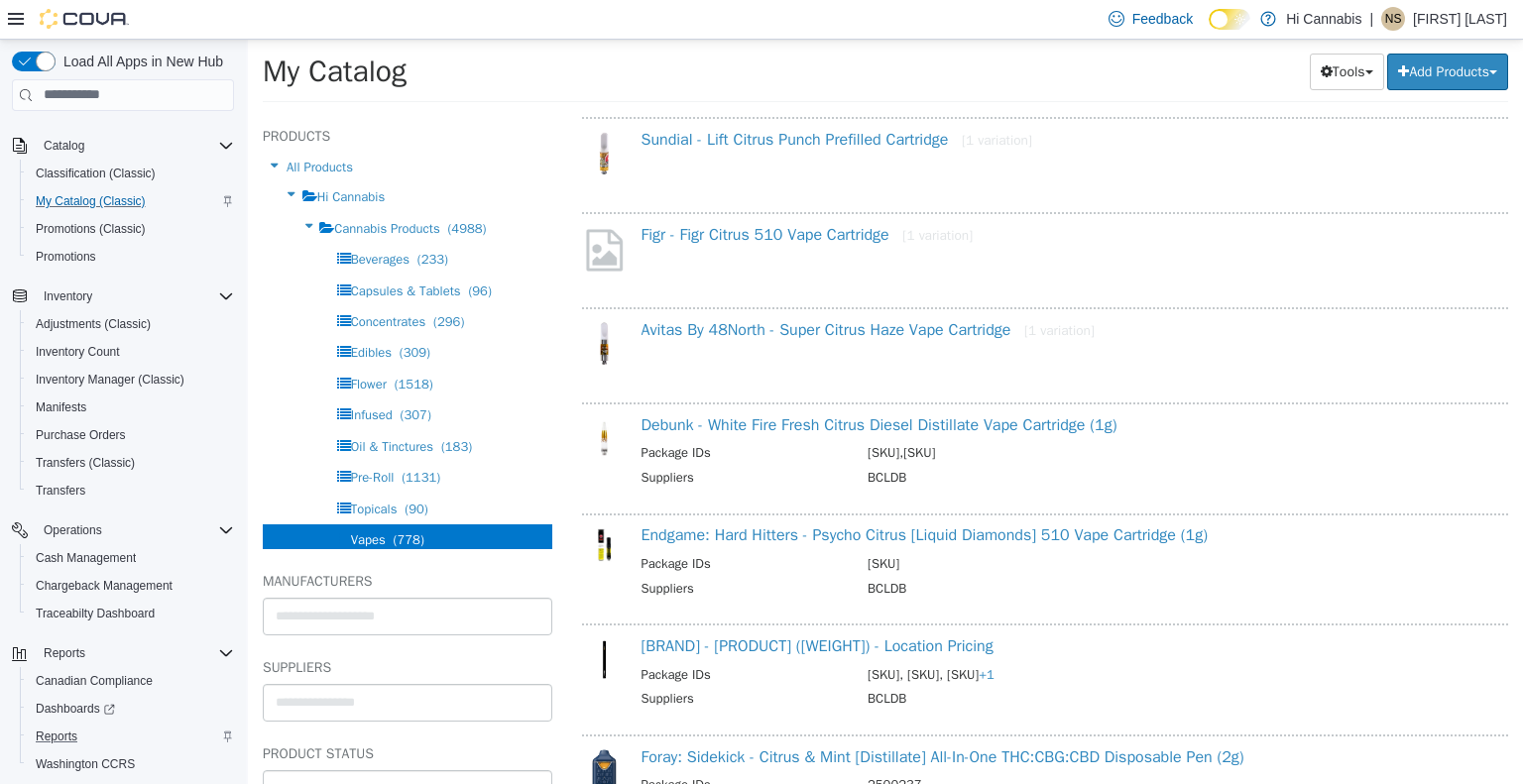 scroll, scrollTop: 198, scrollLeft: 0, axis: vertical 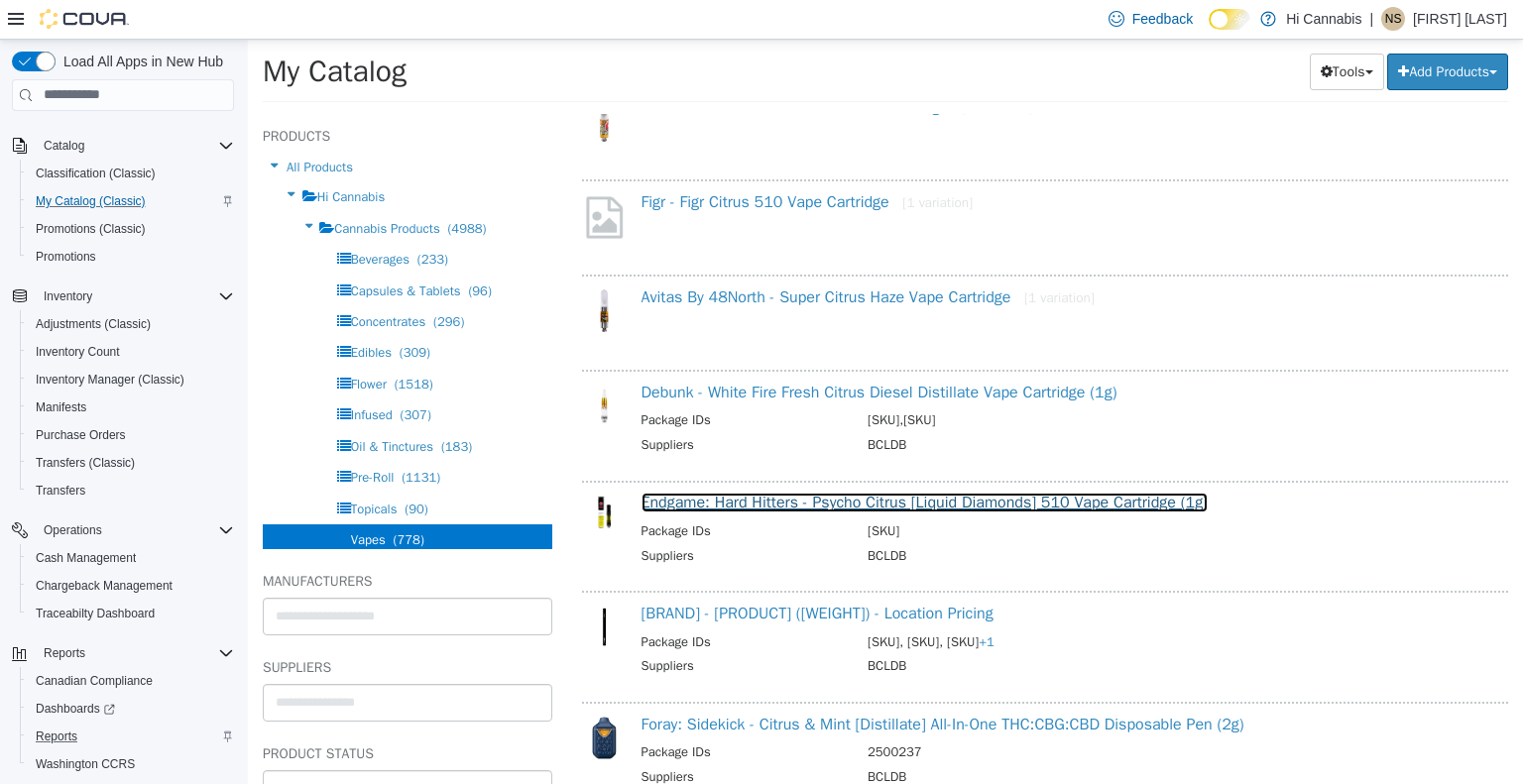 click on "Endgame: Hard Hitters - Psycho Citrus [Liquid Diamonds] 510 Vape Cartridge (1g)" at bounding box center [924, 502] 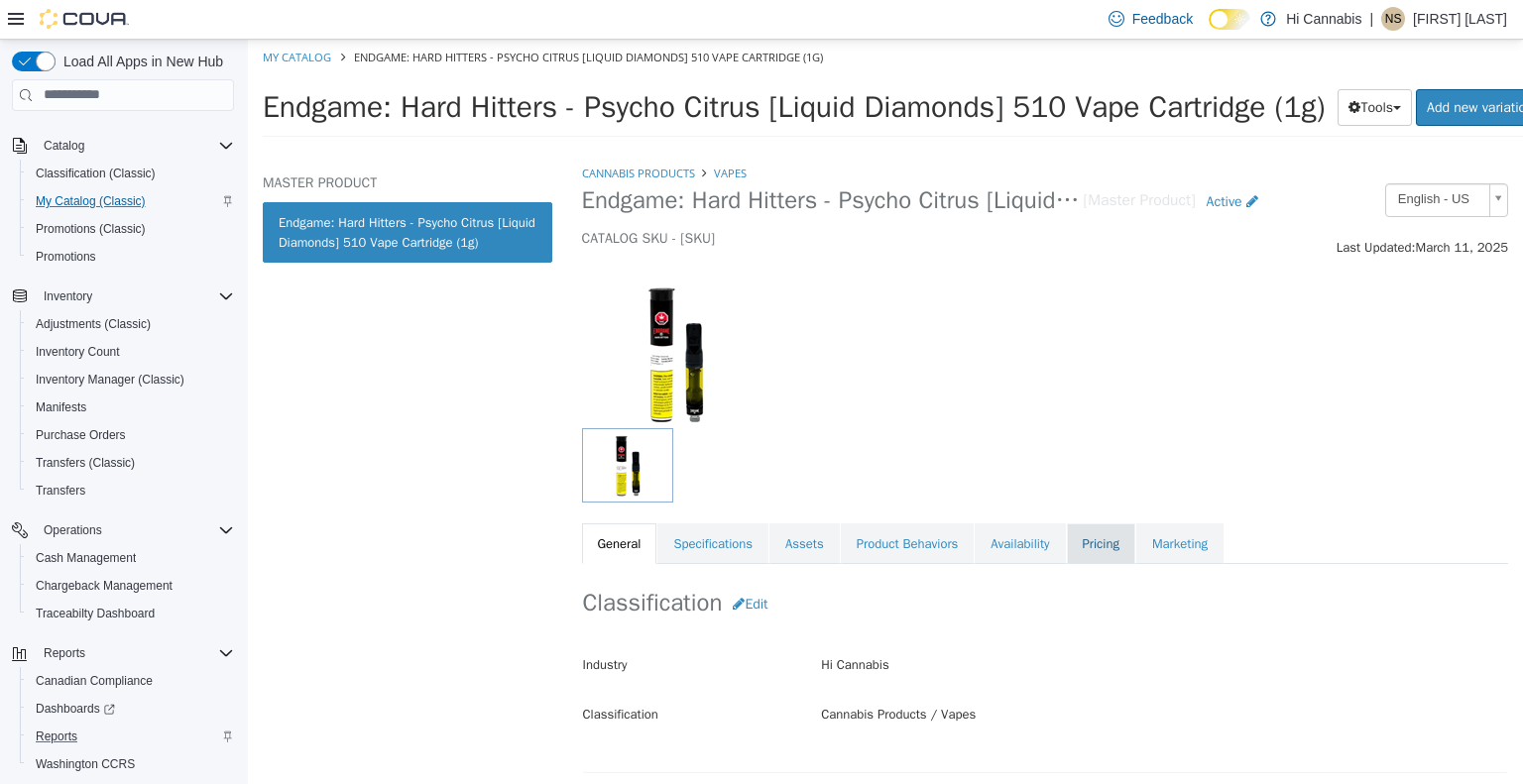 click on "Pricing" at bounding box center (1101, 543) 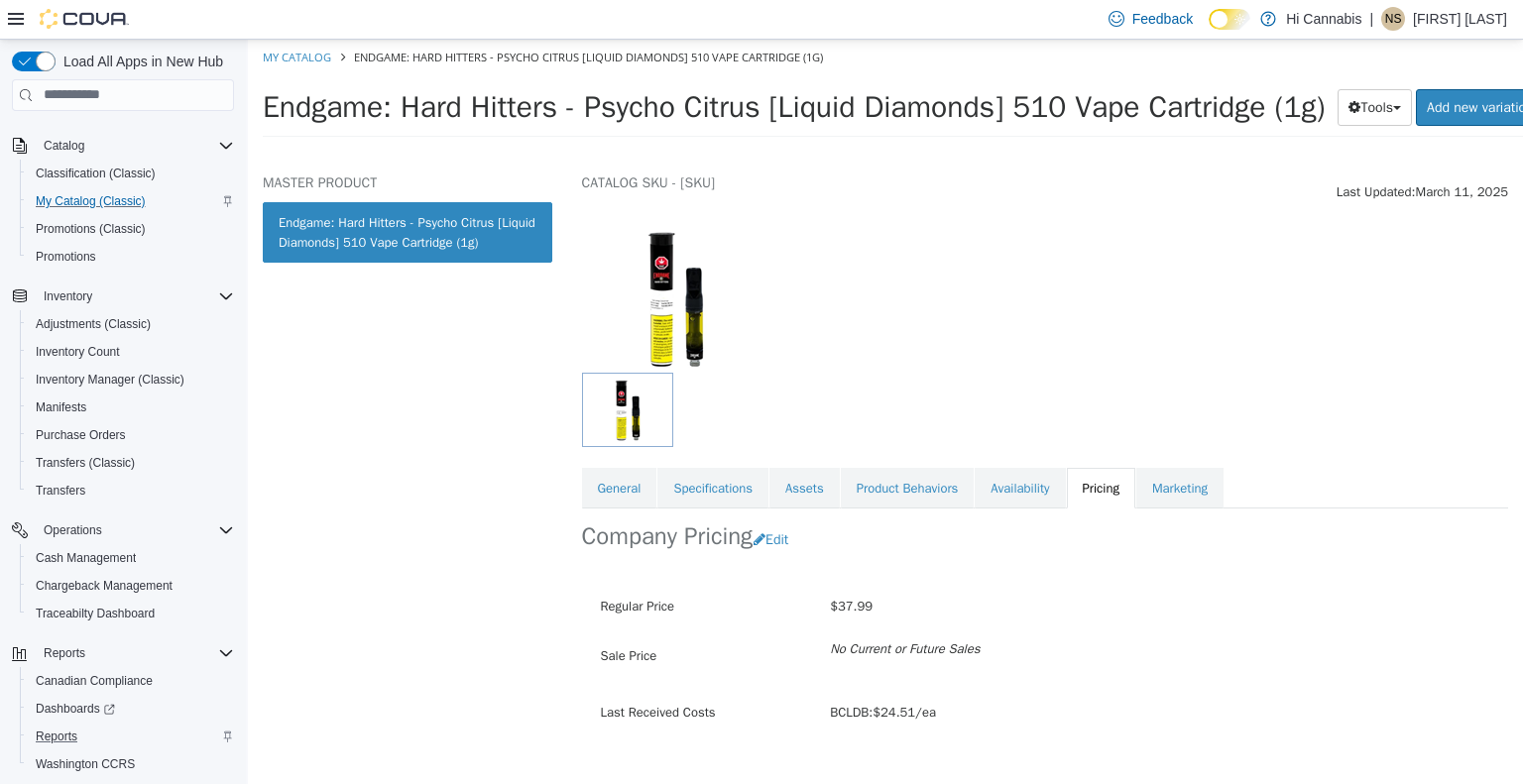 scroll, scrollTop: 102, scrollLeft: 0, axis: vertical 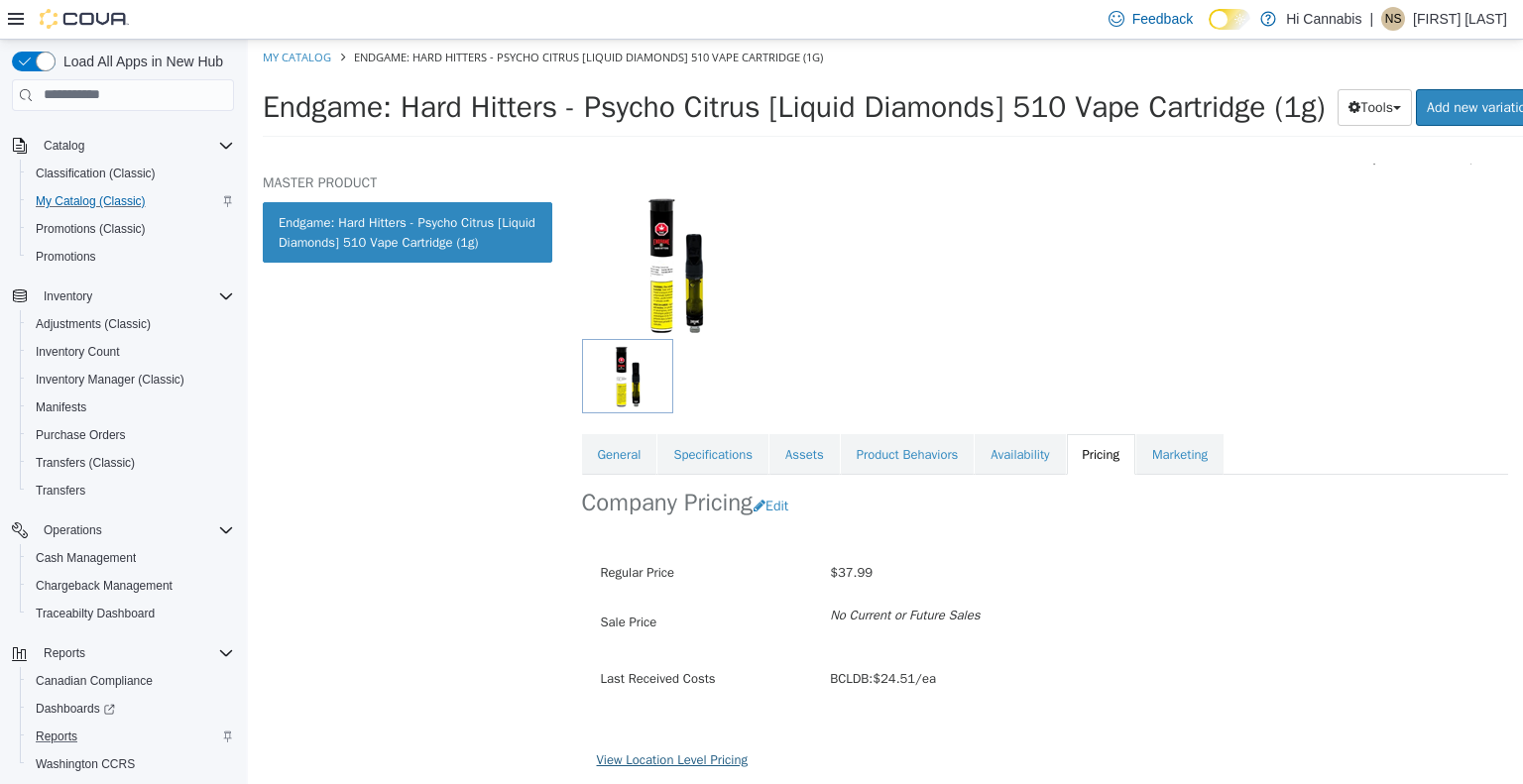 click on "View Location Level Pricing" at bounding box center (672, 758) 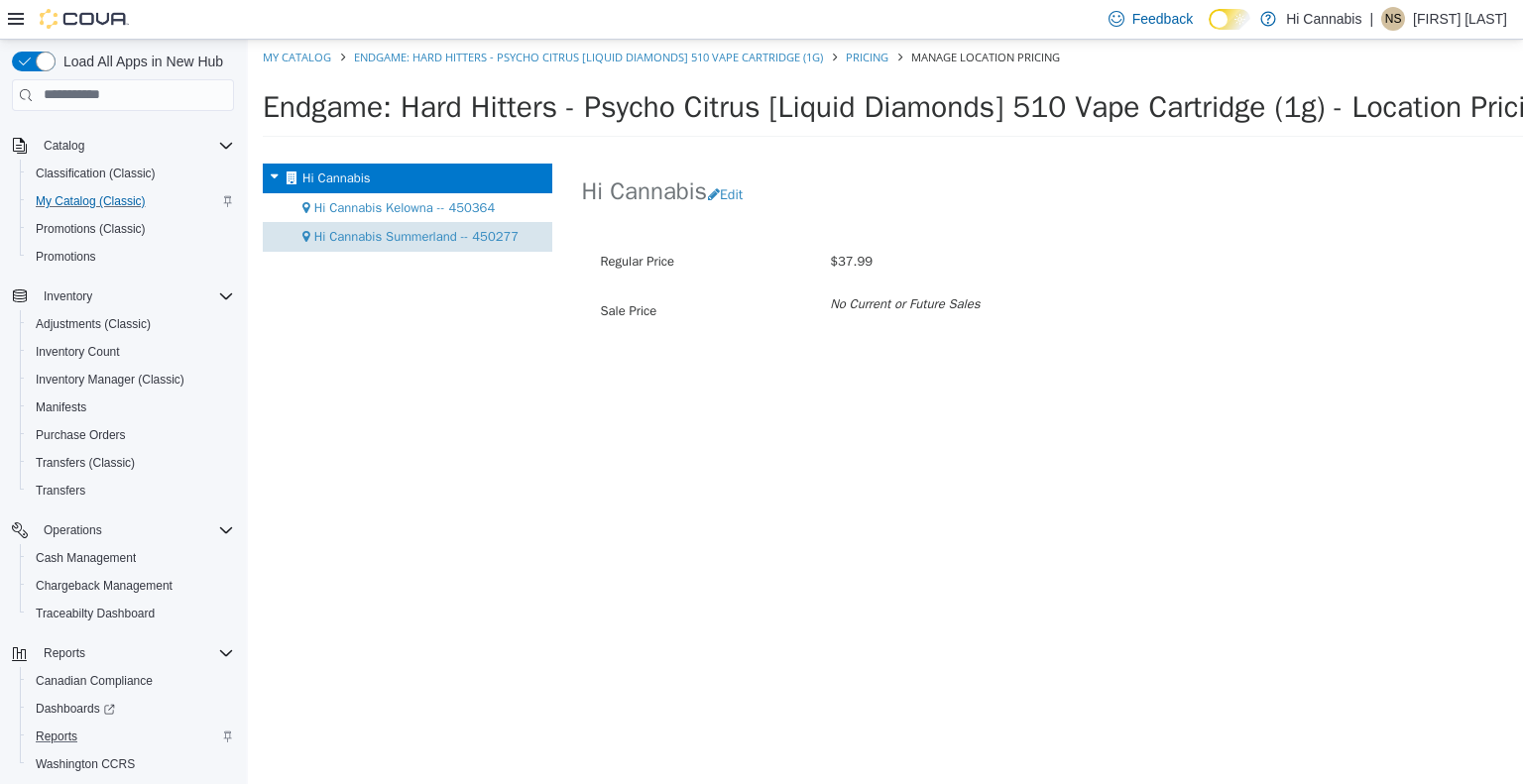 click on "Hi Cannabis Summerland -- 450277" at bounding box center (416, 235) 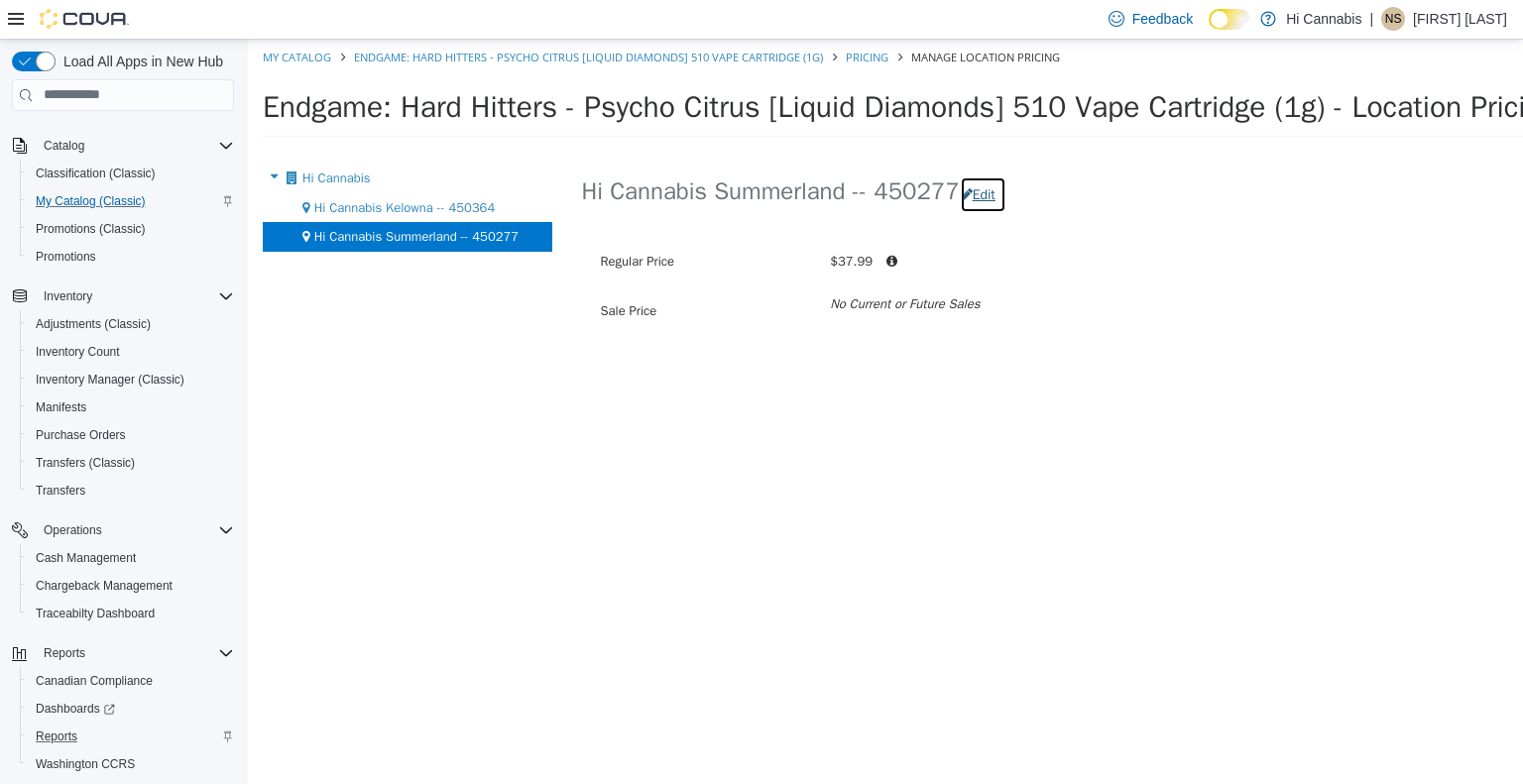 click on "Edit" at bounding box center (983, 193) 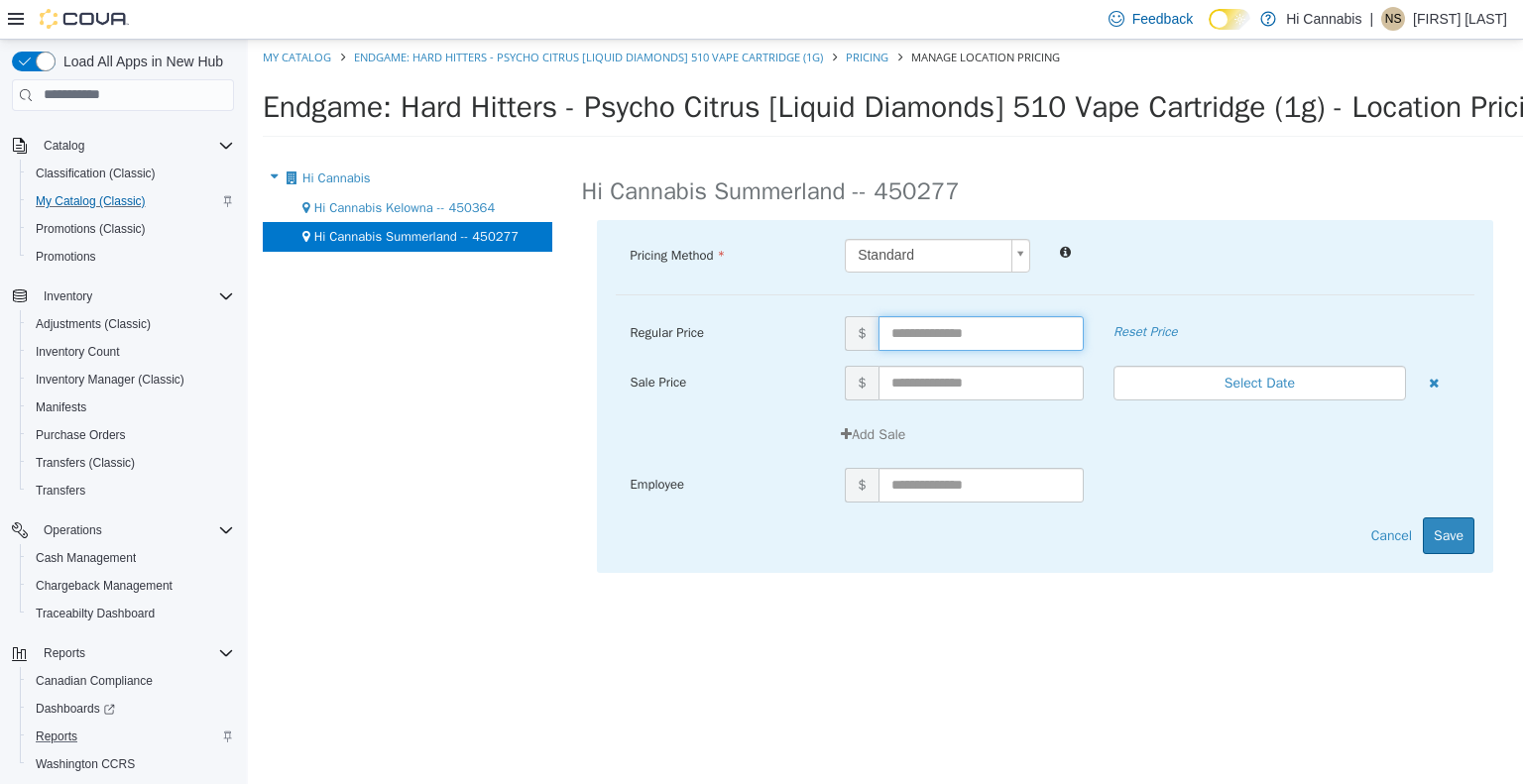 click at bounding box center (981, 332) 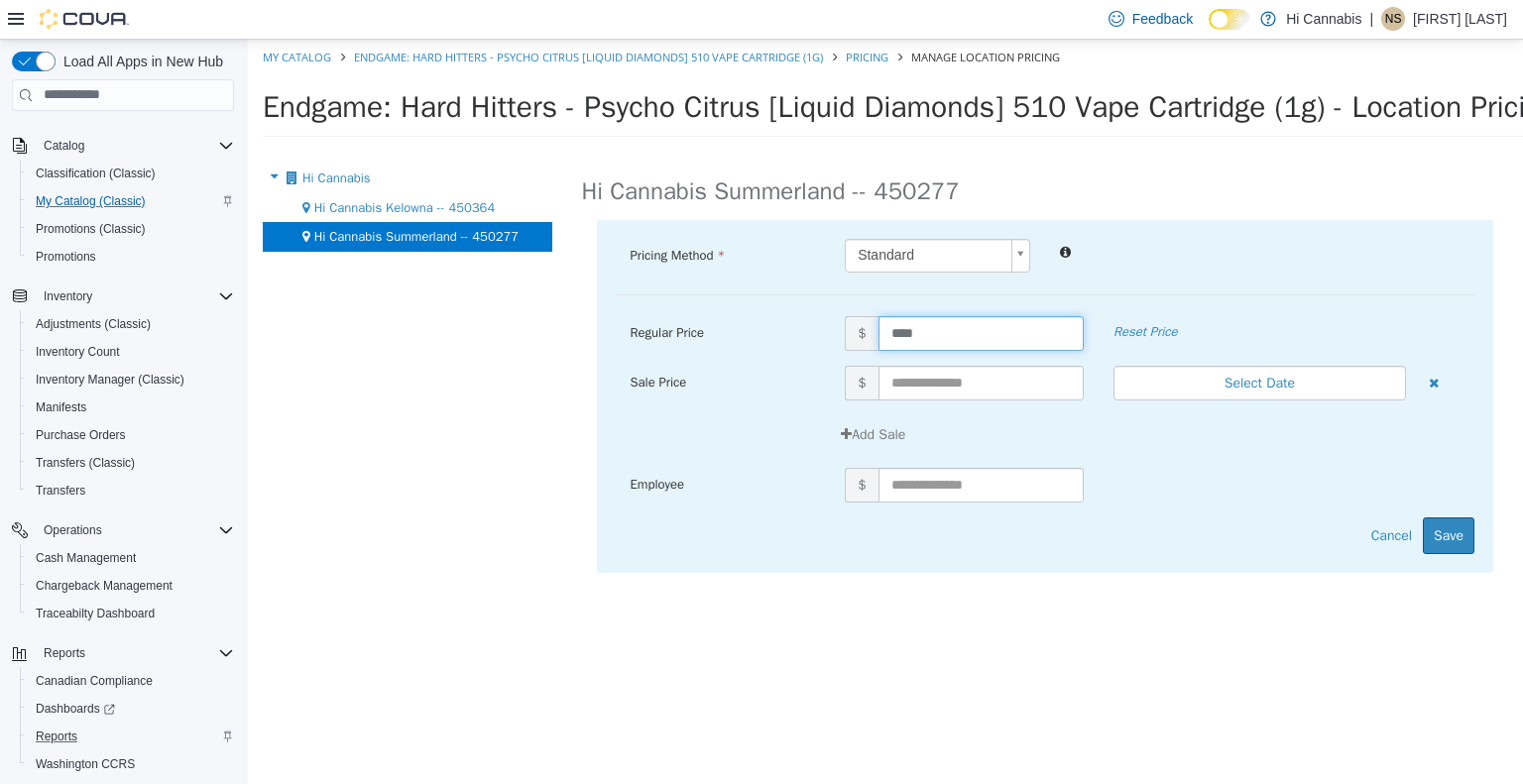 type on "*****" 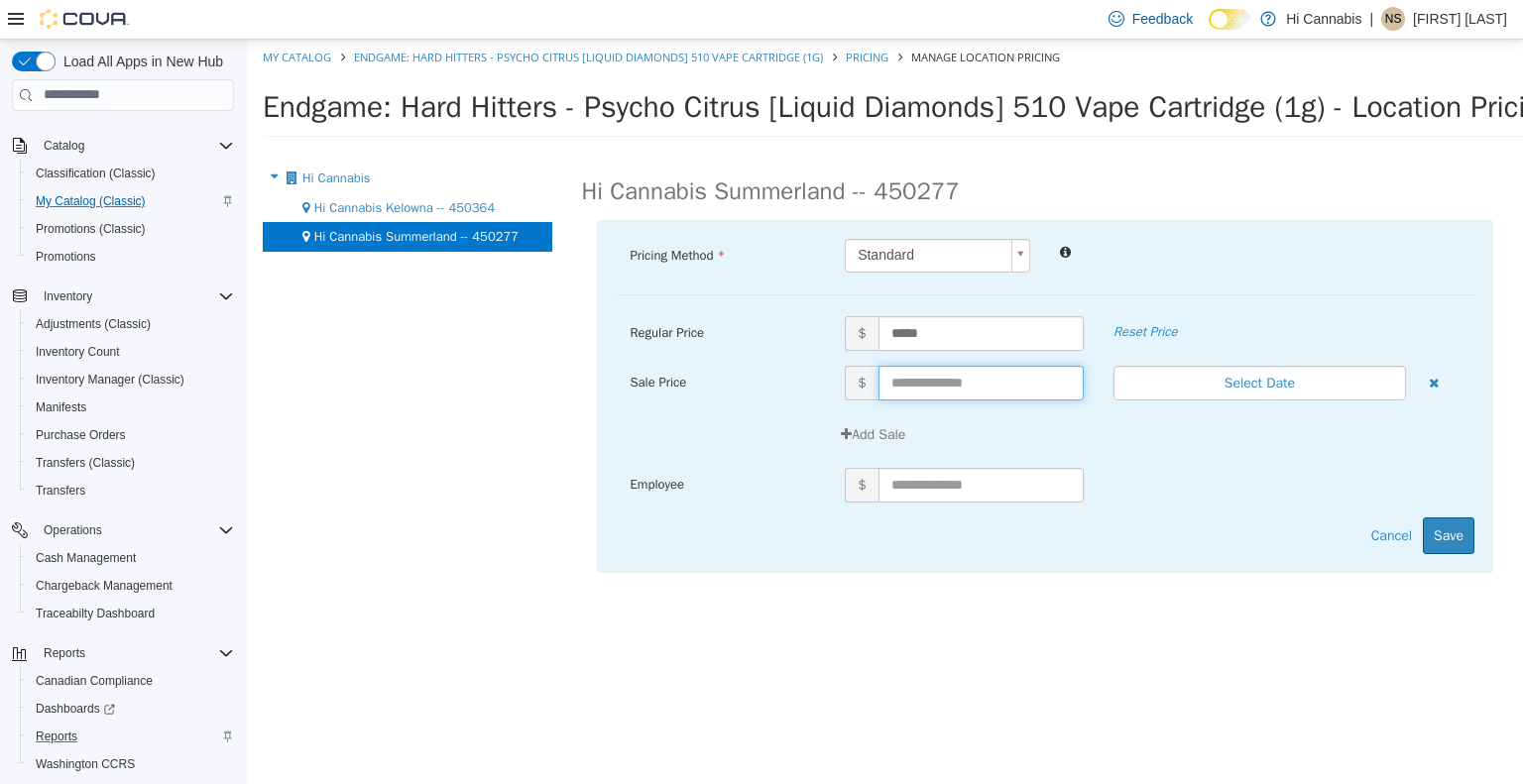 drag, startPoint x: 990, startPoint y: 386, endPoint x: 1007, endPoint y: 377, distance: 19.23538 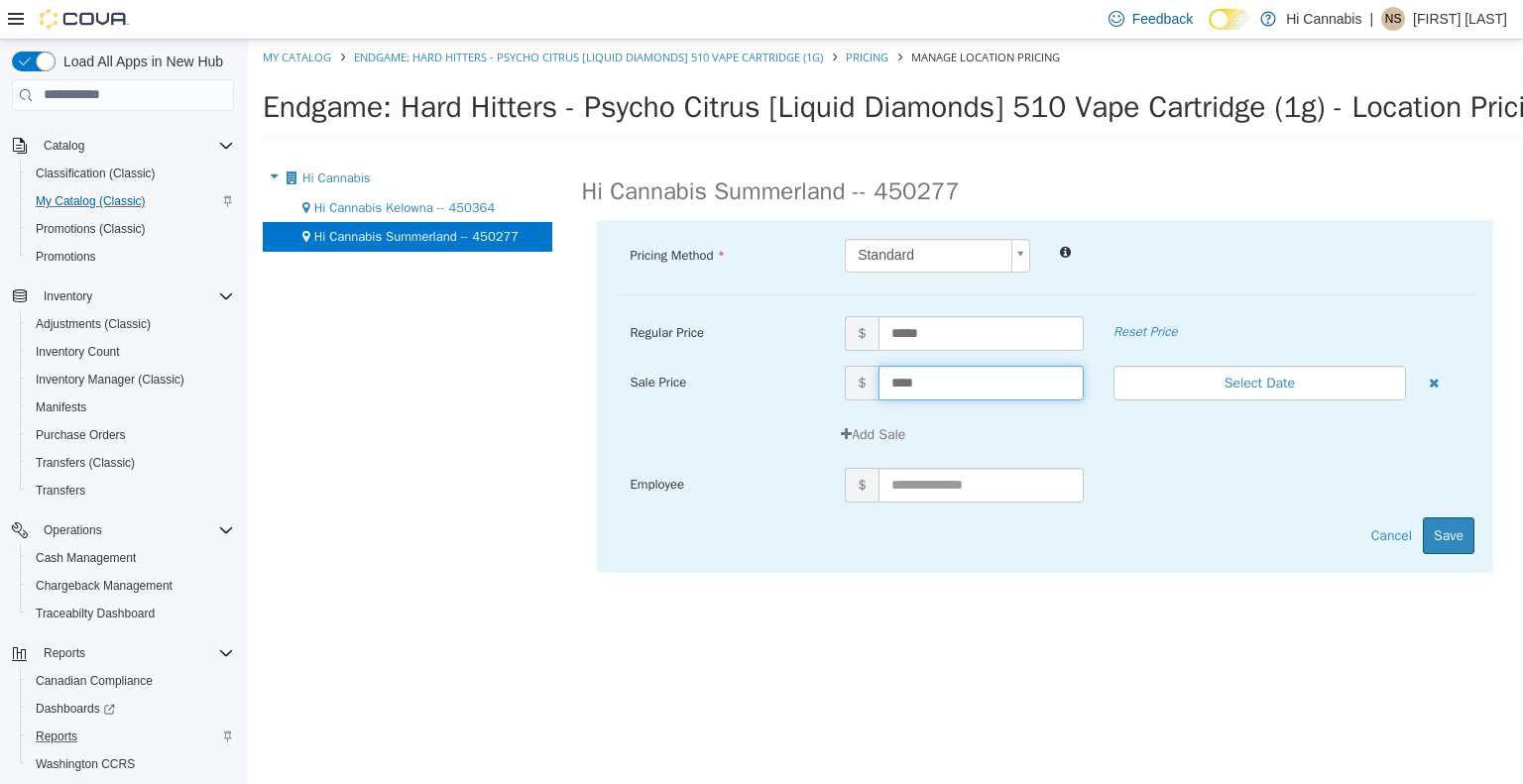 type on "*****" 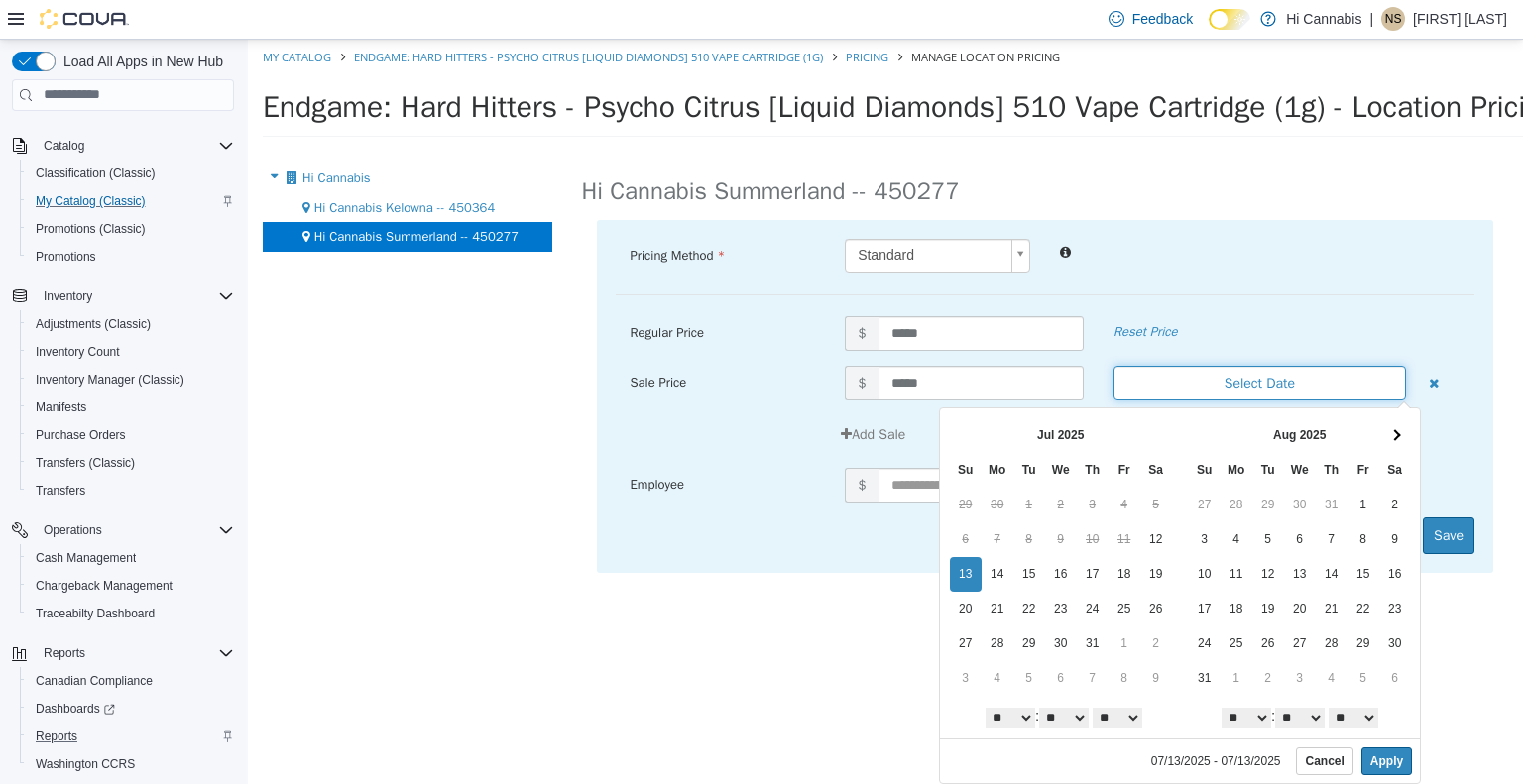 click on "Select Date" at bounding box center [1259, 382] 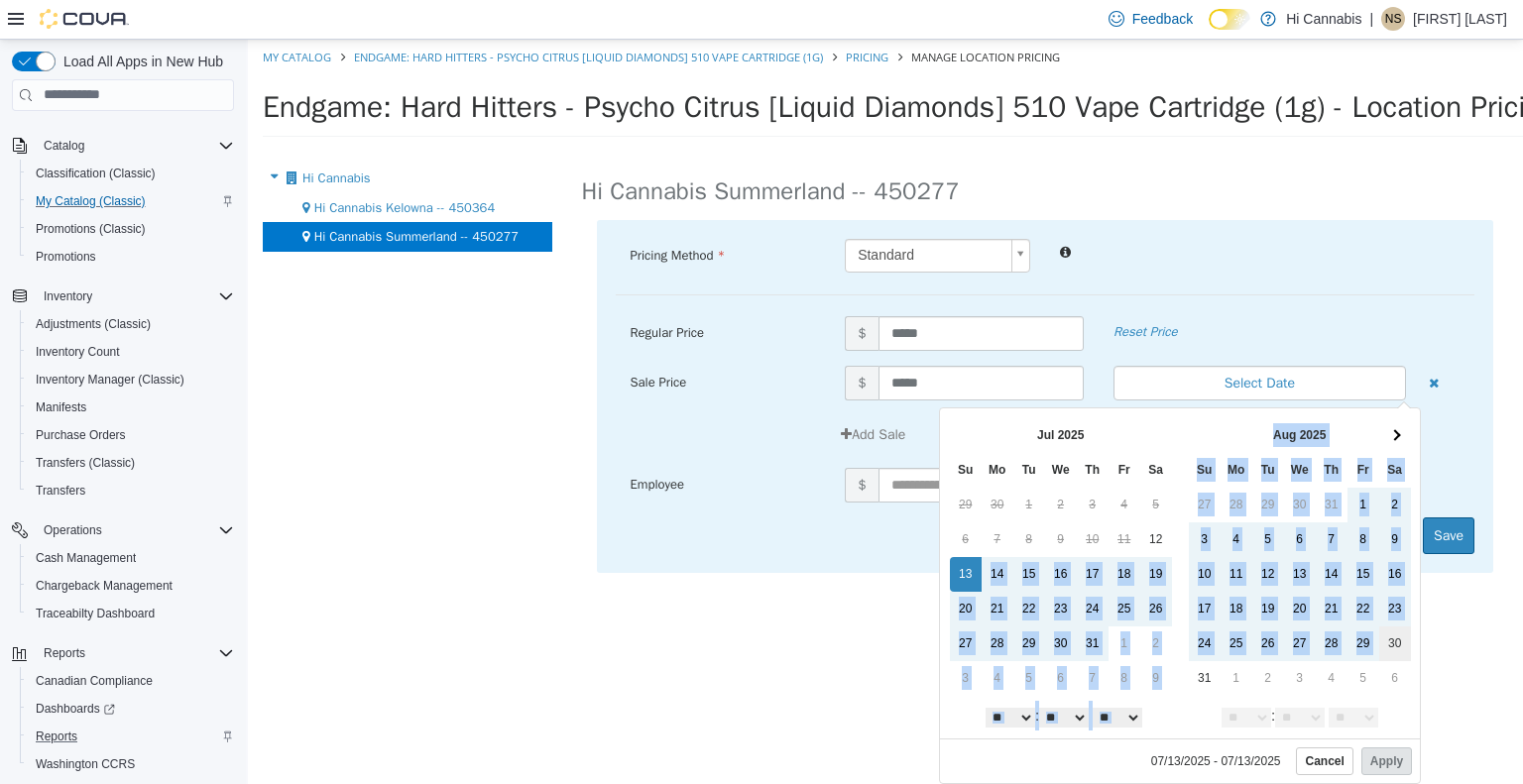 drag, startPoint x: 958, startPoint y: 567, endPoint x: 1364, endPoint y: 638, distance: 412.16138 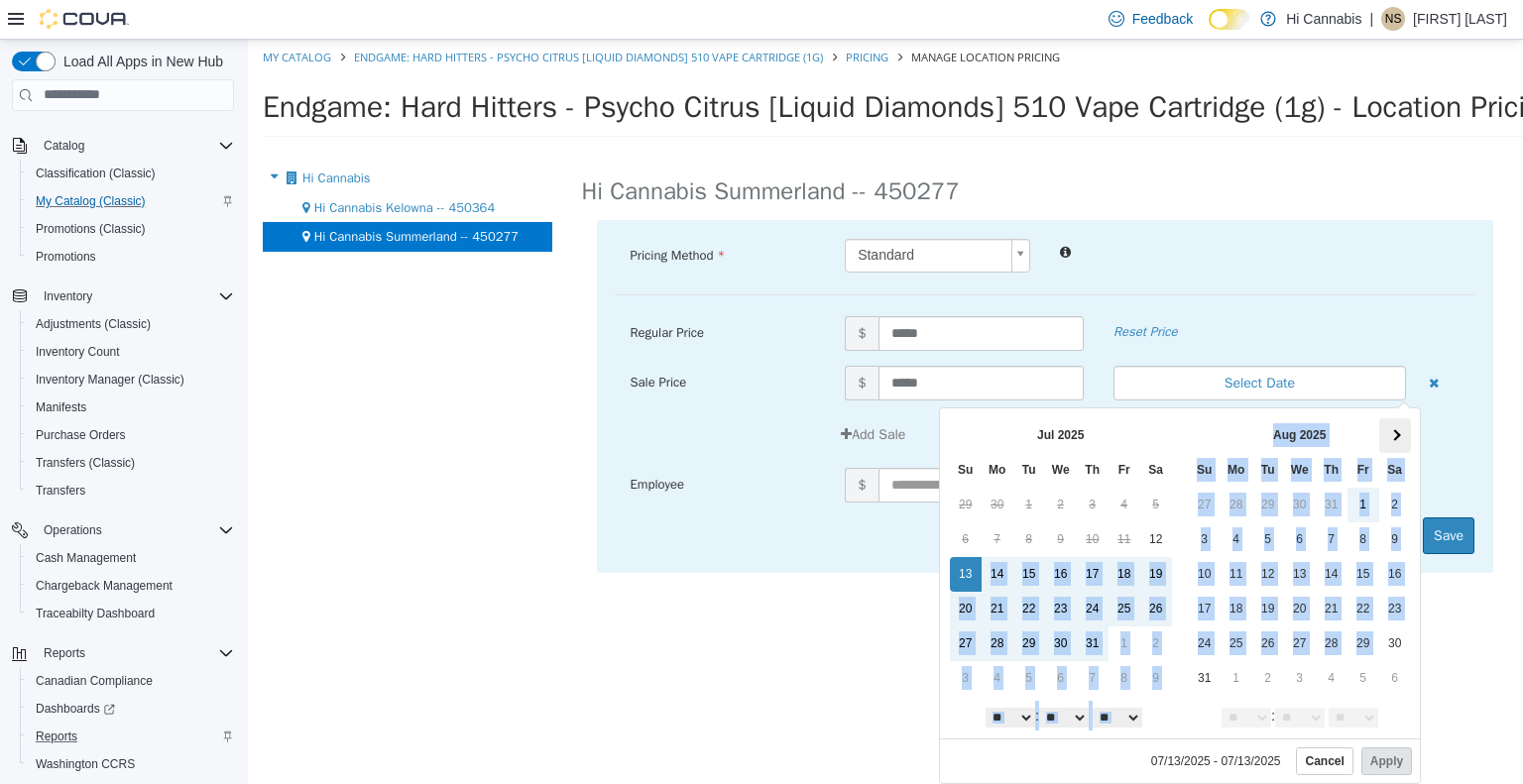 click at bounding box center (1395, 434) 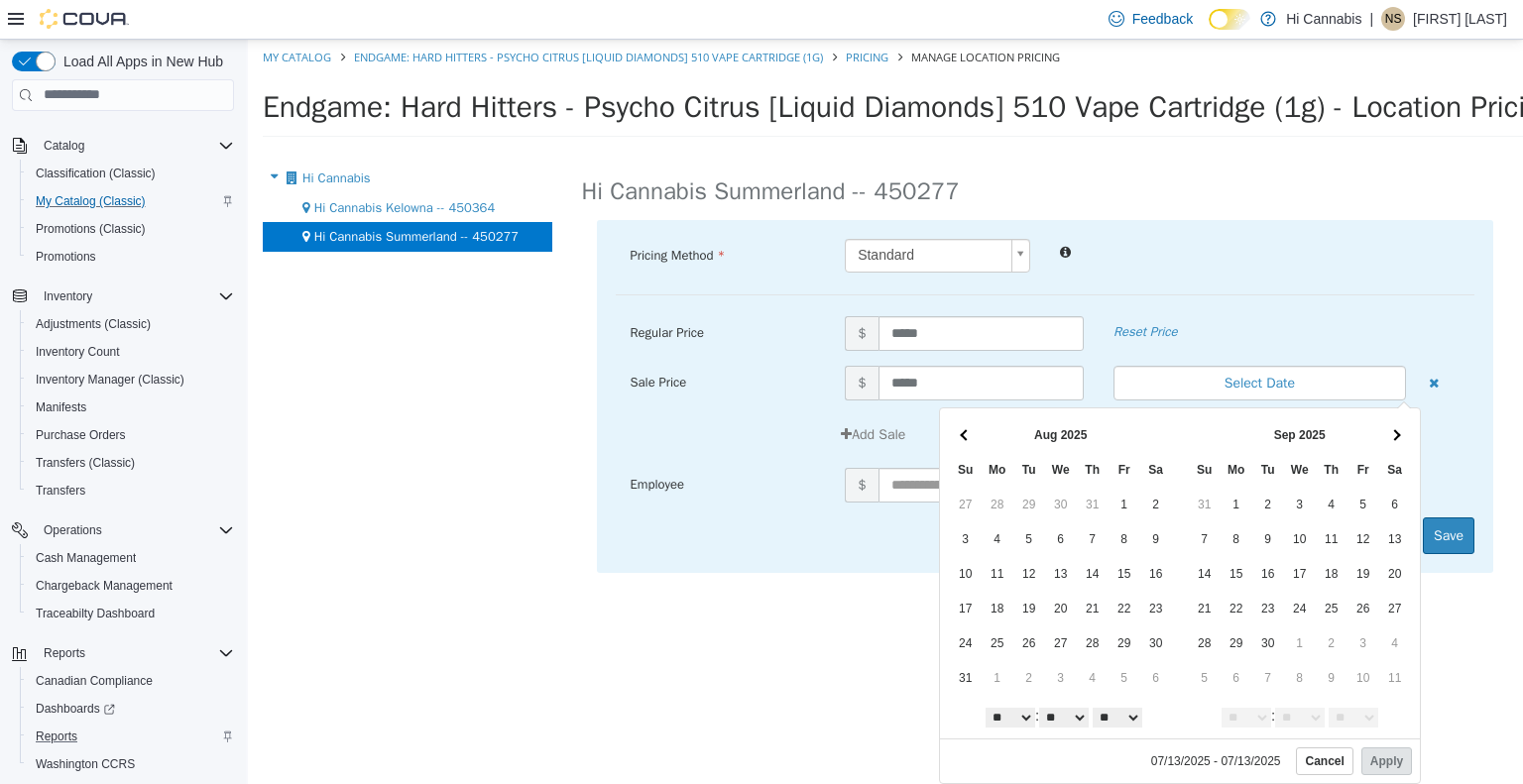 click at bounding box center [1395, 434] 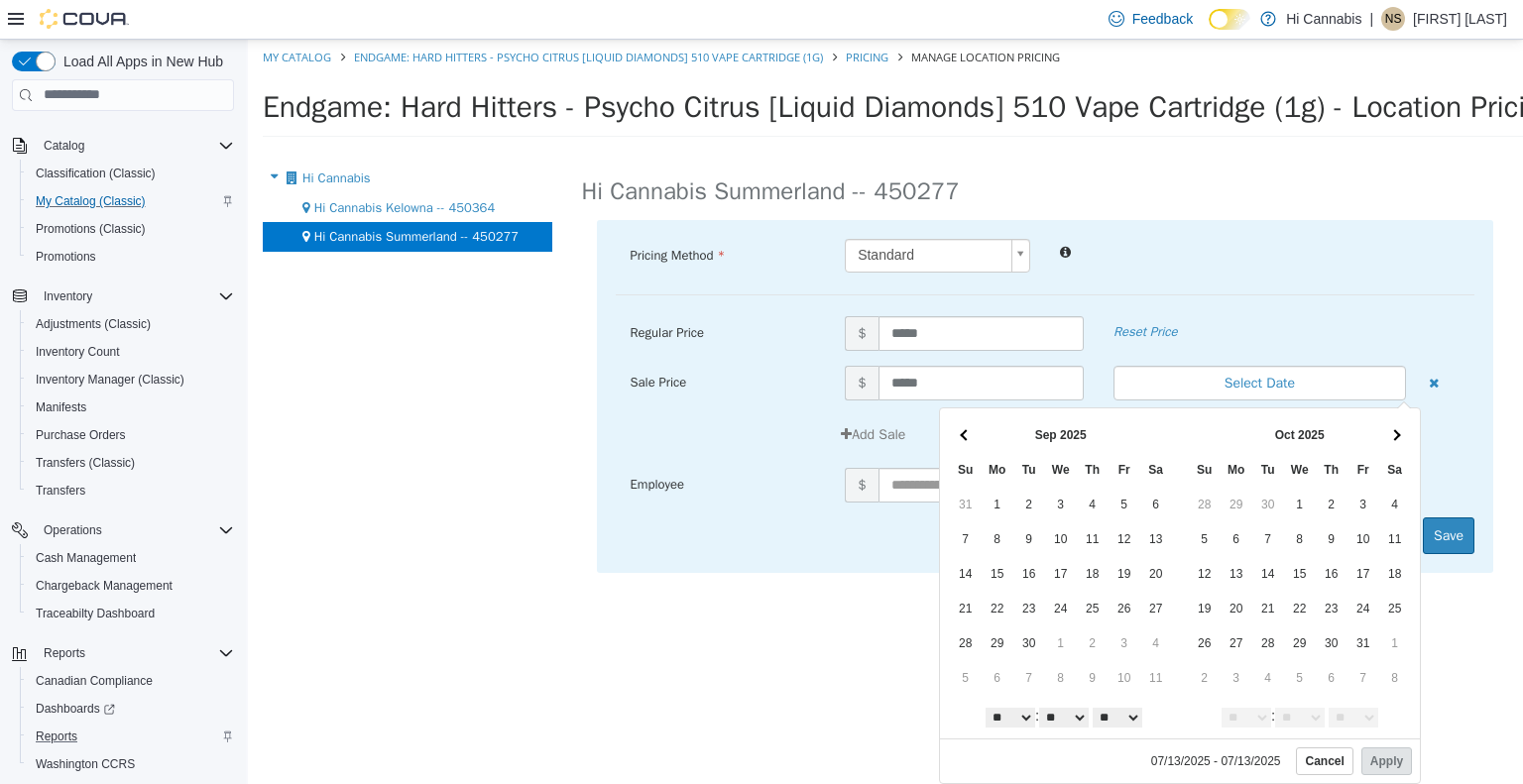 click at bounding box center (1395, 434) 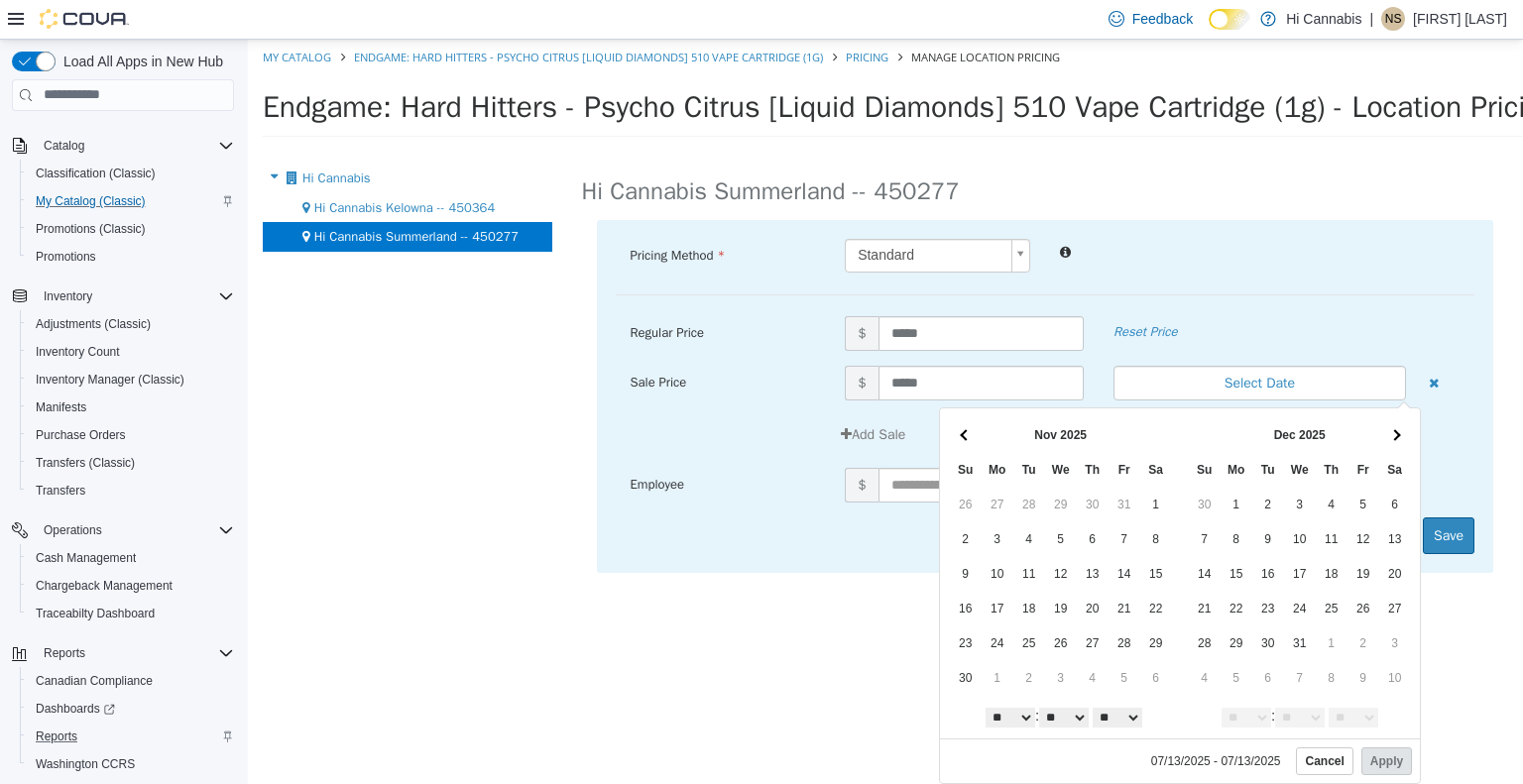 click at bounding box center (1395, 434) 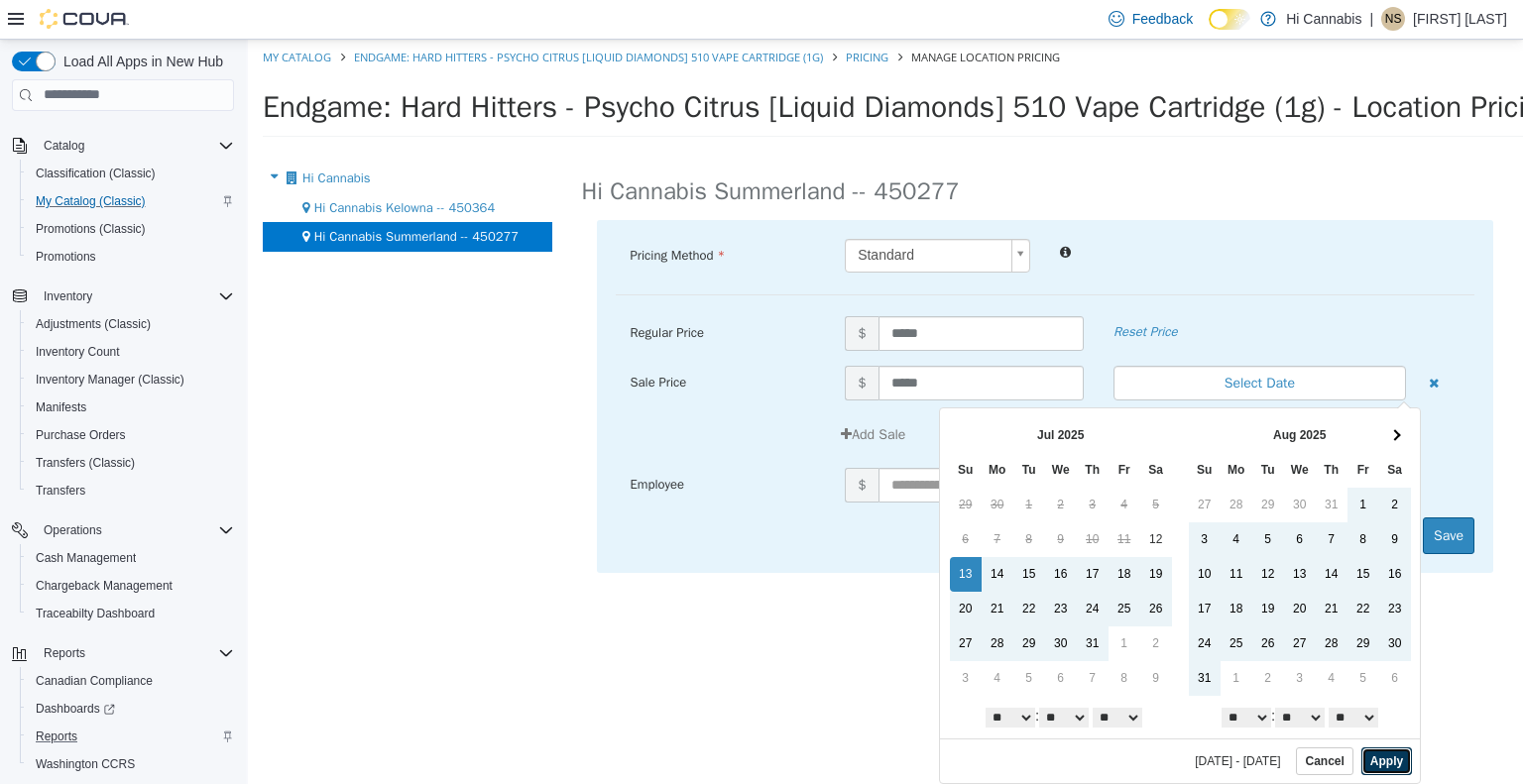 click on "Apply" at bounding box center [1386, 760] 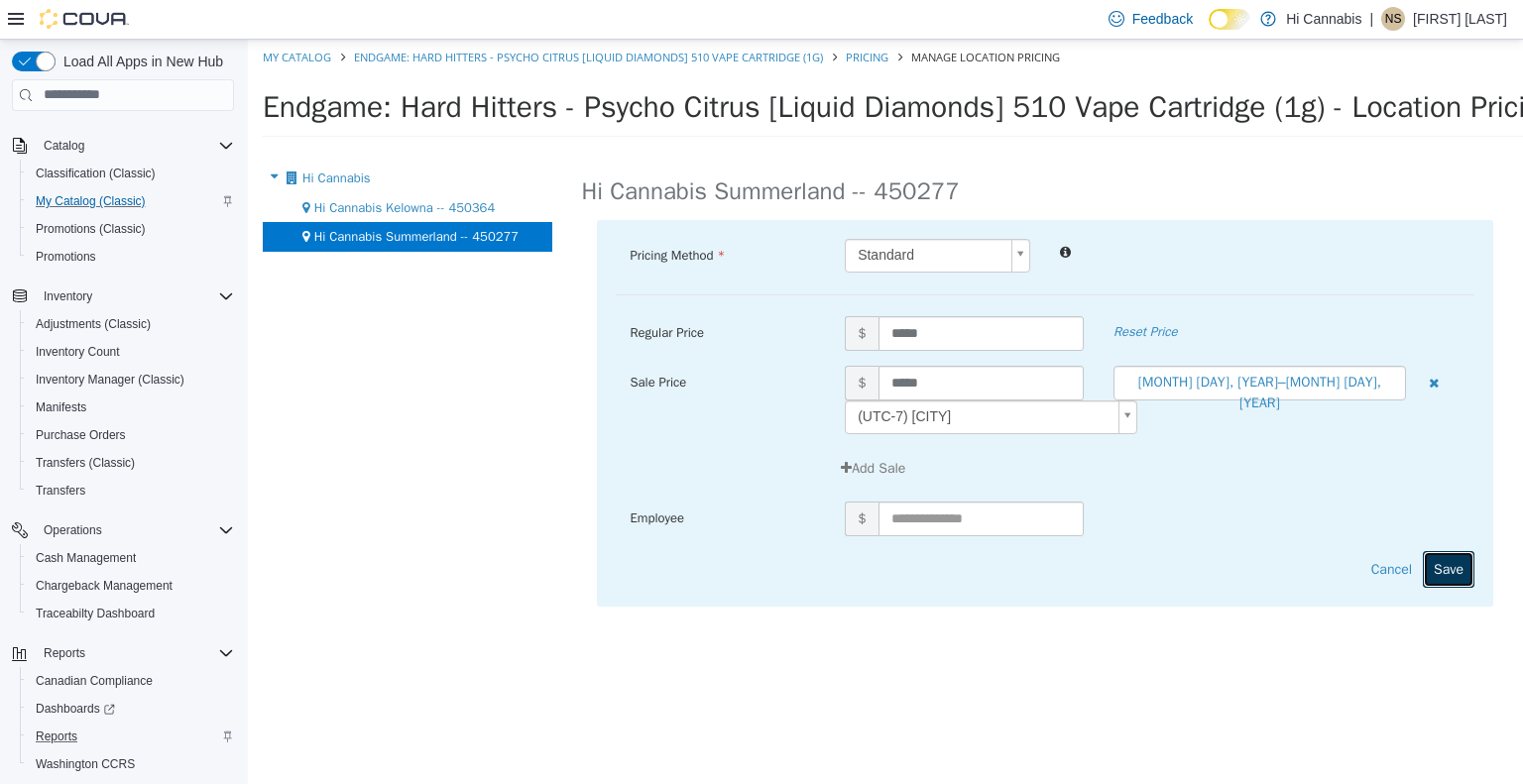 click on "Save" at bounding box center [1449, 568] 